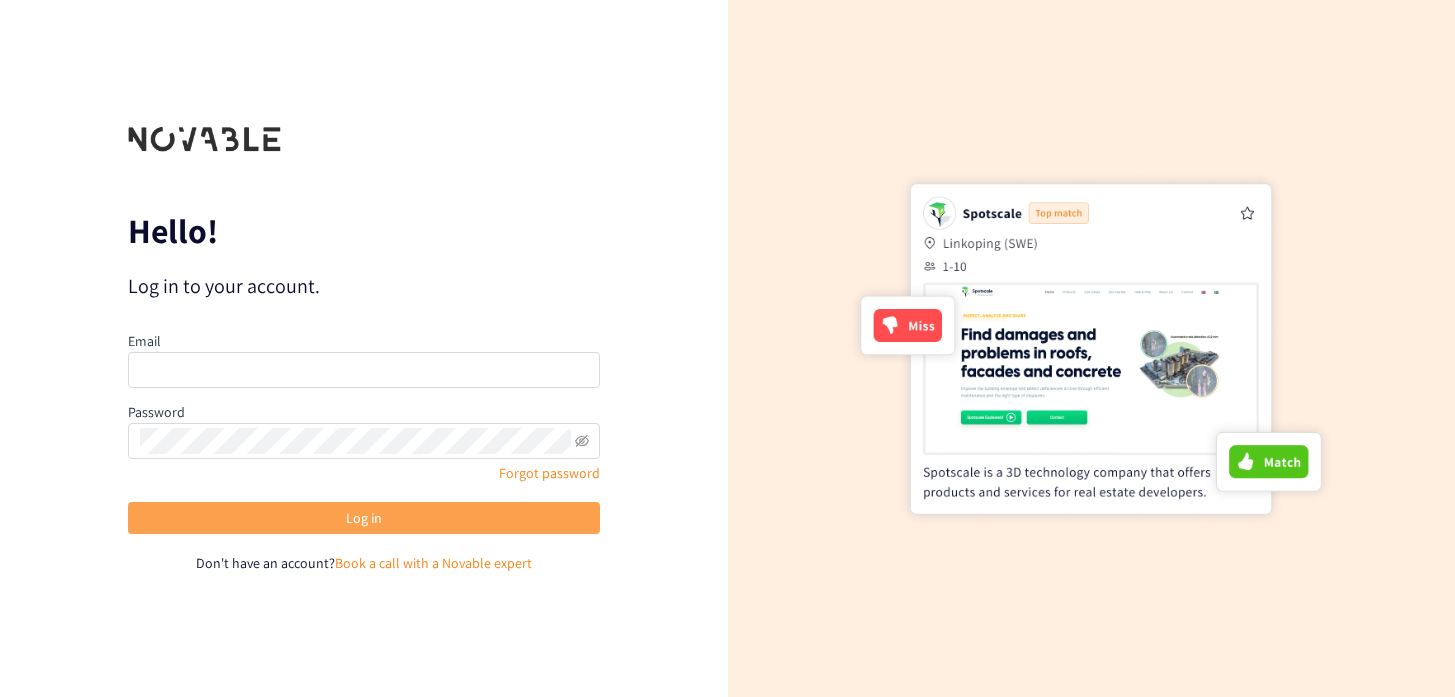 scroll, scrollTop: 0, scrollLeft: 0, axis: both 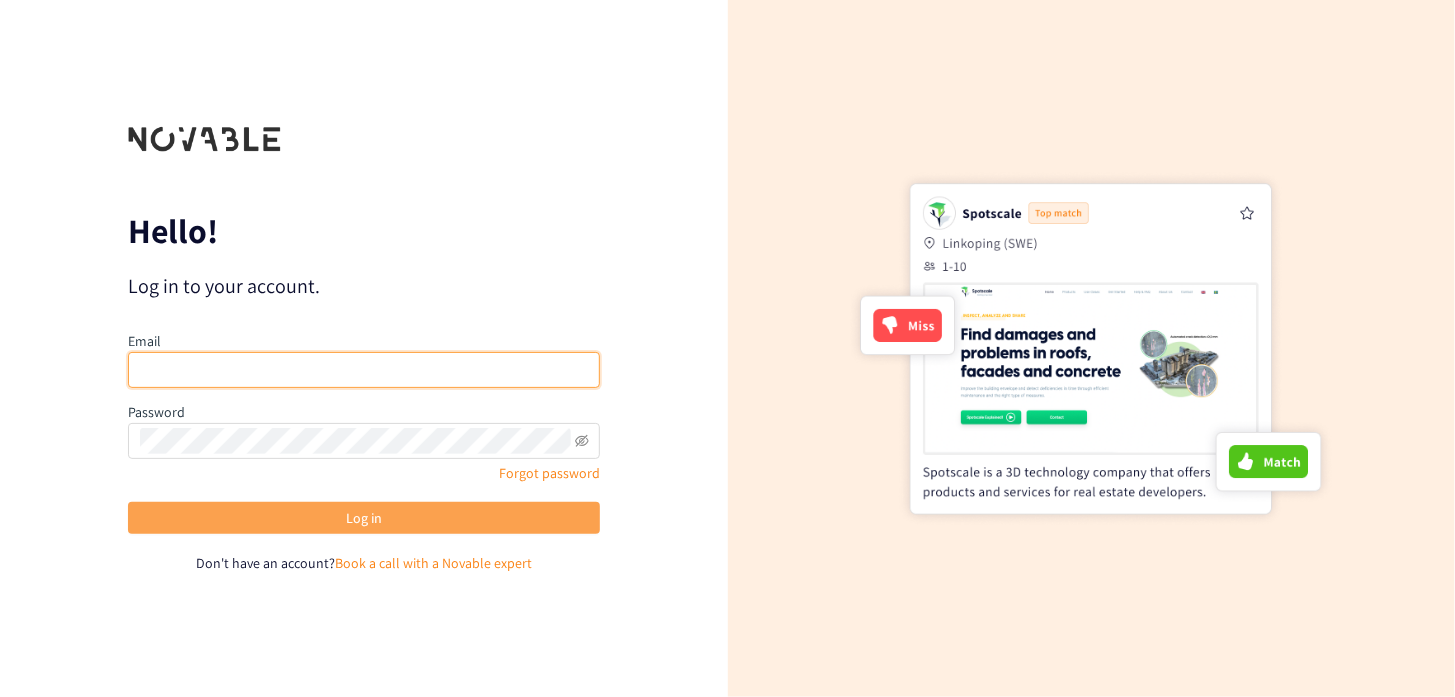 type on "[EMAIL]" 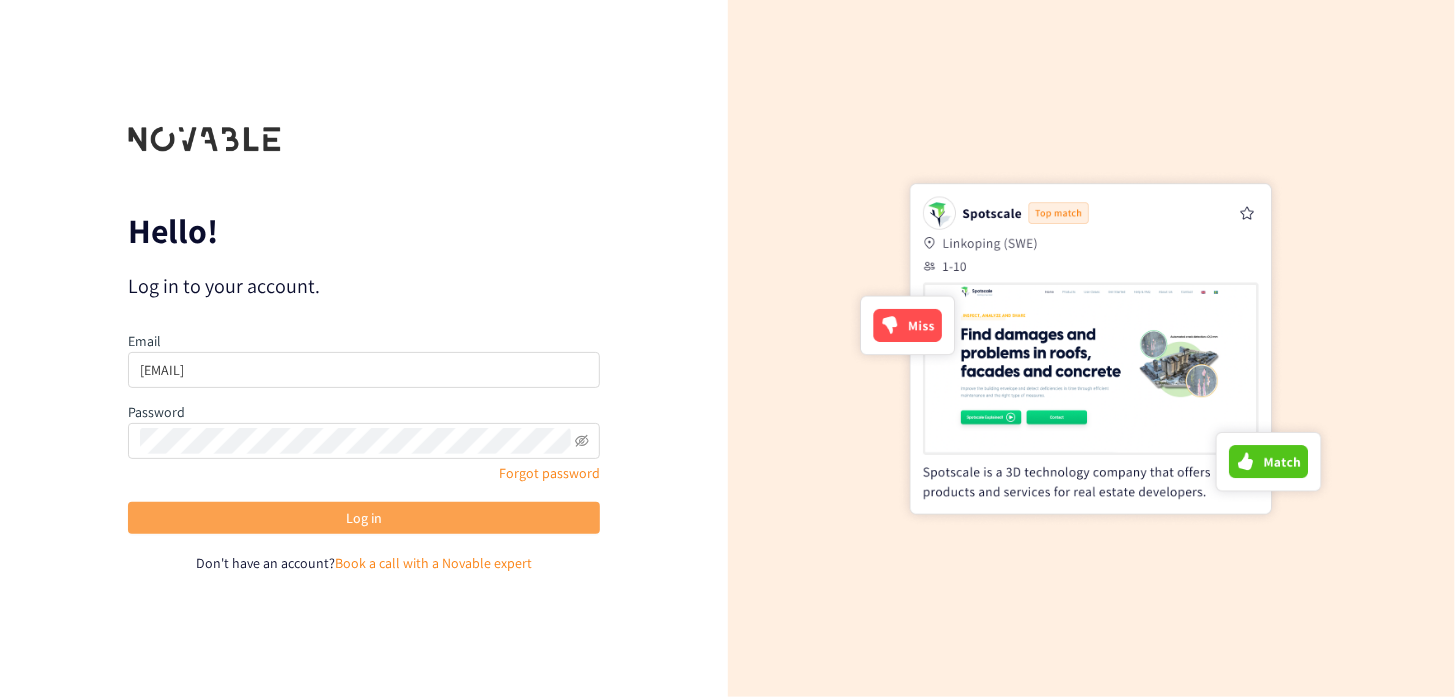 click on "Log in" at bounding box center [364, 518] 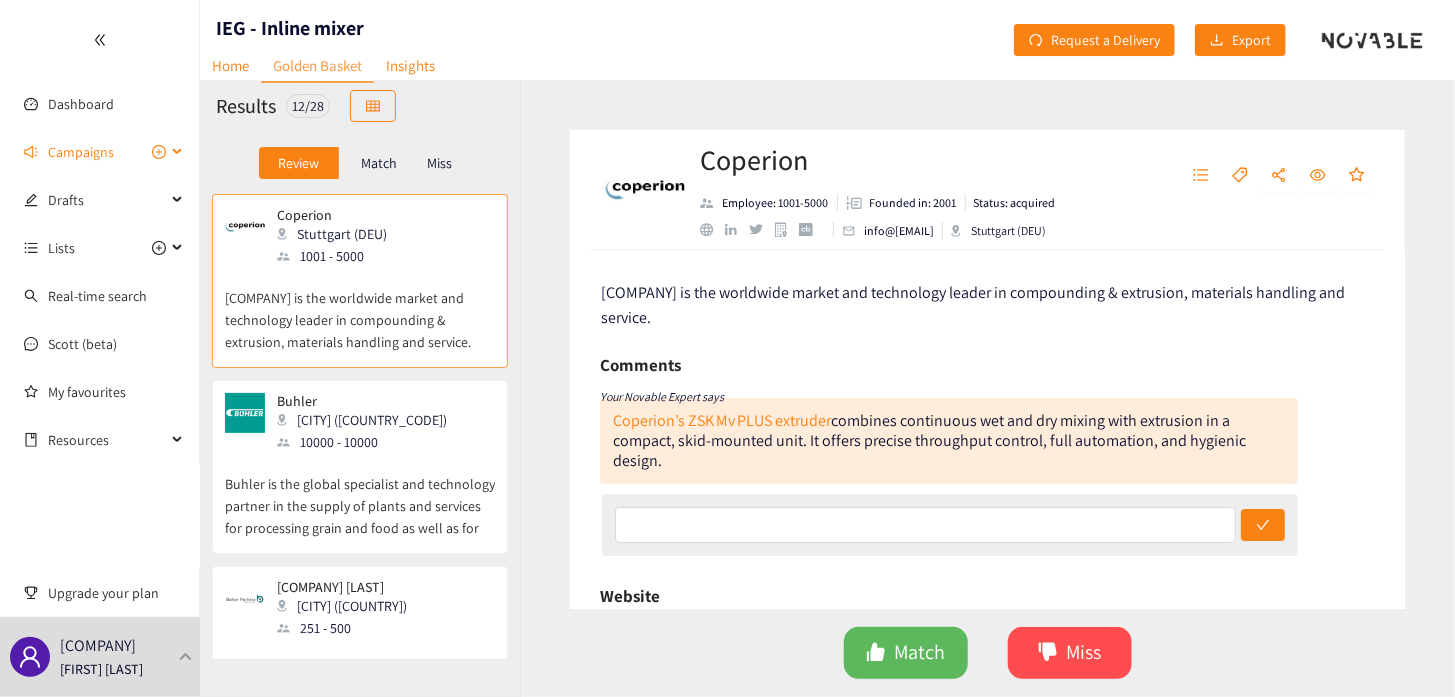 click on "Campaigns" at bounding box center (81, 152) 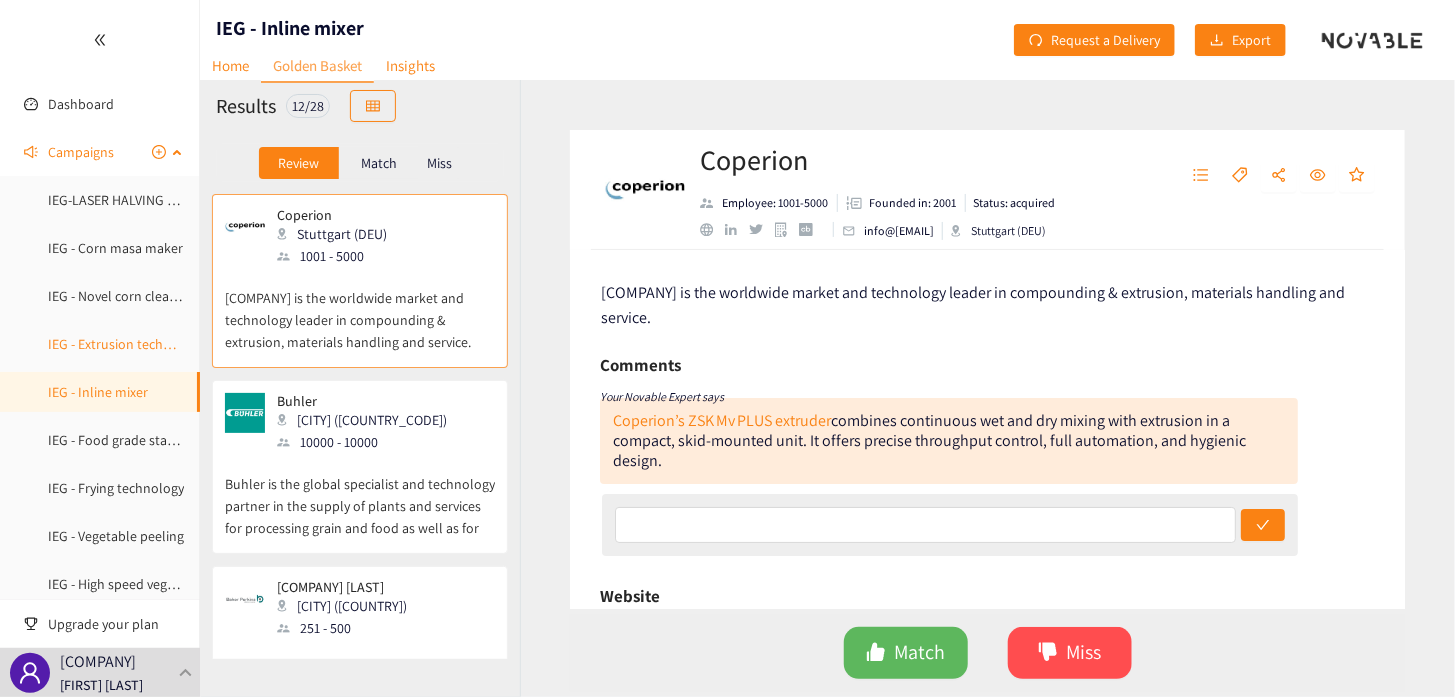 click on "IEG - Extrusion technology" at bounding box center [126, 344] 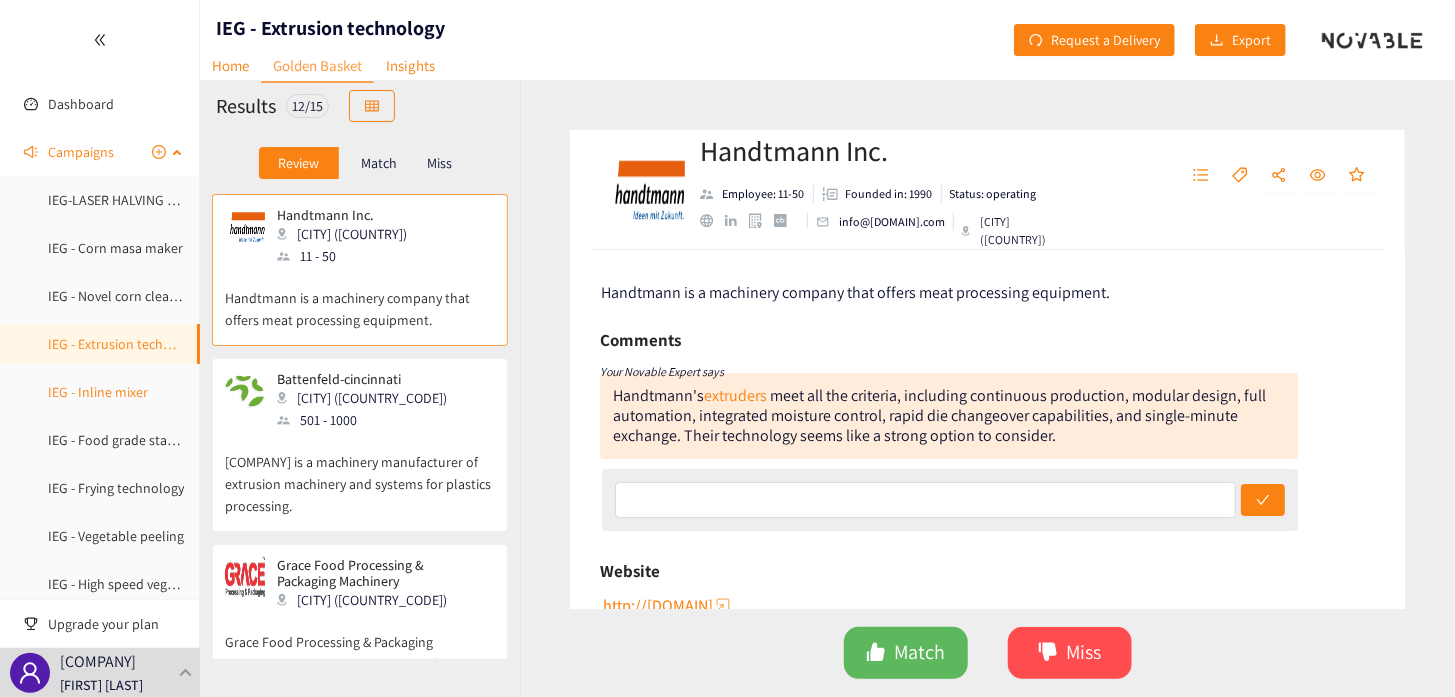 click on "IEG - Inline mixer" at bounding box center (98, 392) 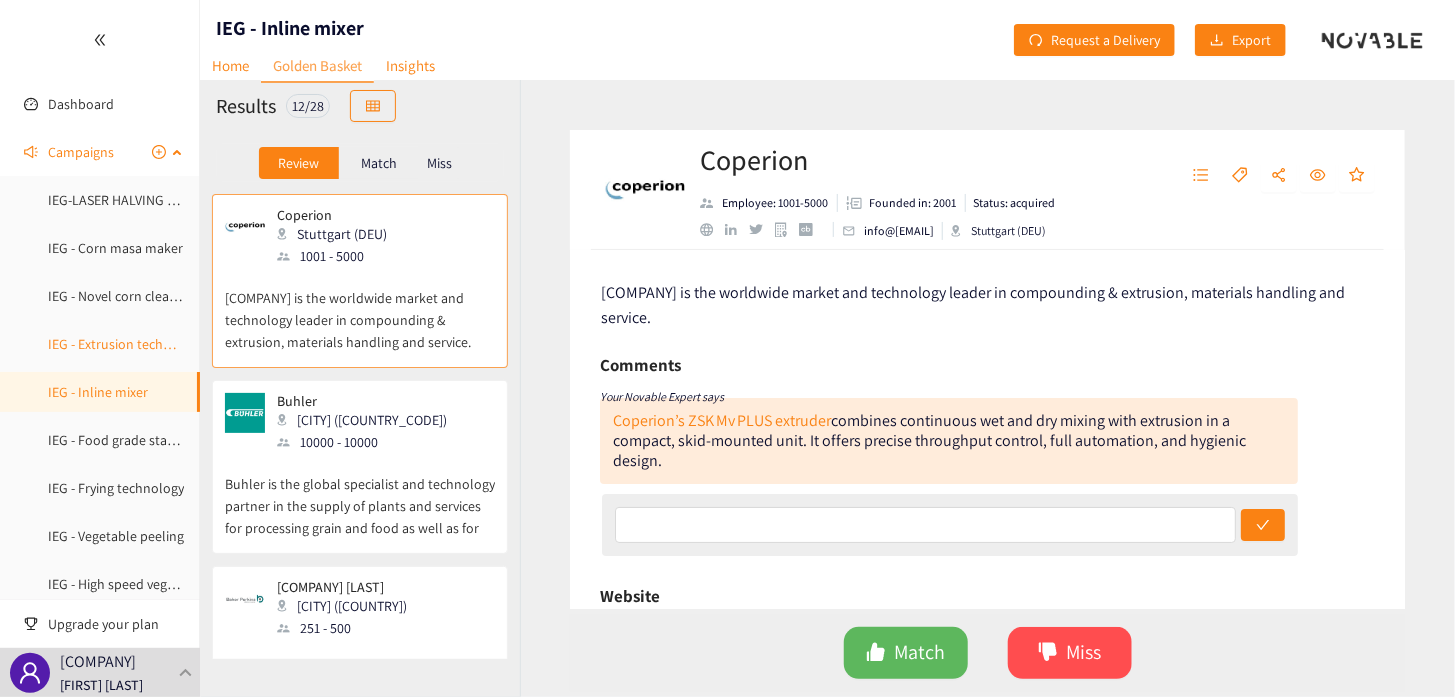 click on "IEG - Extrusion technology" at bounding box center [126, 344] 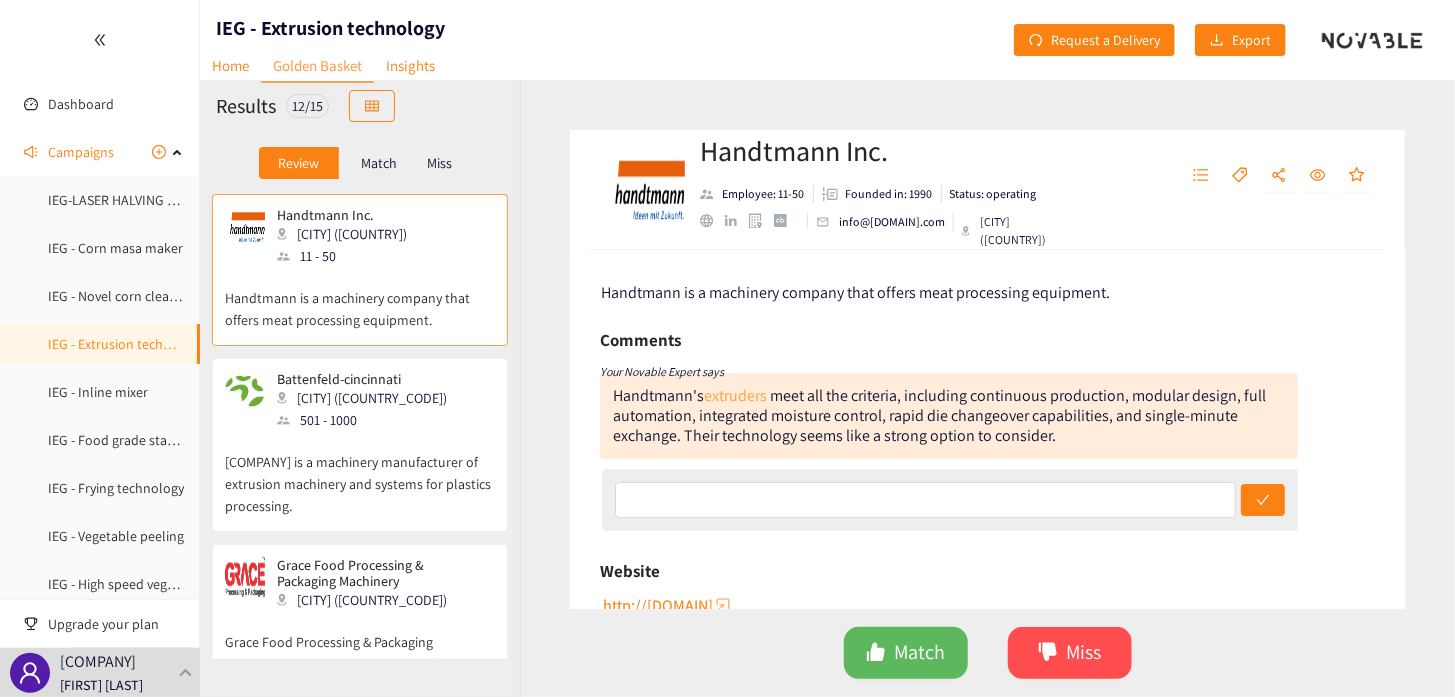 click on "extruders" at bounding box center (735, 395) 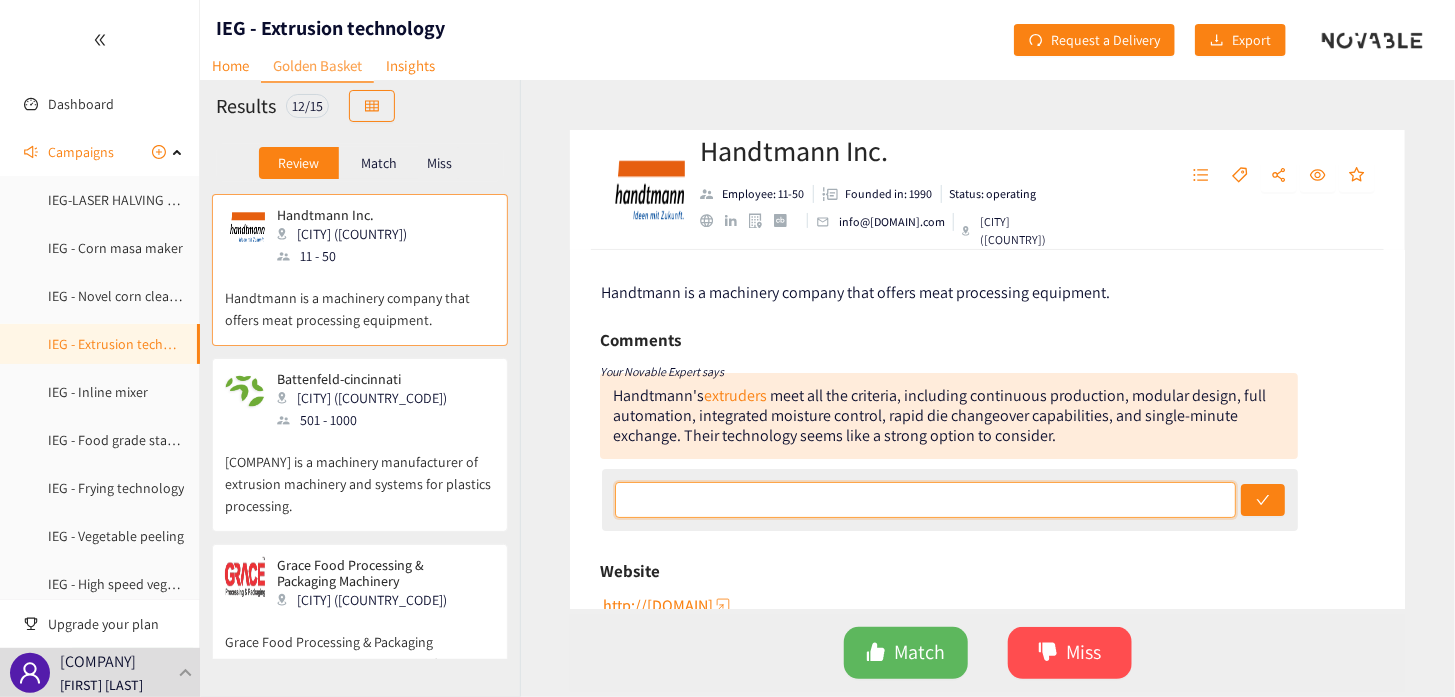 click at bounding box center [925, 500] 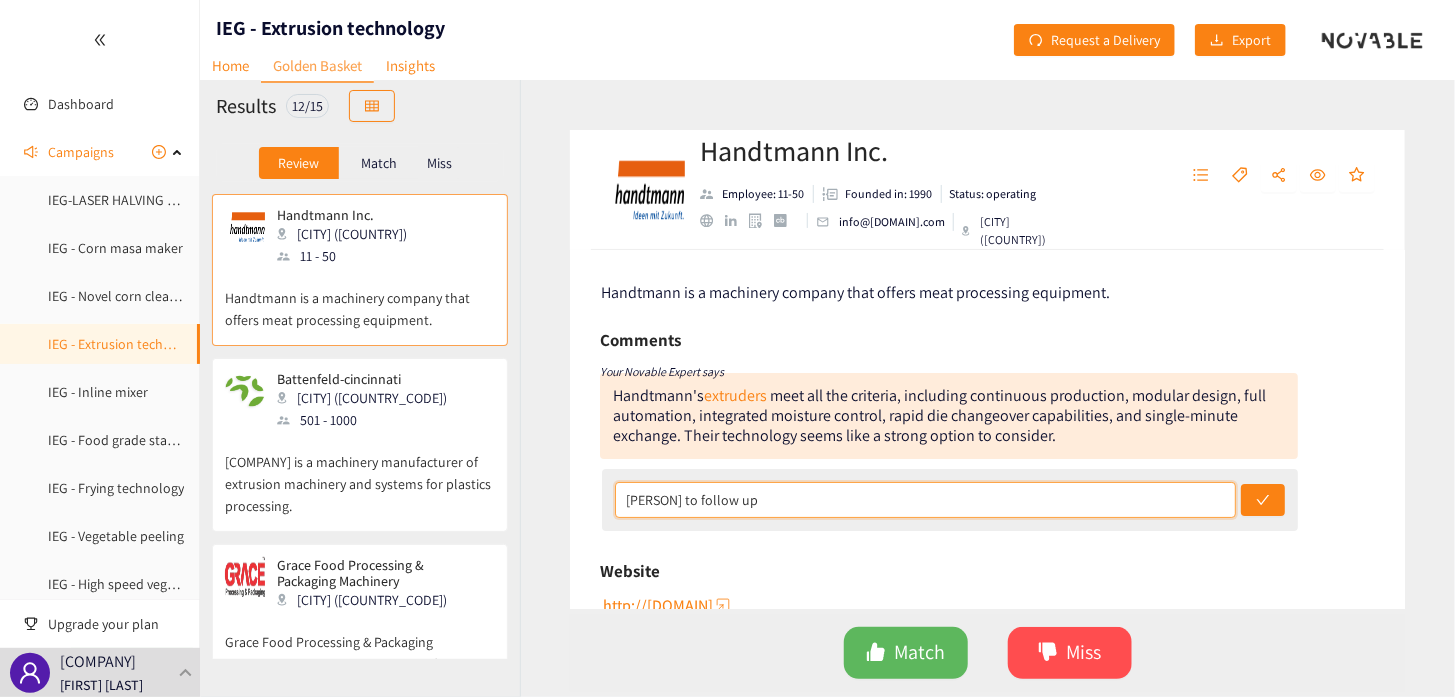 drag, startPoint x: 786, startPoint y: 503, endPoint x: 618, endPoint y: 486, distance: 168.85793 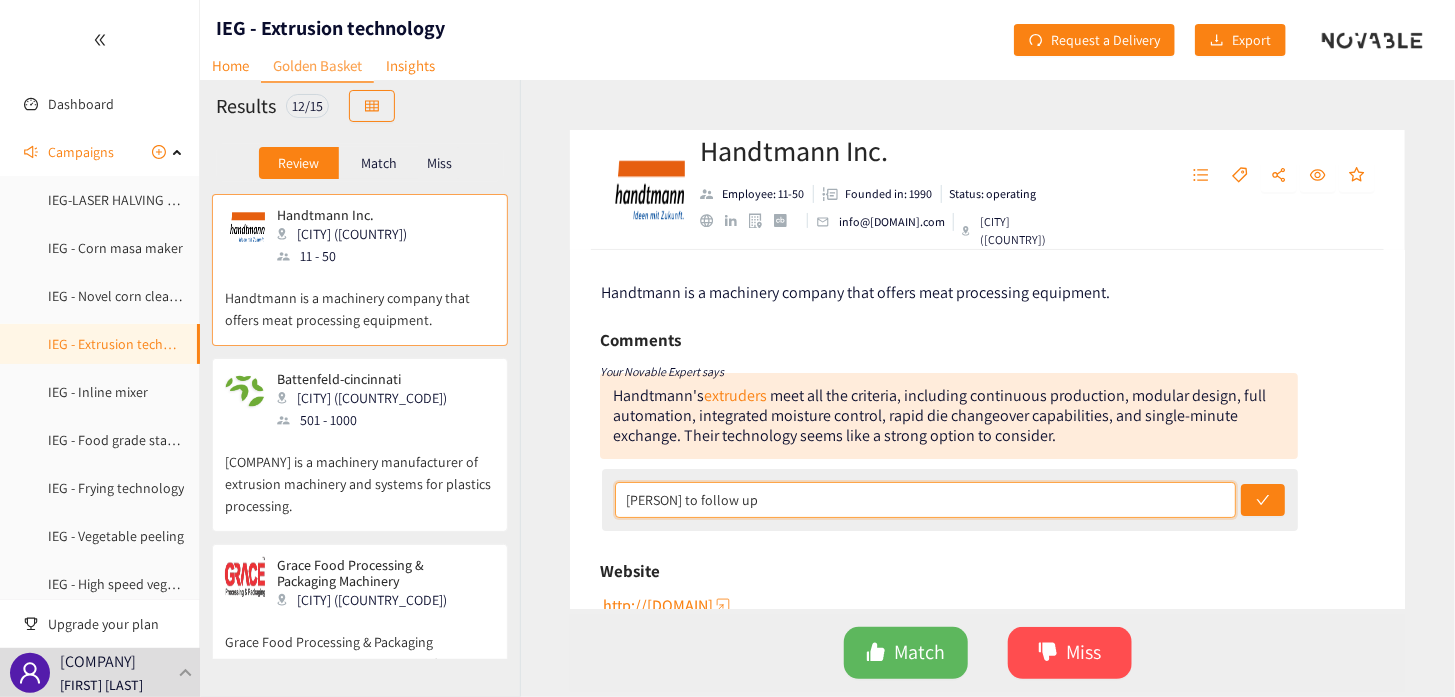 type on "[PERSON] to follow up" 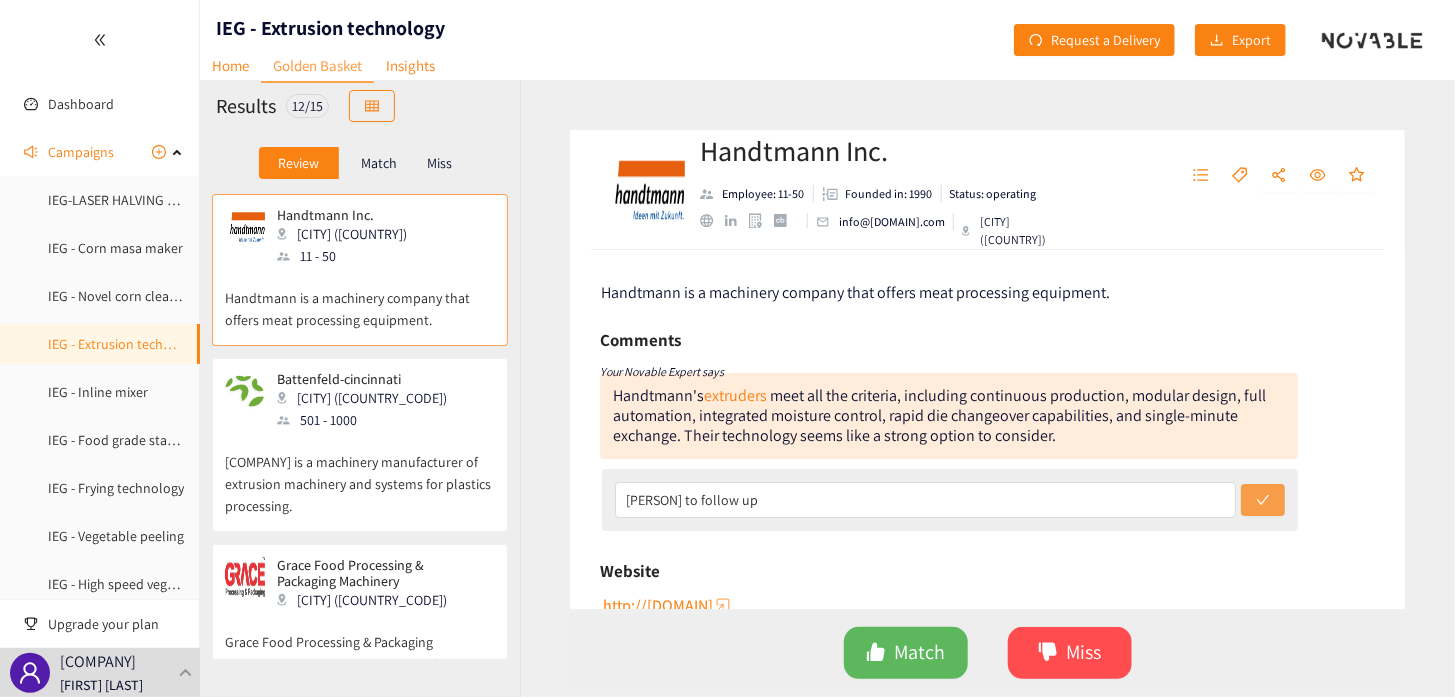 click 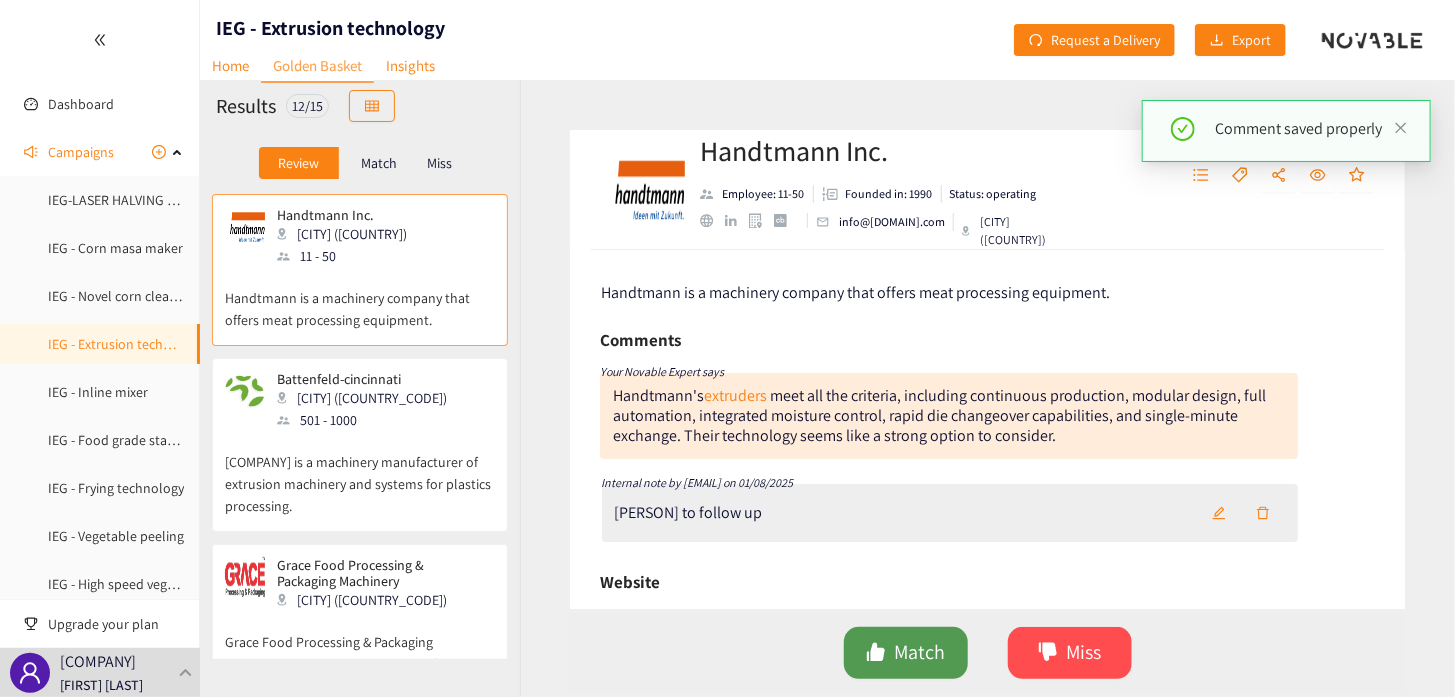click on "Match" at bounding box center [919, 652] 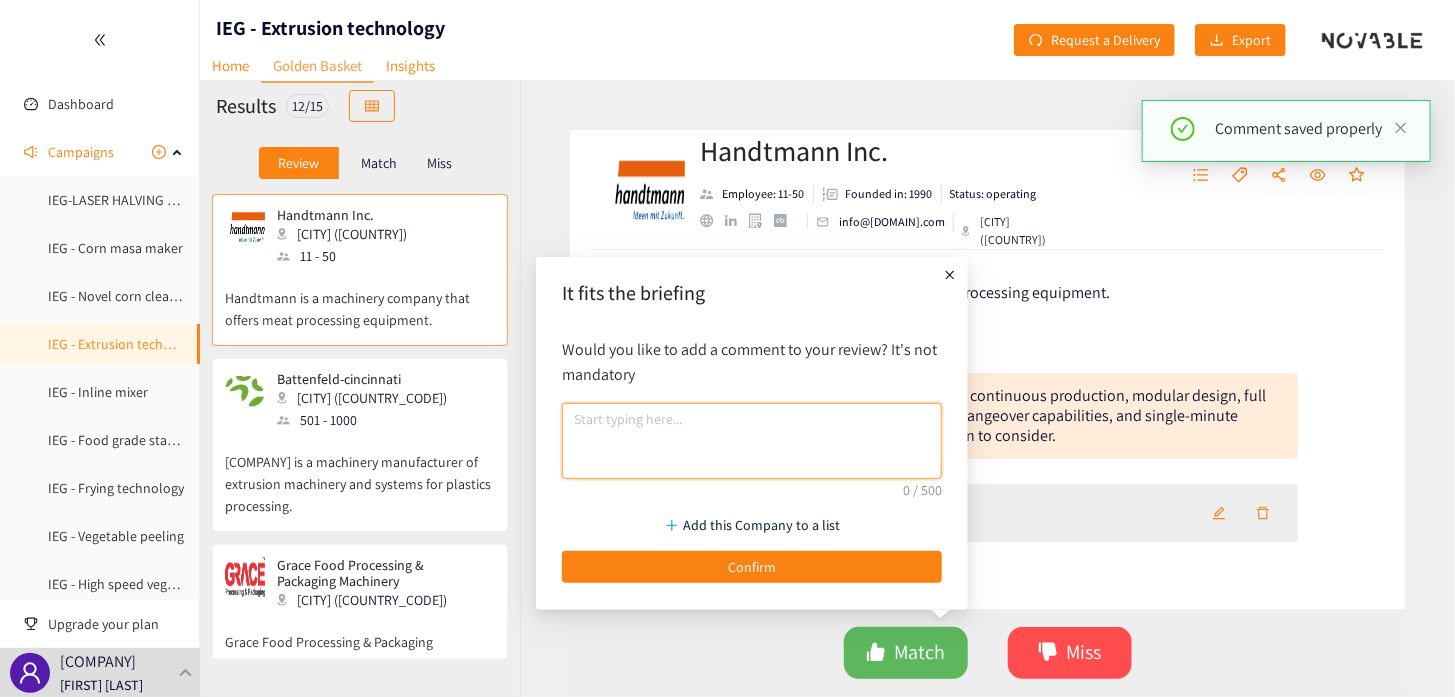 click at bounding box center (752, 441) 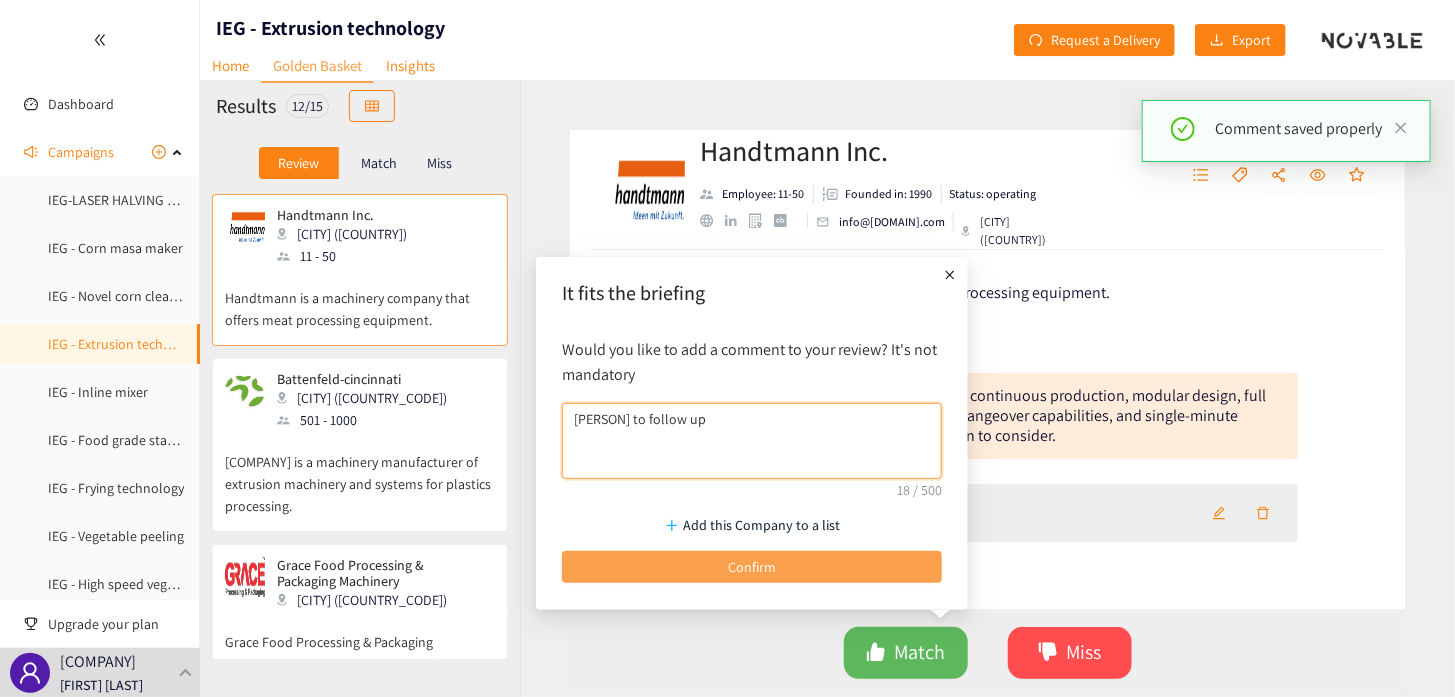 type on "[PERSON] to follow up" 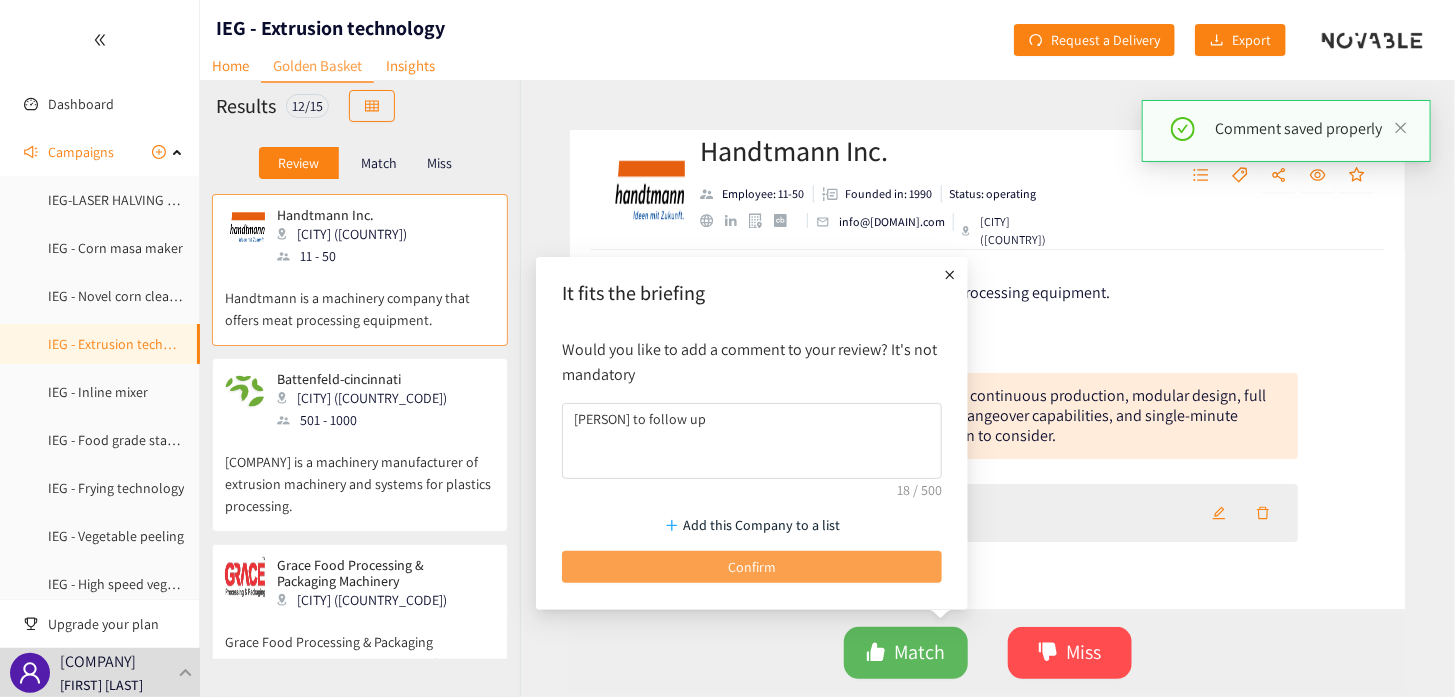 click on "Confirm" at bounding box center [752, 567] 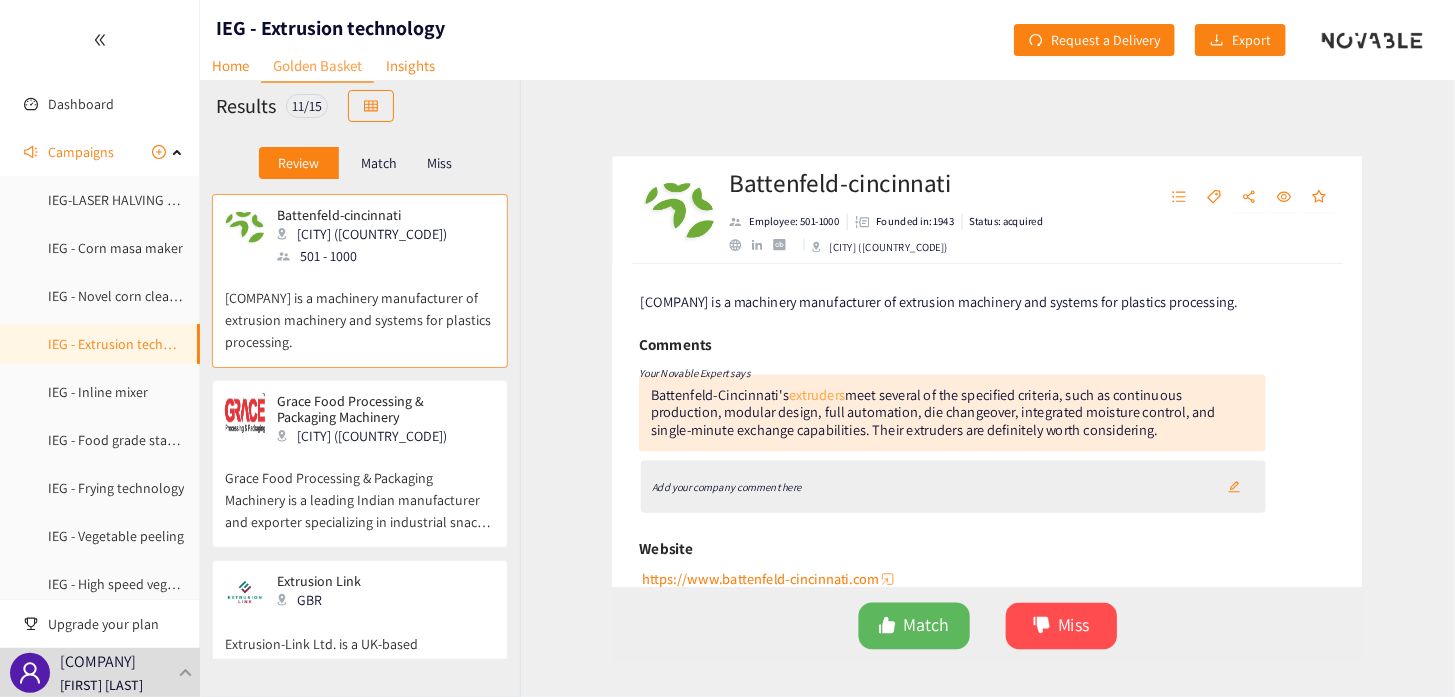 click on "extruders" at bounding box center [798, 395] 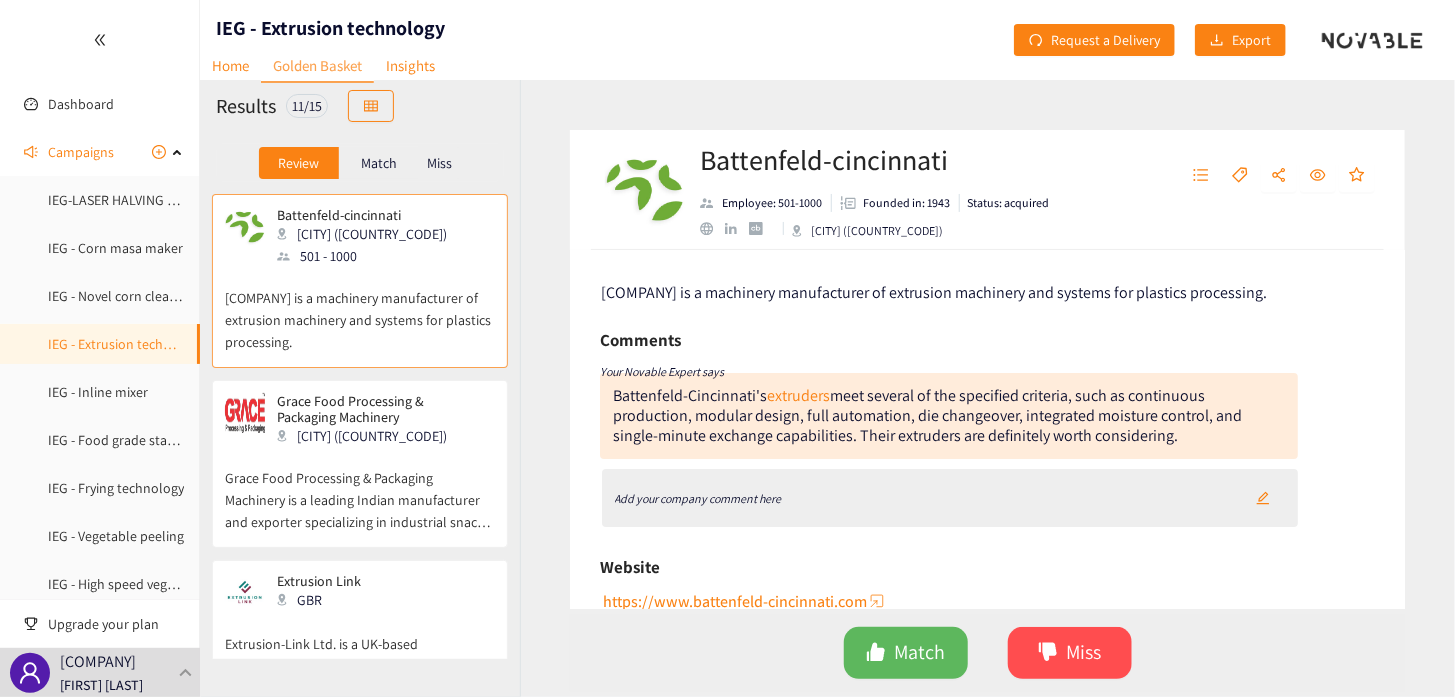 click on "Add your company comment here" at bounding box center (698, 498) 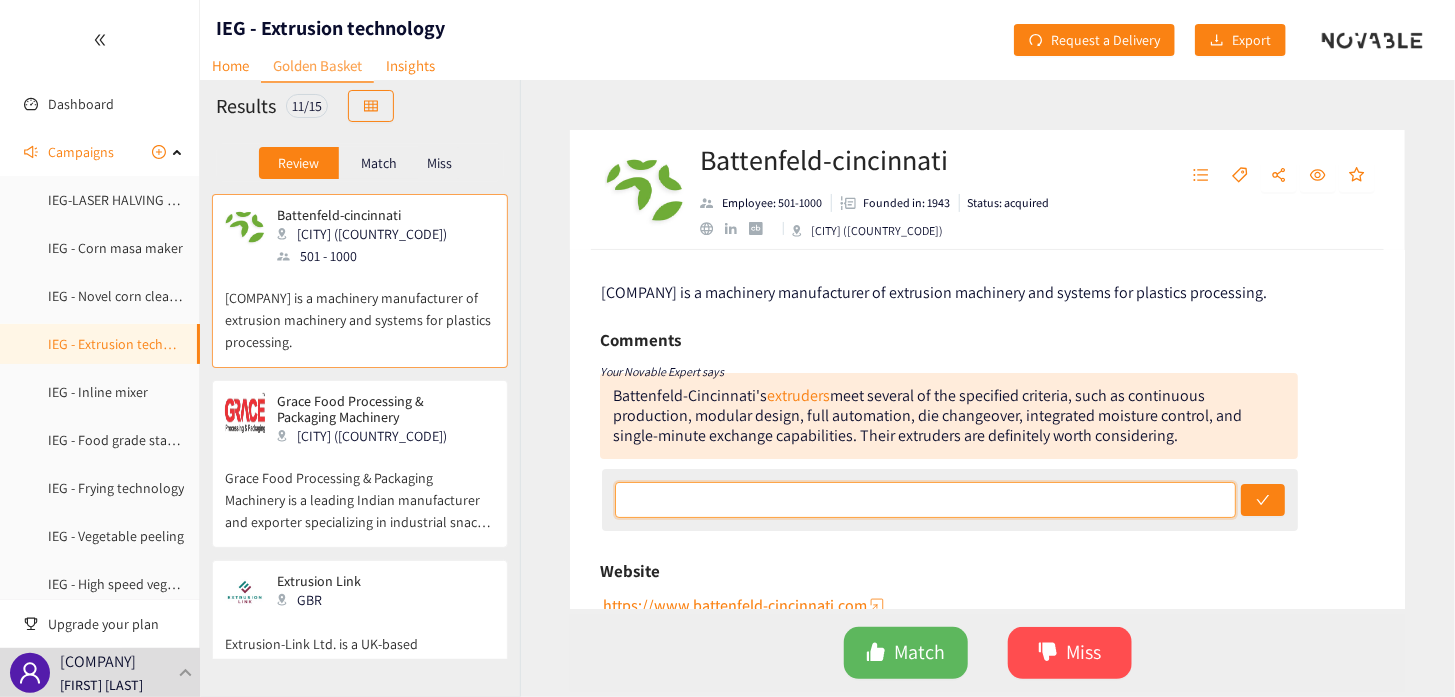 click at bounding box center [925, 500] 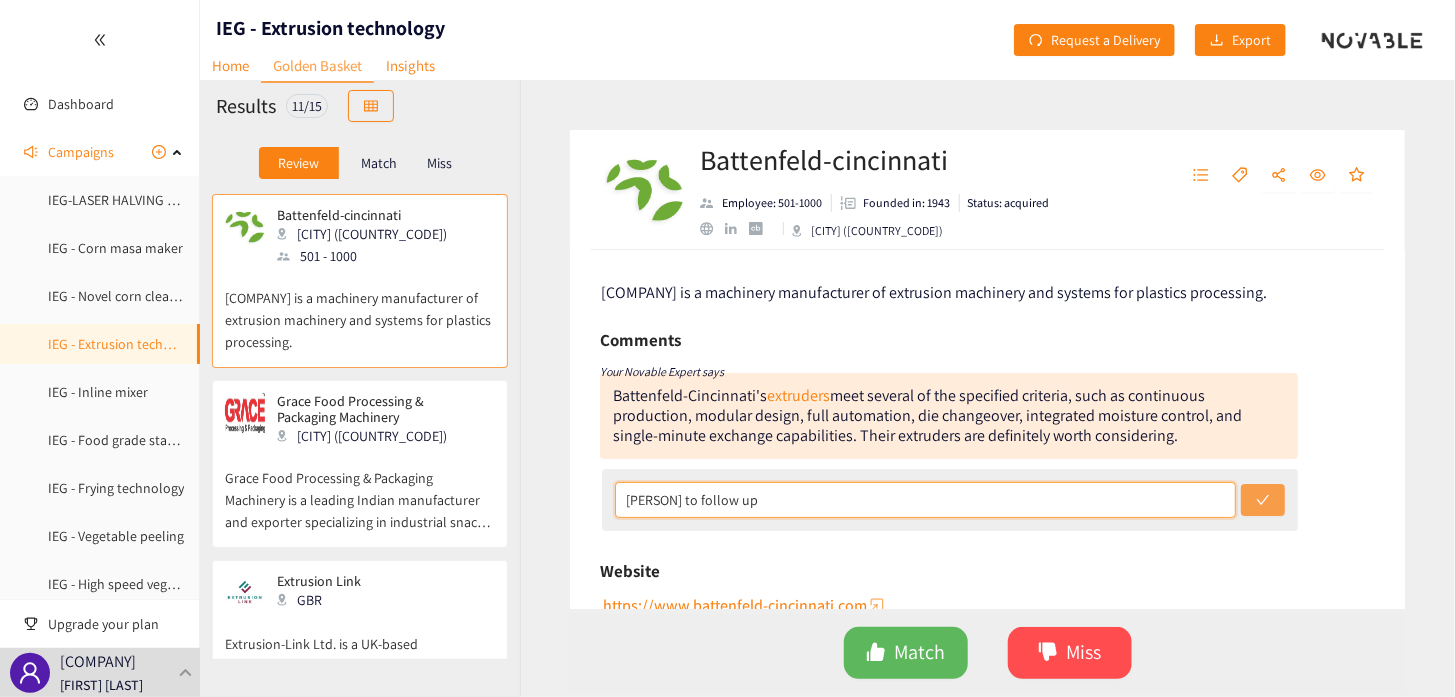 type on "[PERSON] to follow up" 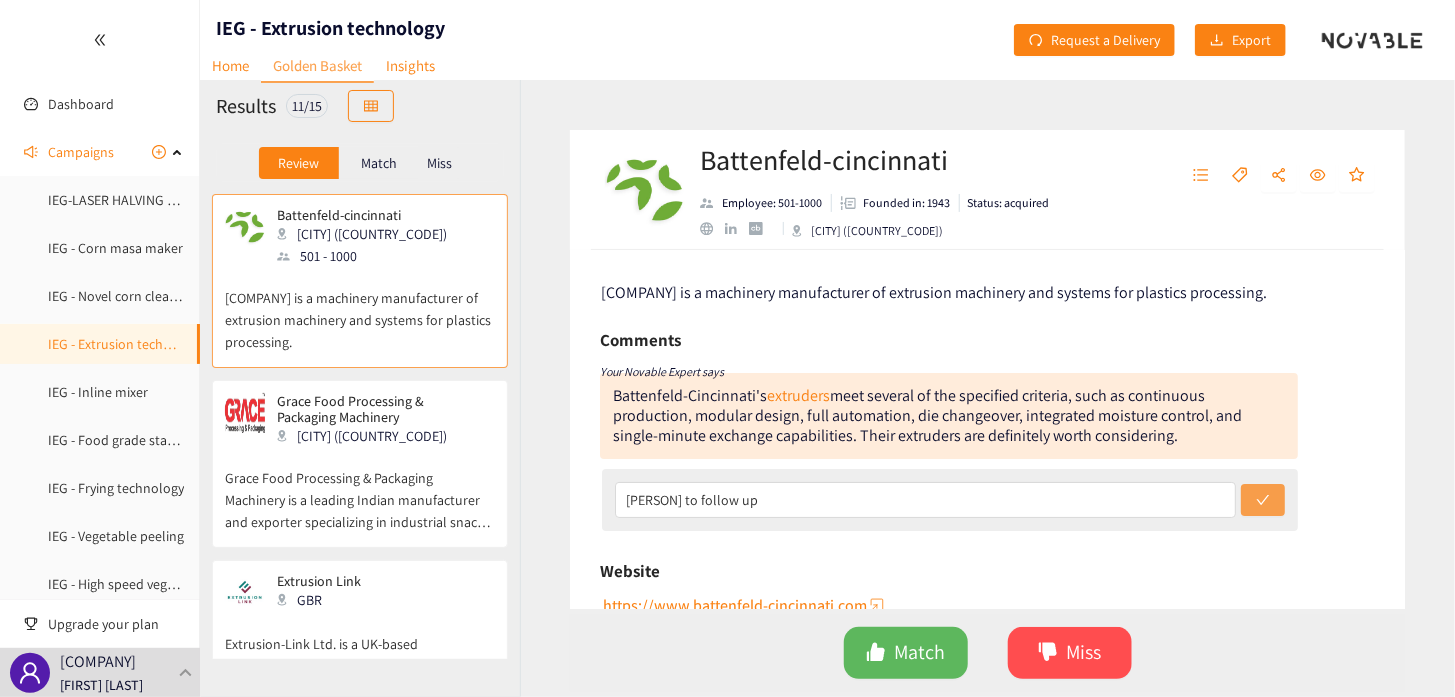 click 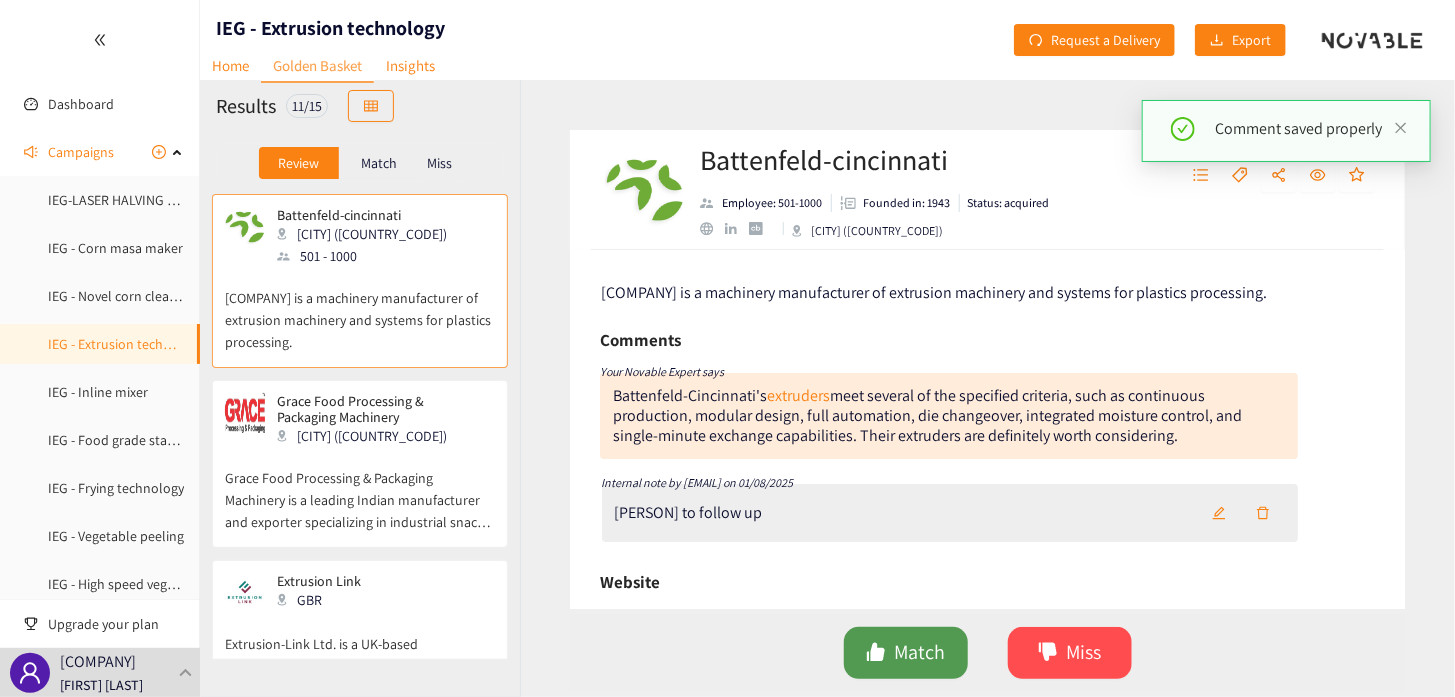 click on "Match" at bounding box center (919, 652) 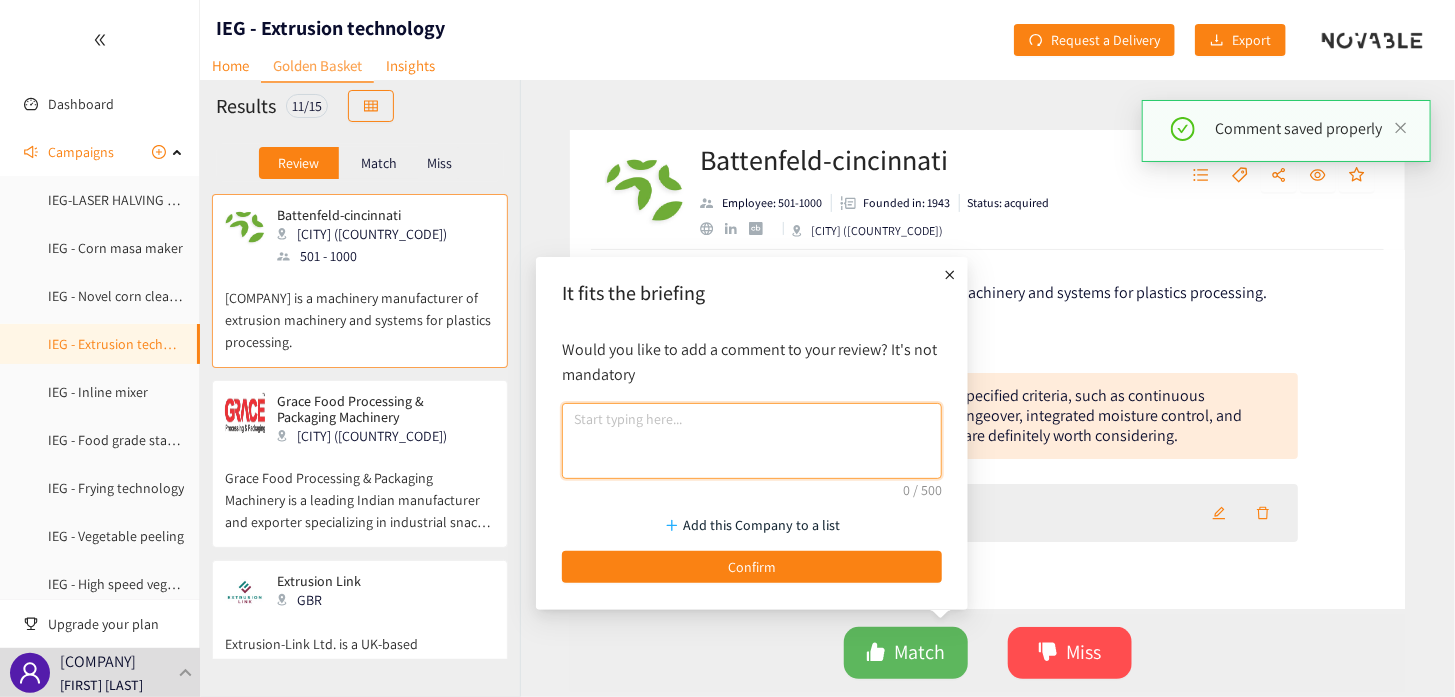click at bounding box center (752, 441) 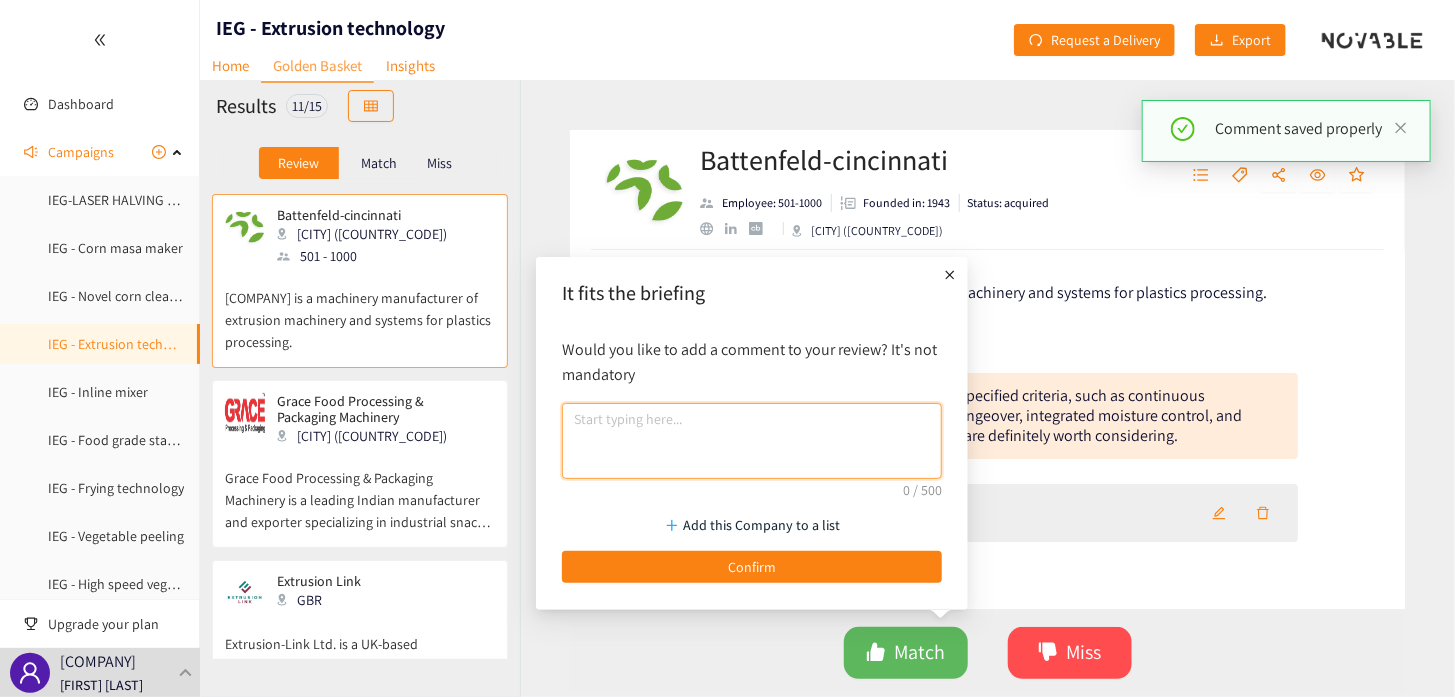paste on "[PERSON] to follow up" 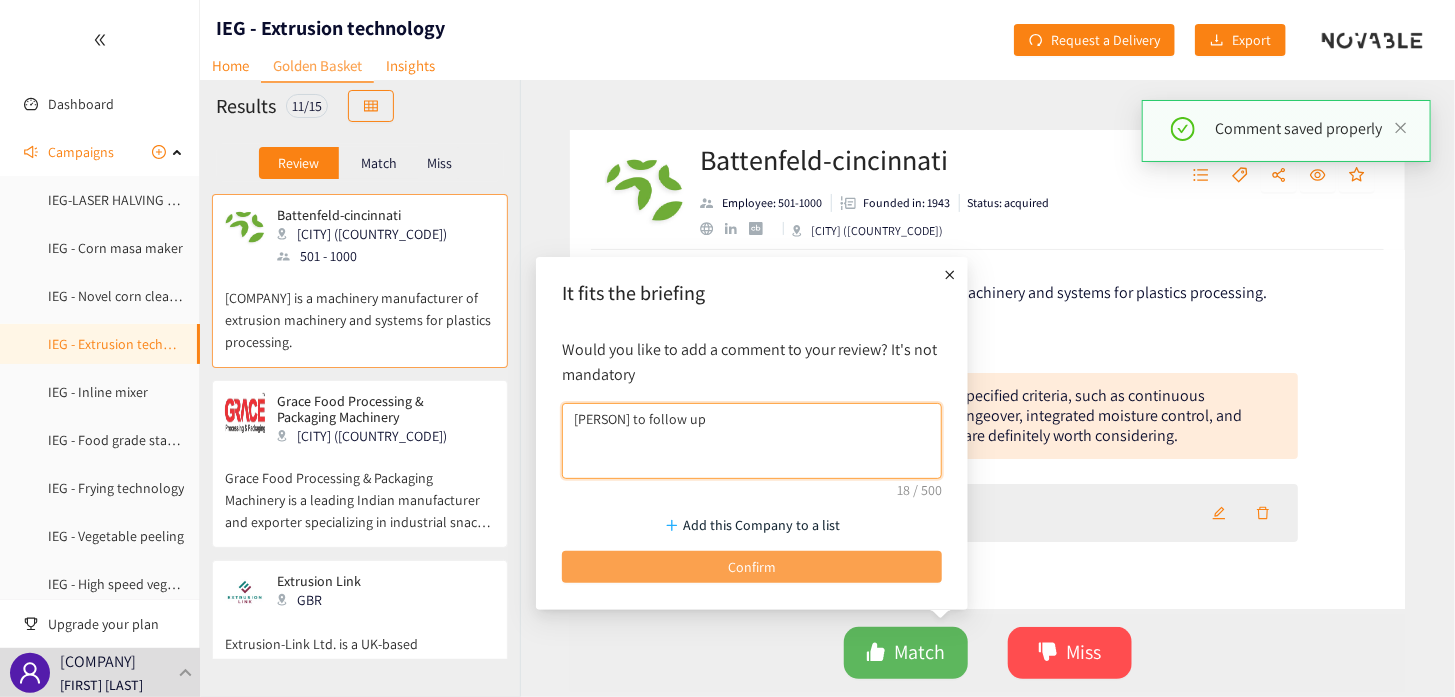 type on "[PERSON] to follow up" 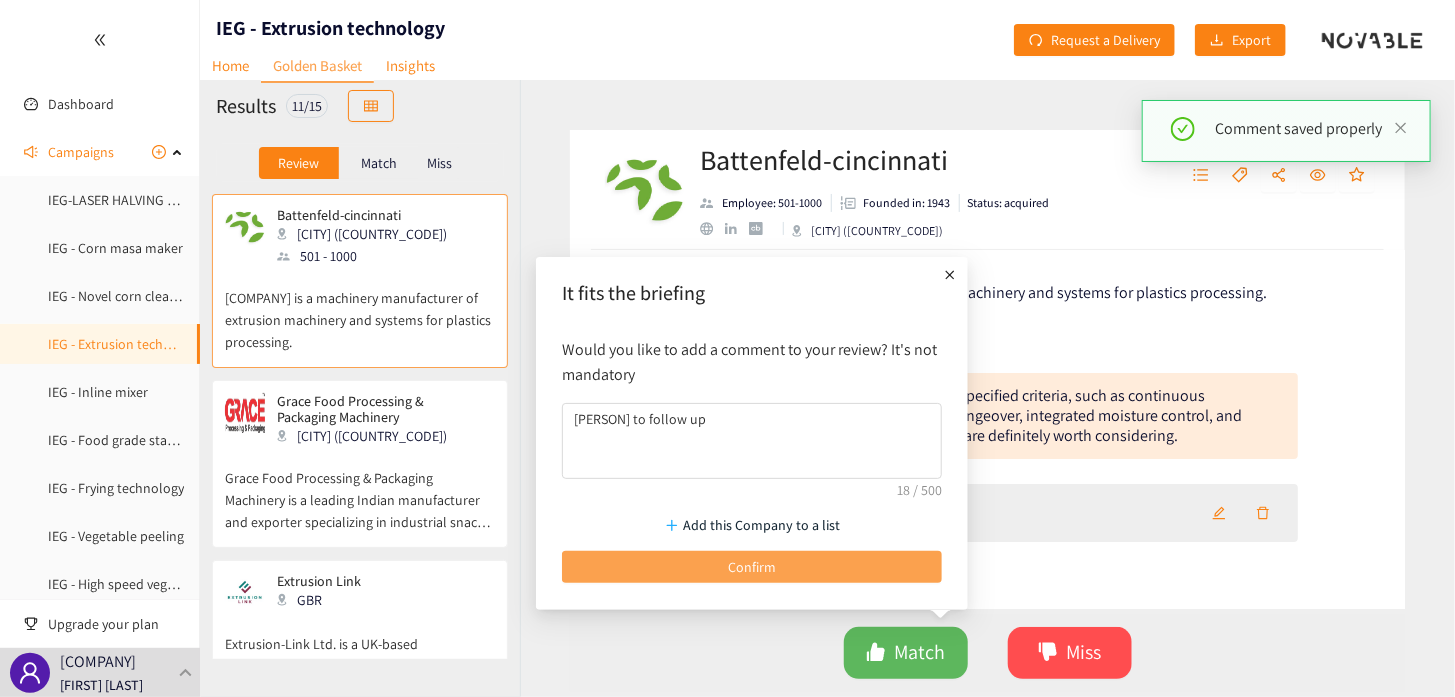 click on "Confirm" at bounding box center [752, 567] 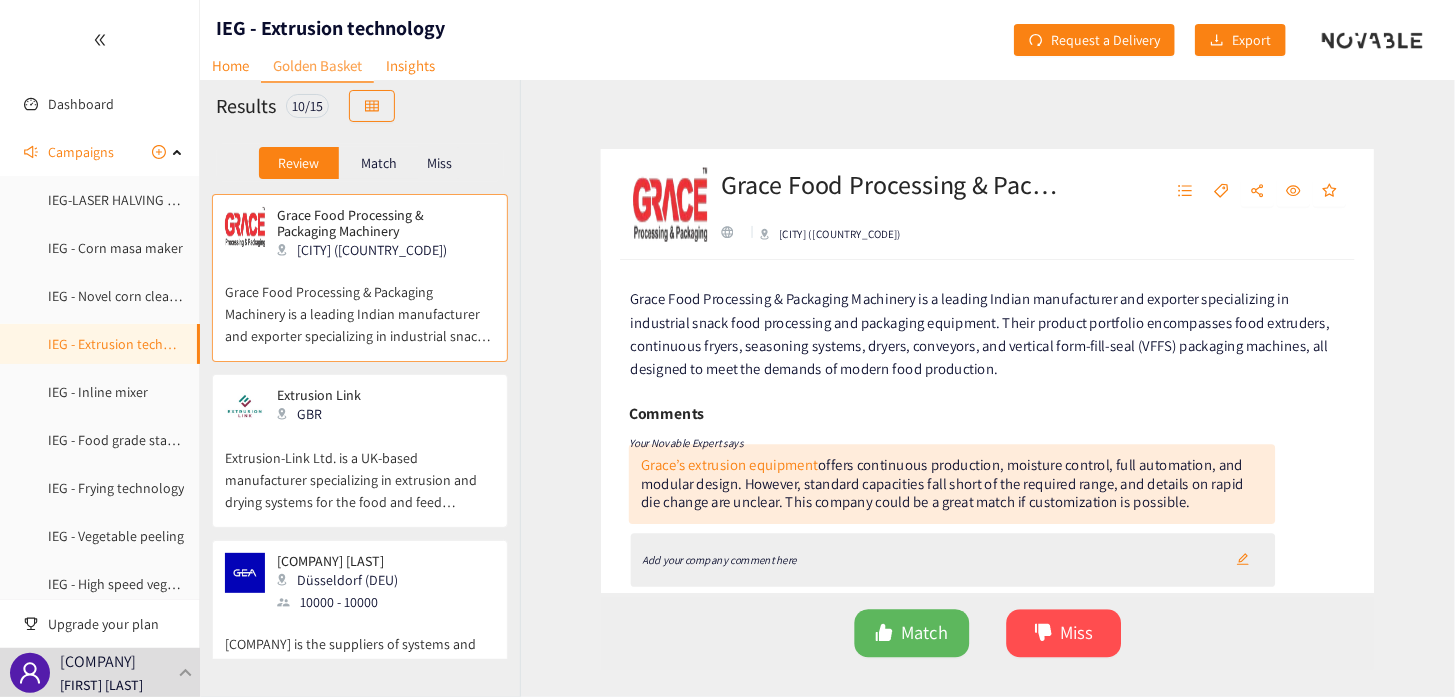 click on "Add your company comment here" at bounding box center (950, 574) 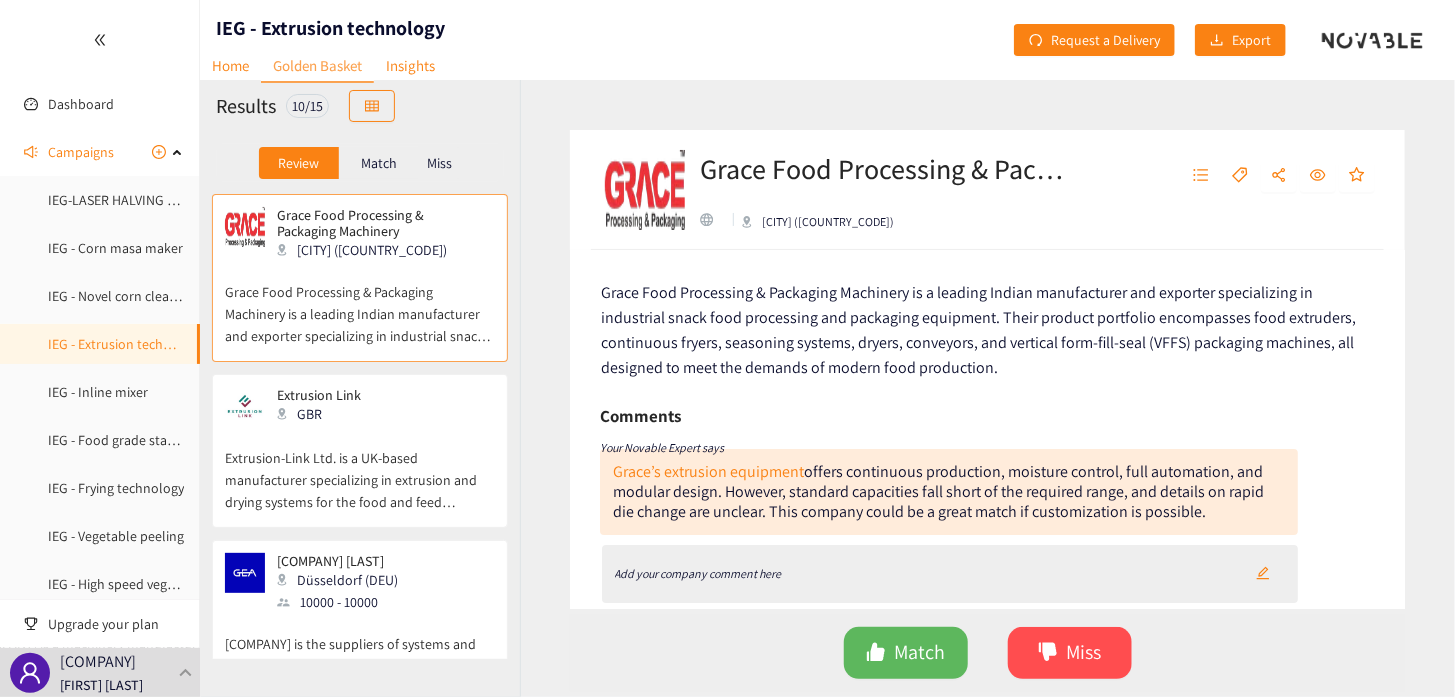click on "Add your company comment here" at bounding box center [698, 573] 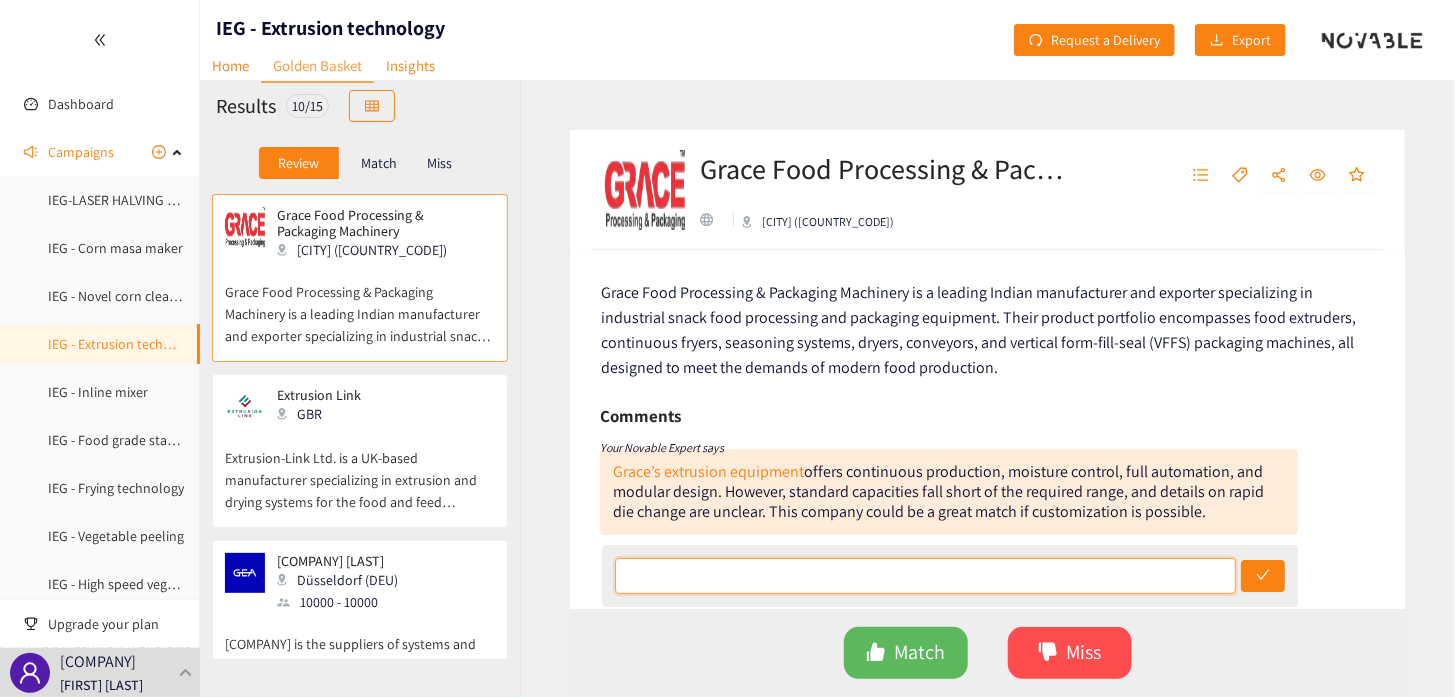 click at bounding box center (925, 576) 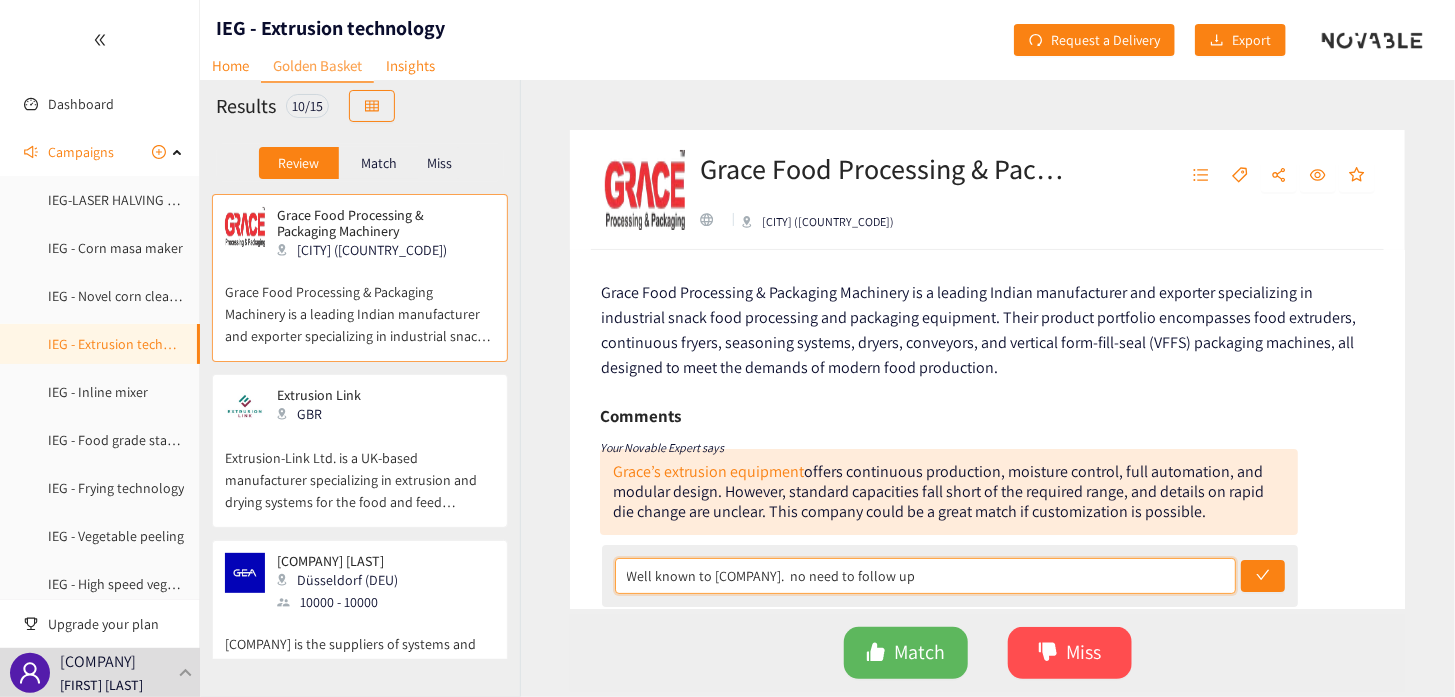 drag, startPoint x: 894, startPoint y: 578, endPoint x: 592, endPoint y: 582, distance: 302.0265 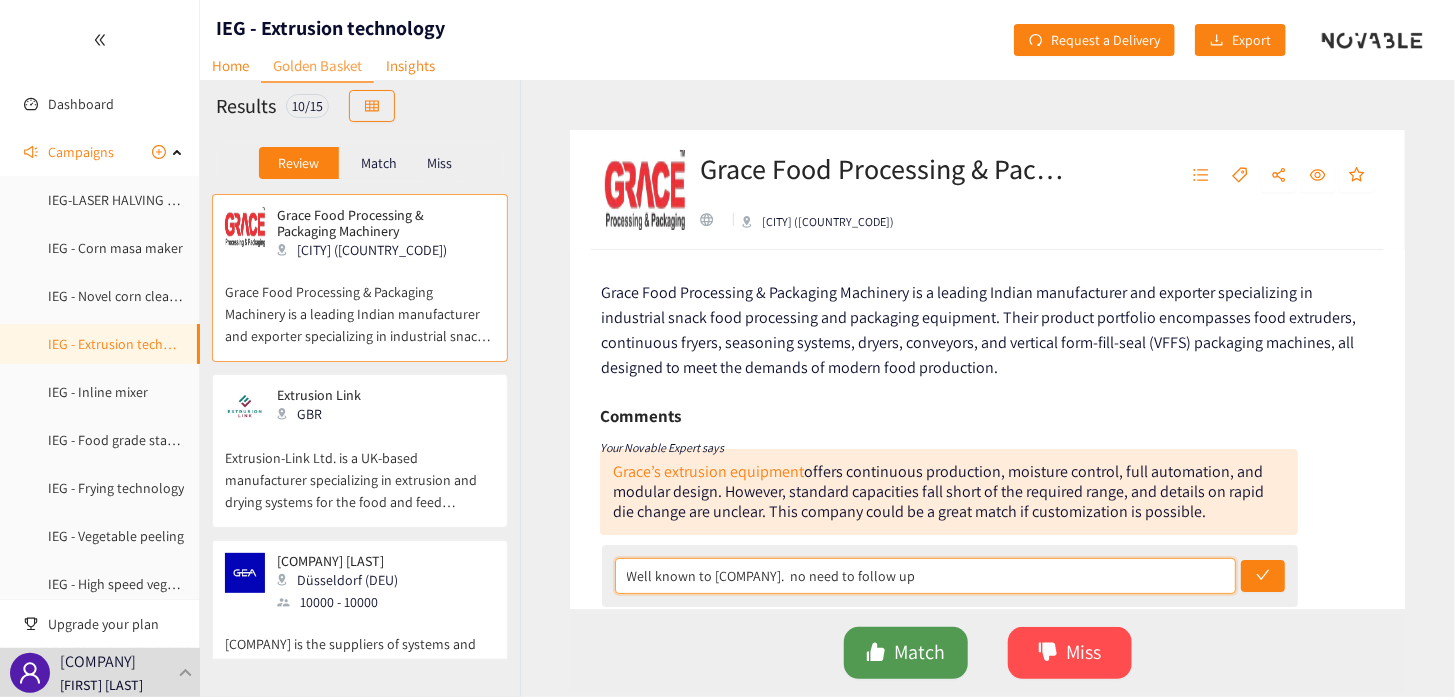 type on "Well known to [COMPANY].  no need to follow up" 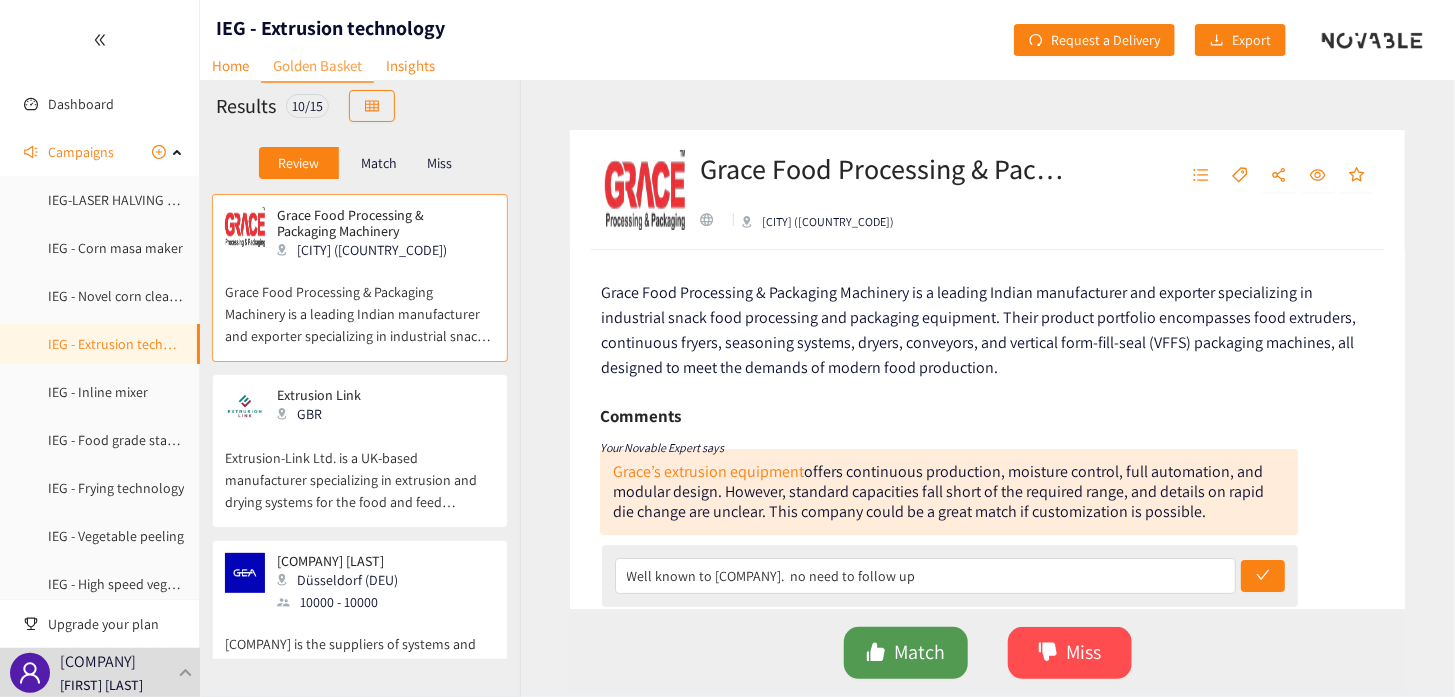 click on "Match" at bounding box center (919, 652) 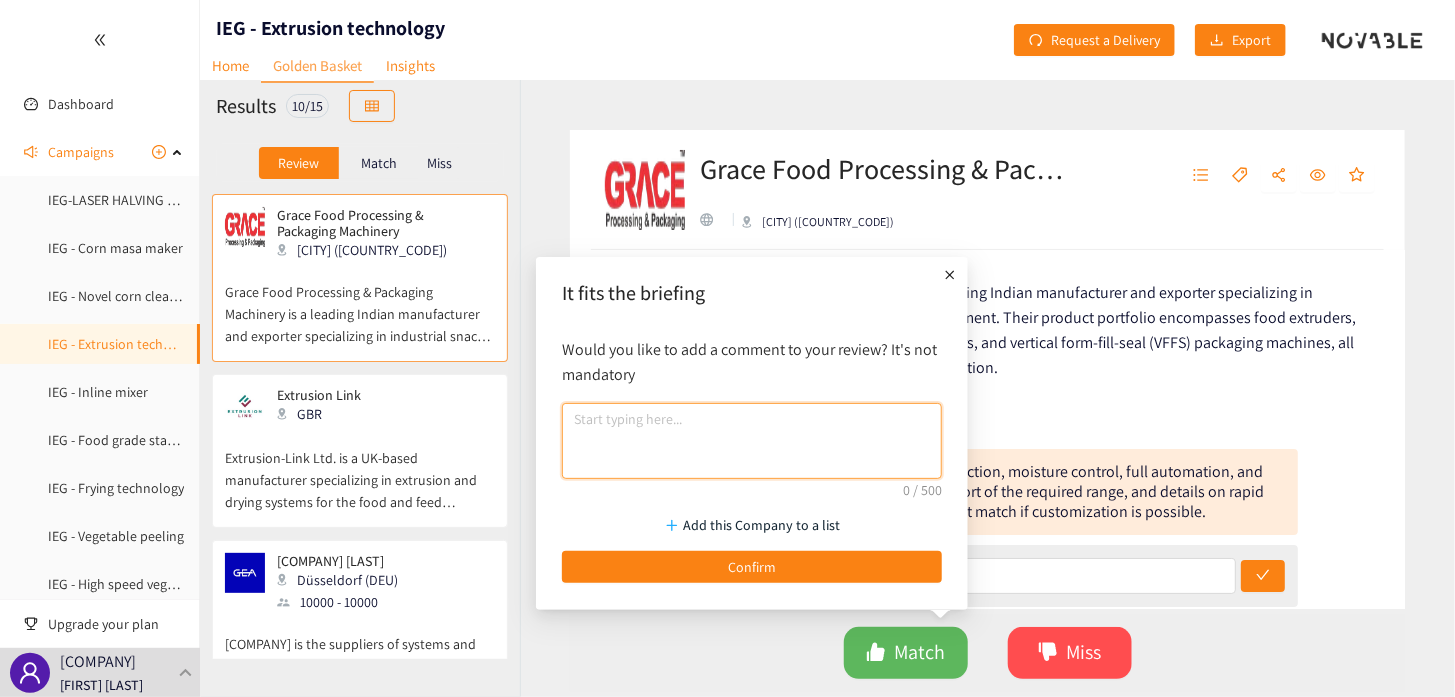 click at bounding box center (752, 441) 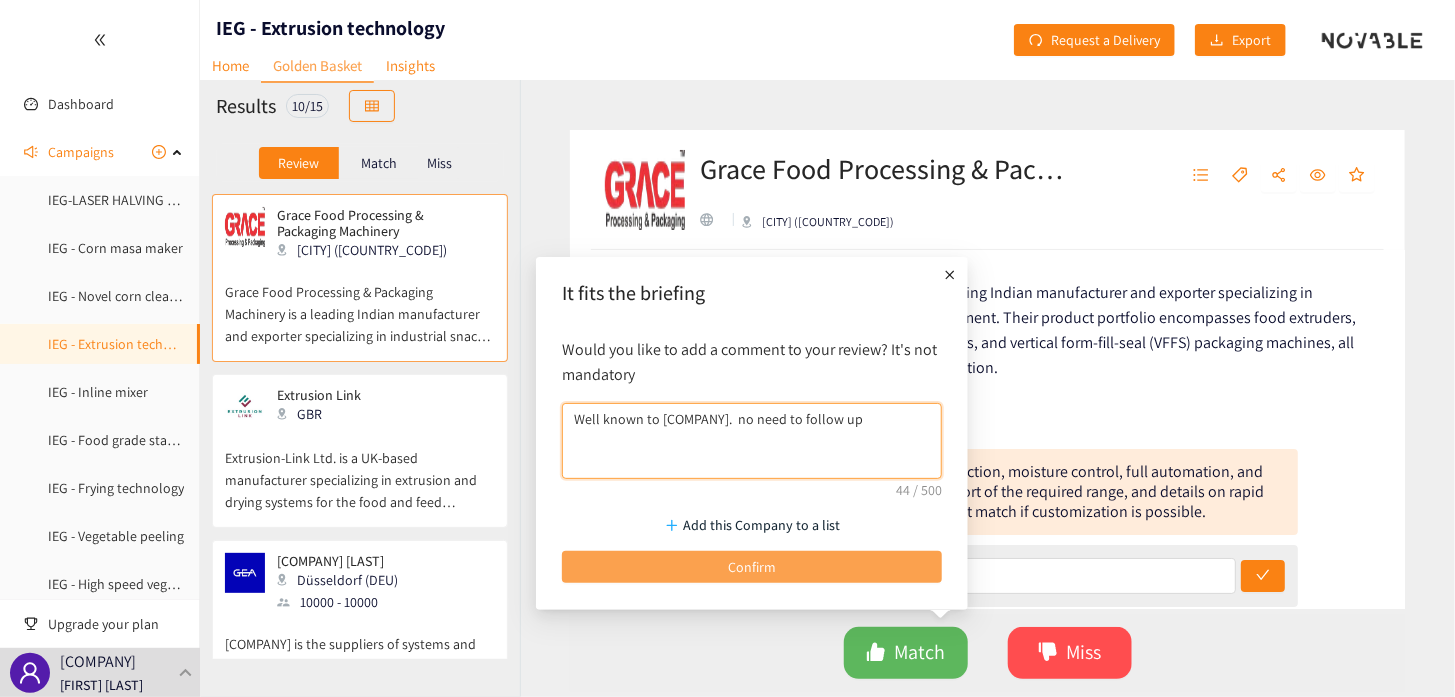 type on "Well known to [COMPANY].  no need to follow up" 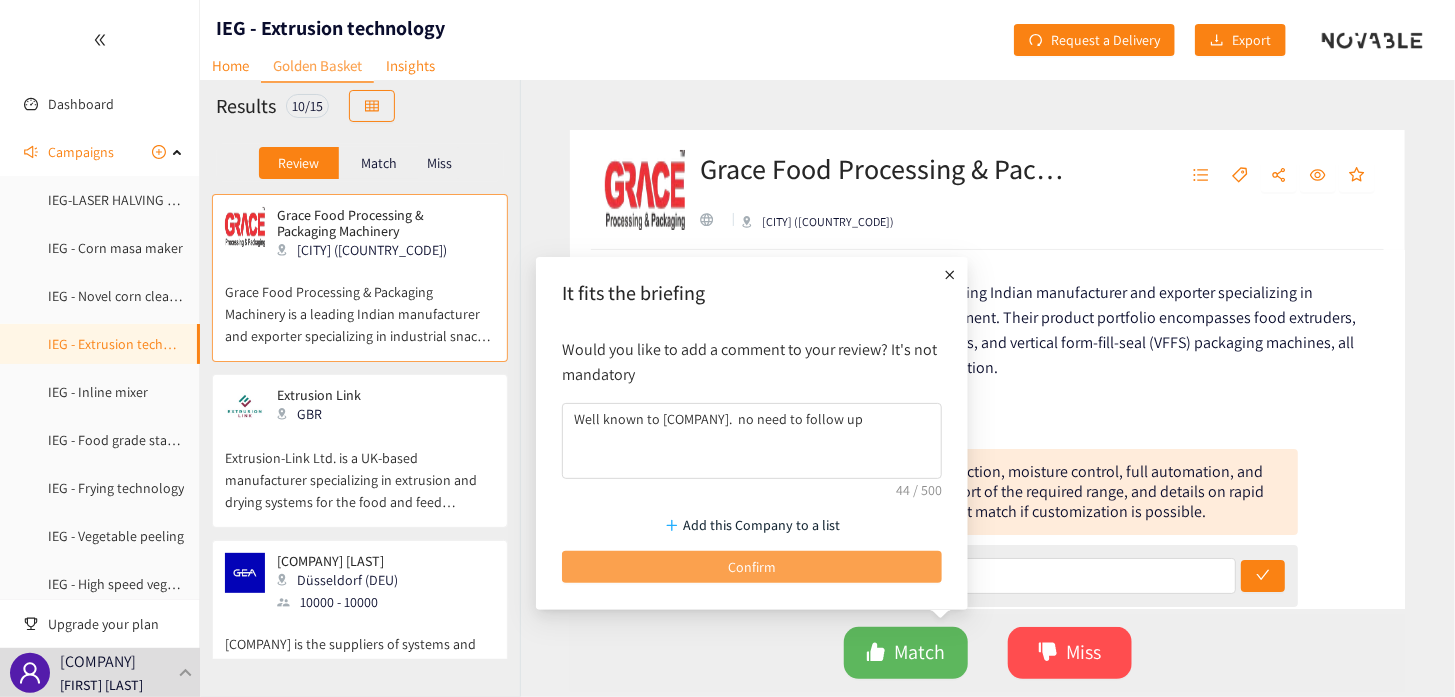 click on "Confirm" at bounding box center [752, 567] 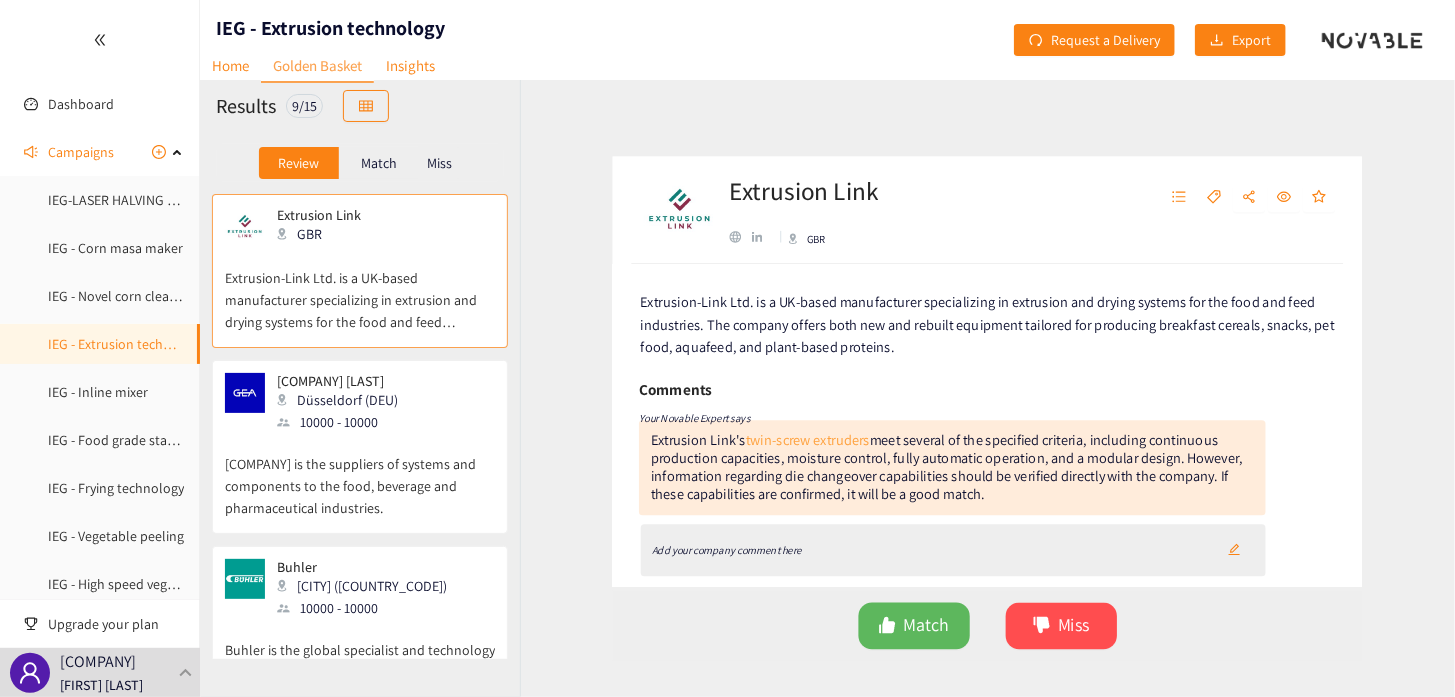 click on "twin-screw extruders" at bounding box center (788, 446) 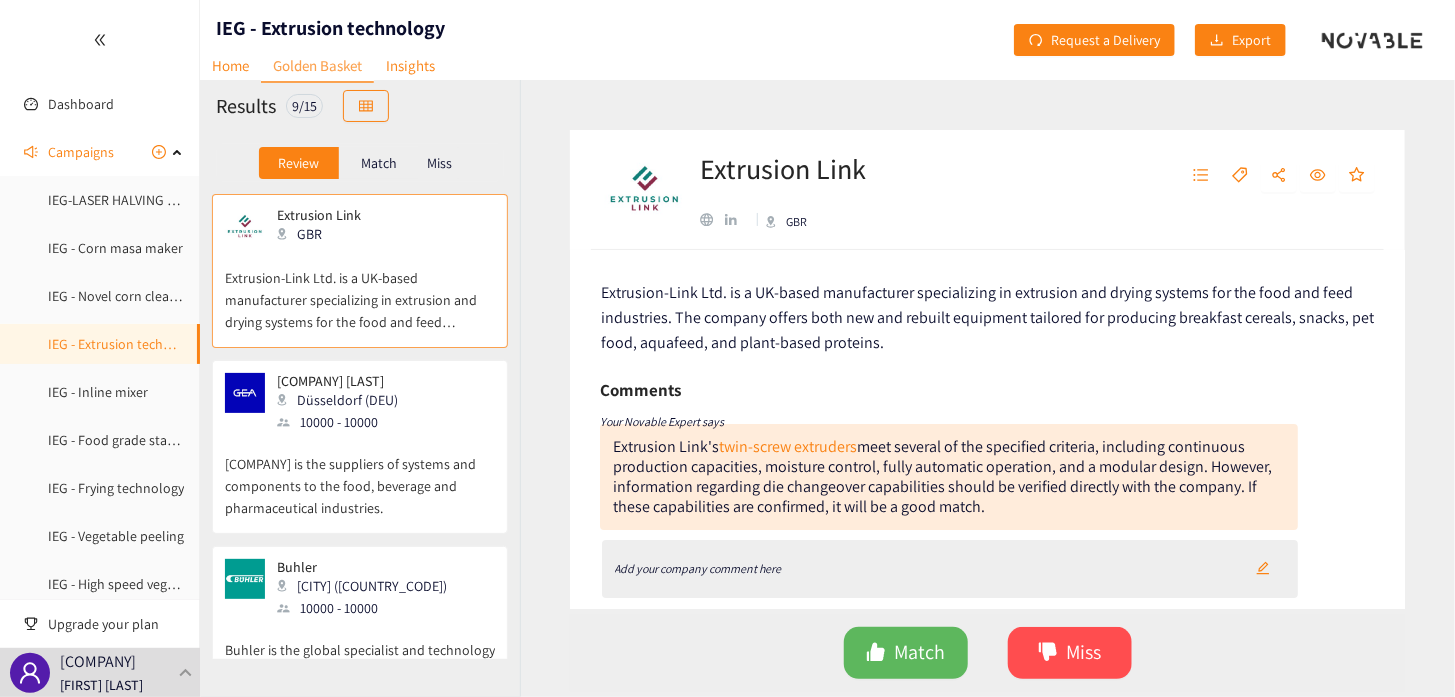 click on "Add your company comment here" at bounding box center [950, 569] 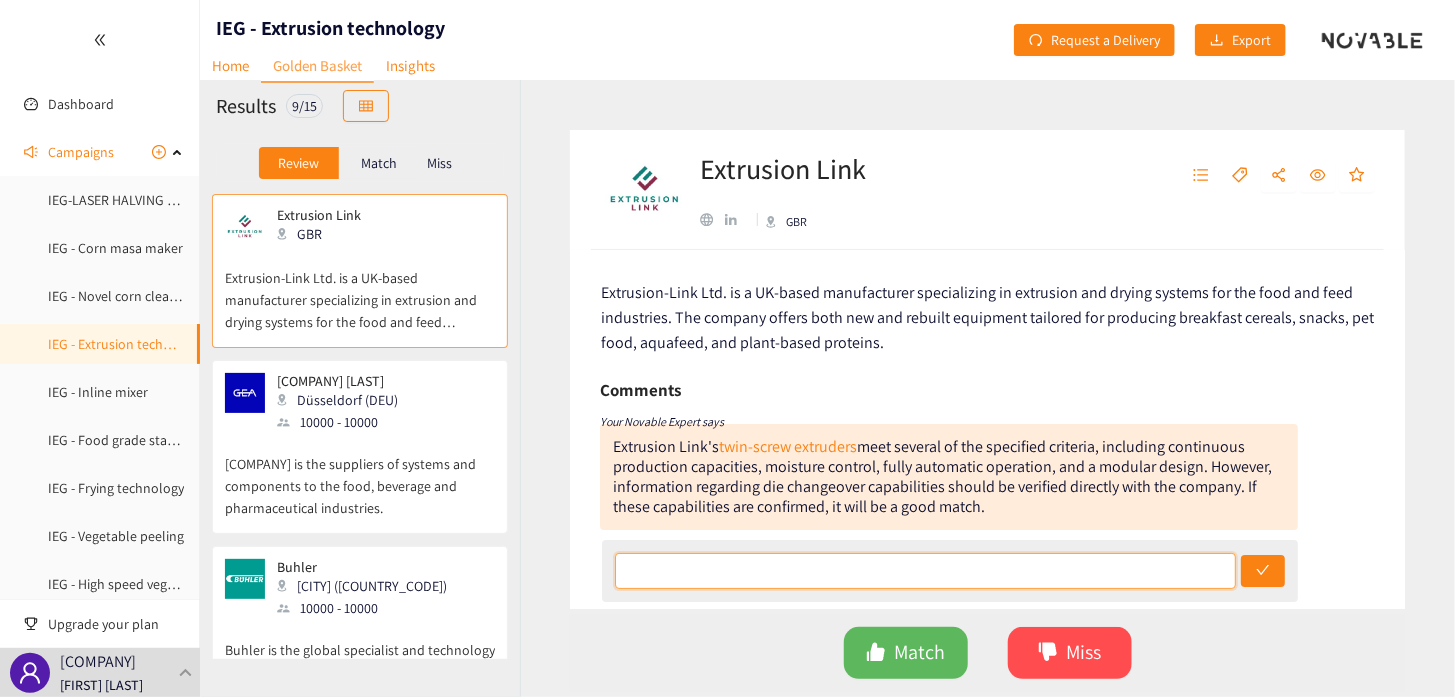 click at bounding box center (925, 571) 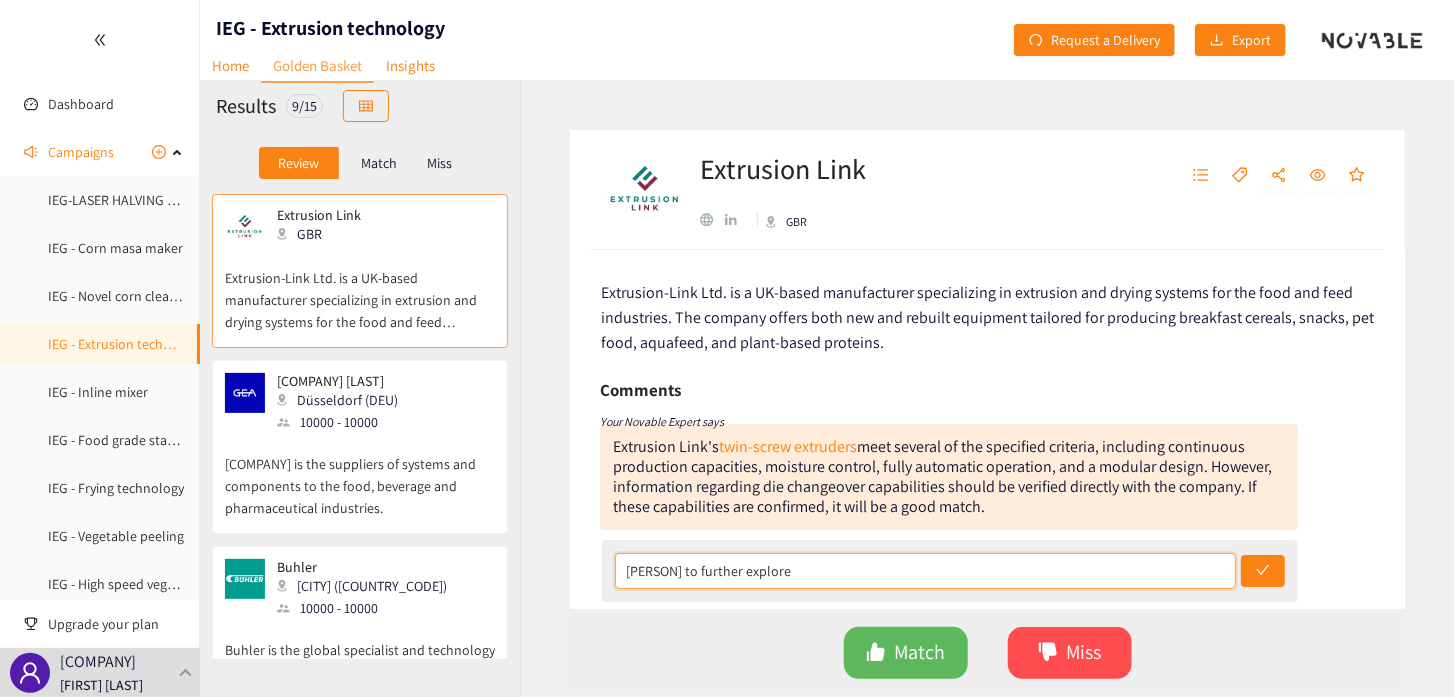 drag, startPoint x: 818, startPoint y: 577, endPoint x: 599, endPoint y: 572, distance: 219.05707 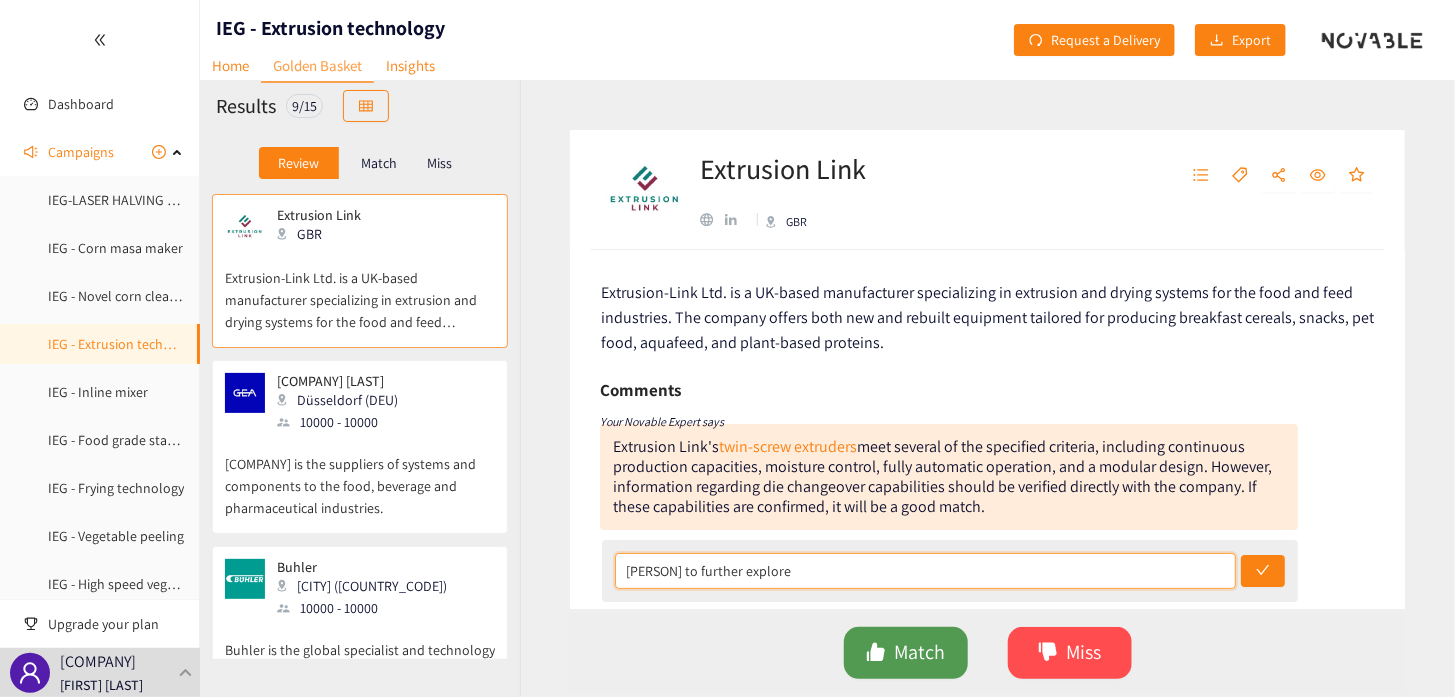 type on "[PERSON] to further explore" 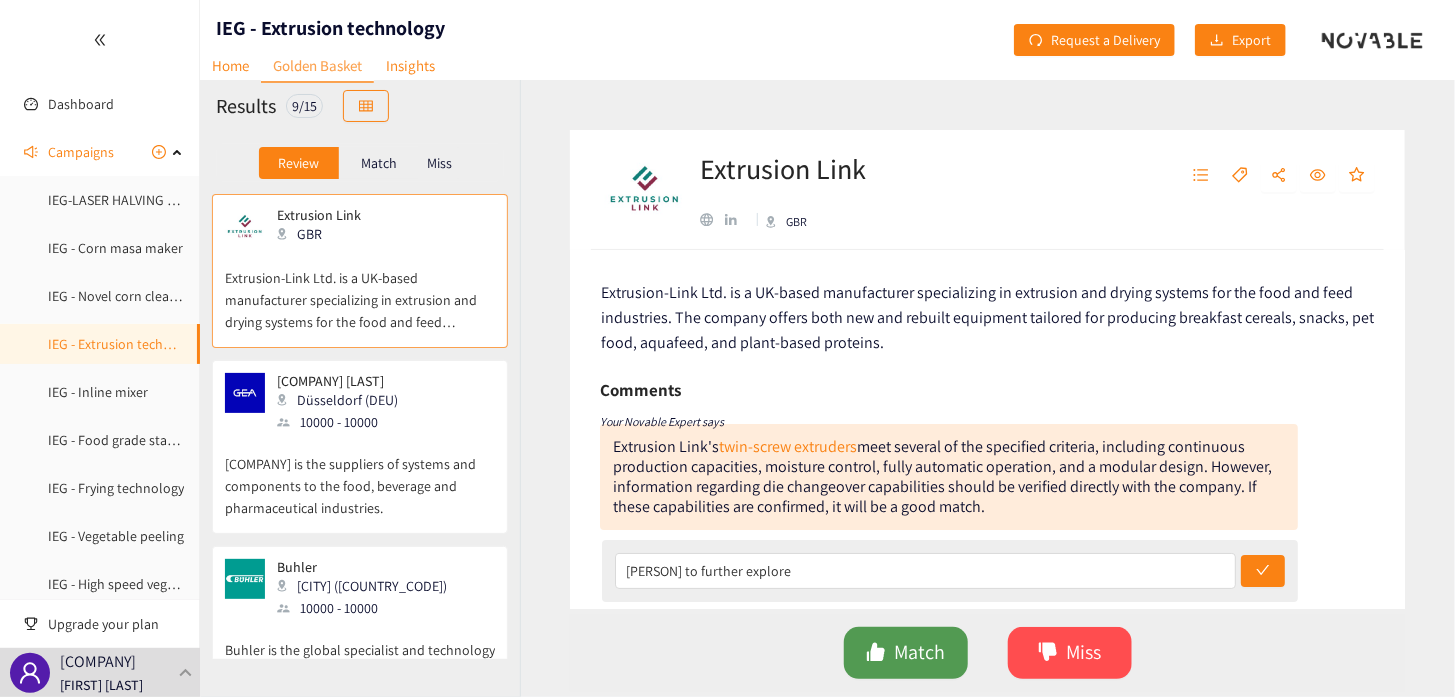 click on "Match" at bounding box center (919, 652) 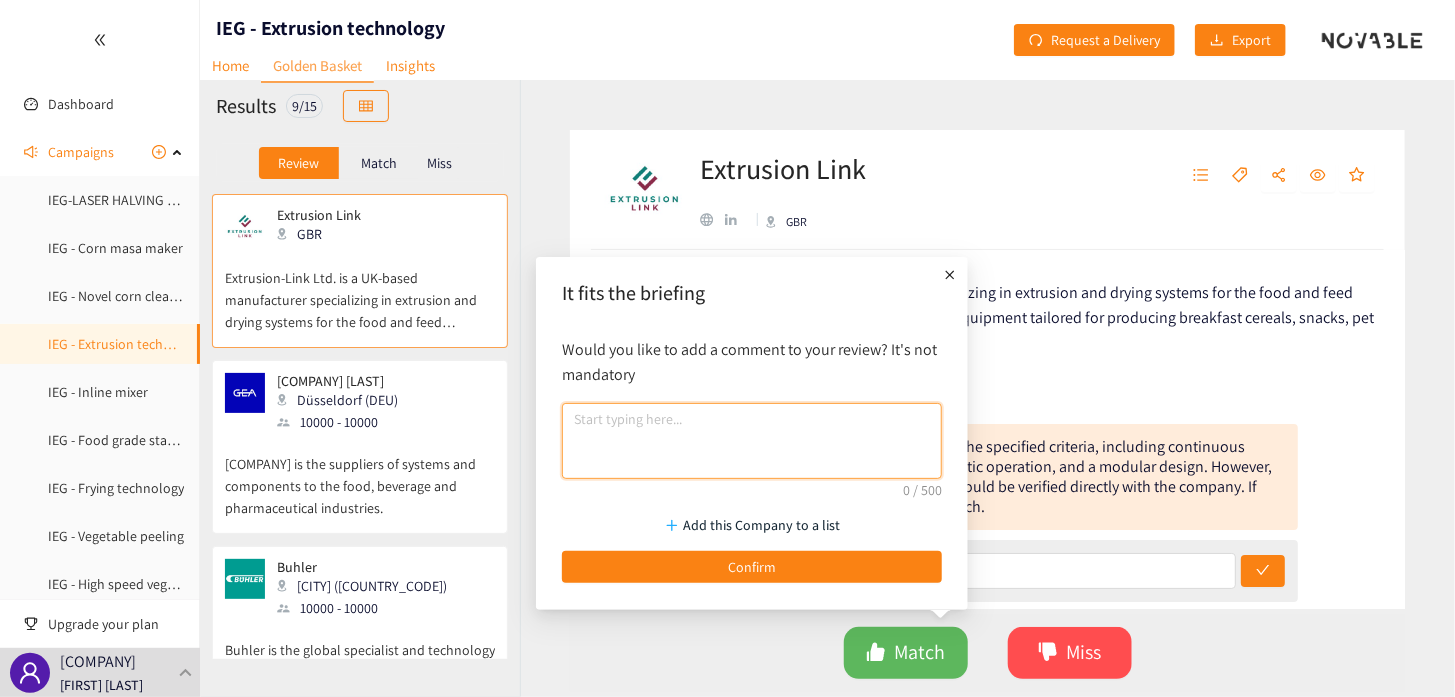 click at bounding box center (752, 441) 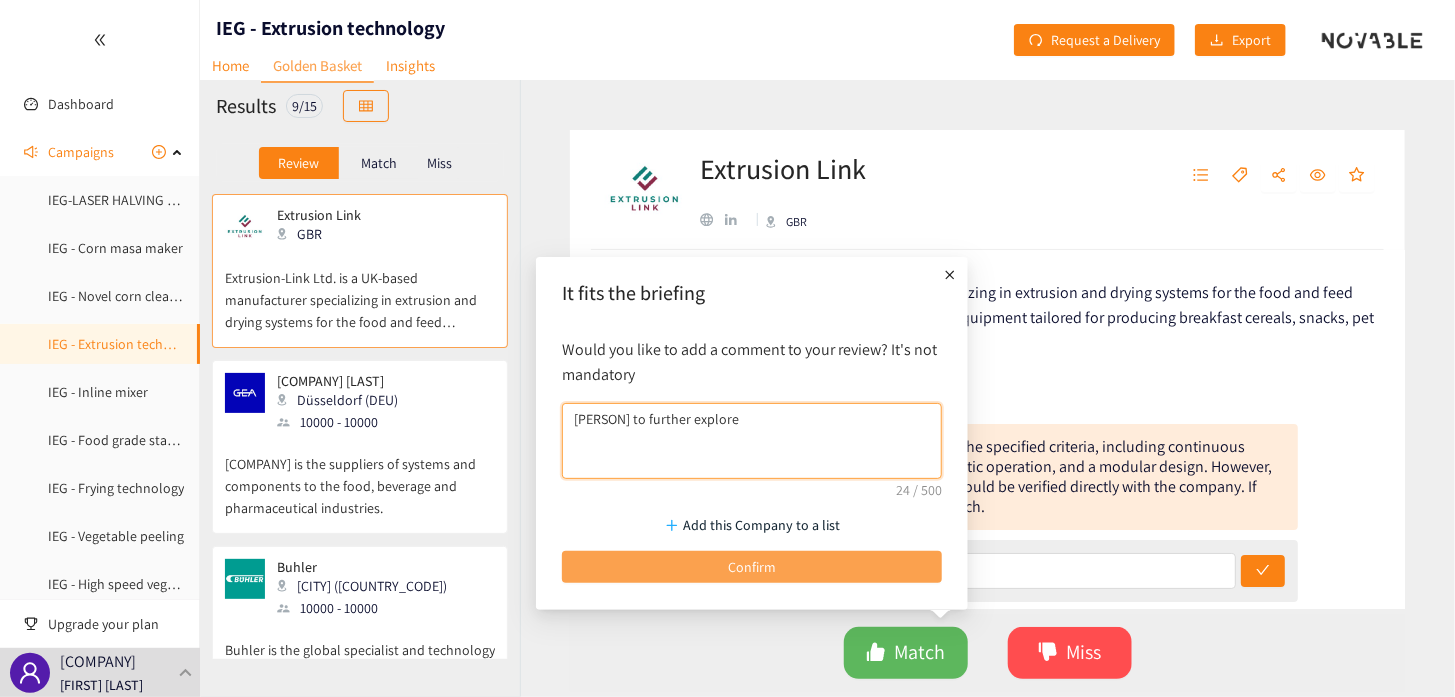 type on "[PERSON] to further explore" 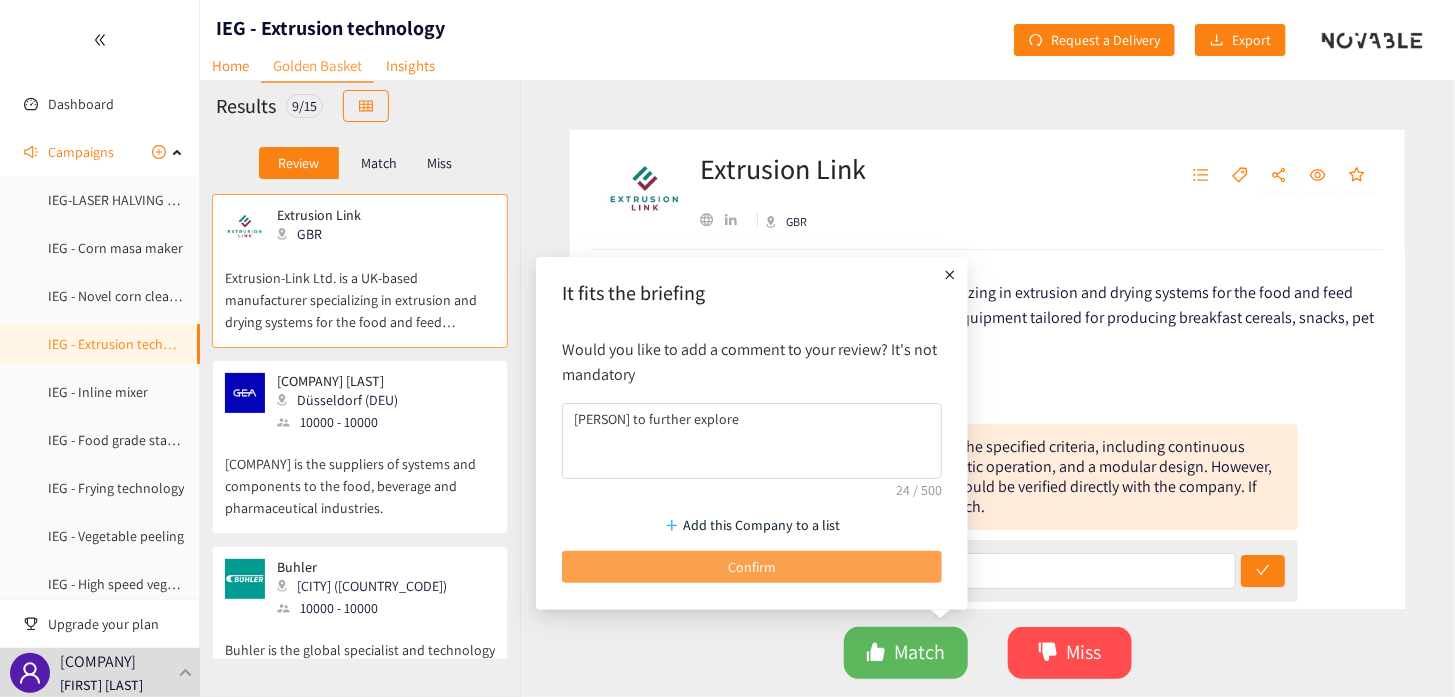 click on "Confirm" at bounding box center [752, 567] 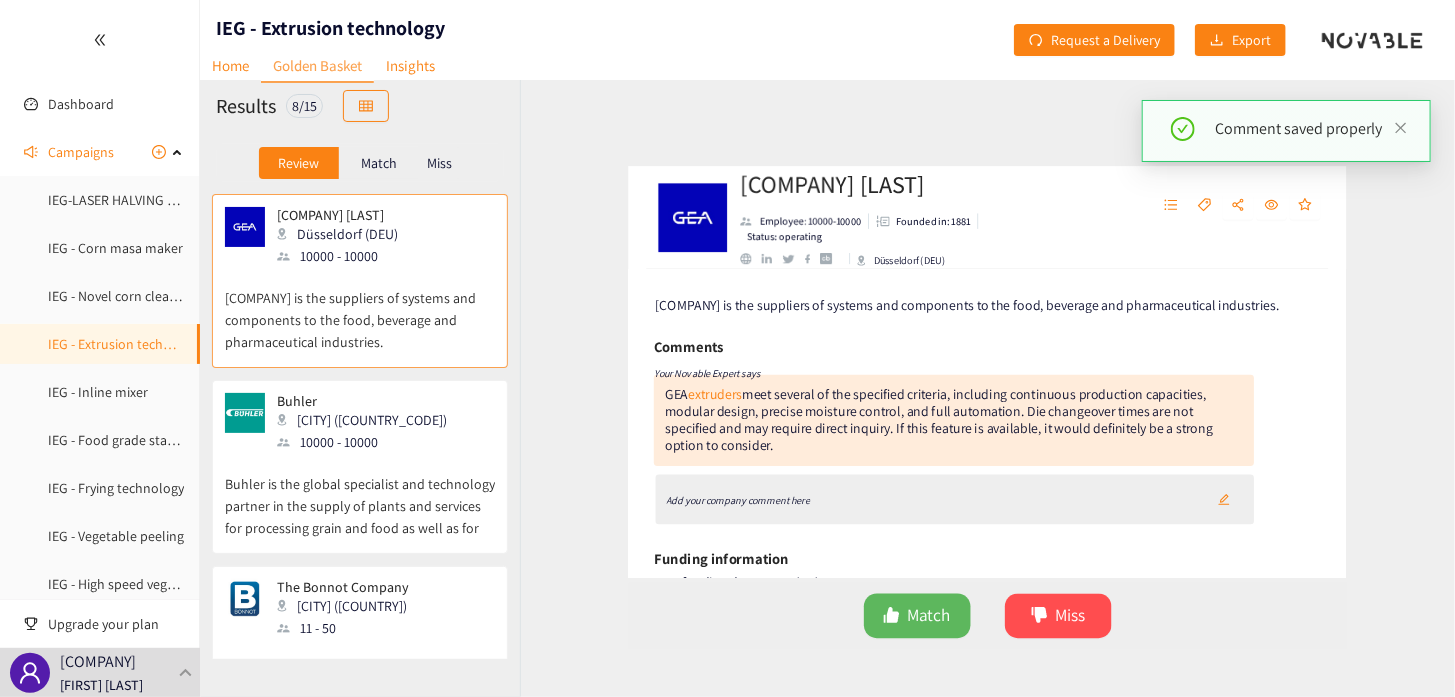 click on "Add your company comment here" at bounding box center (950, 518) 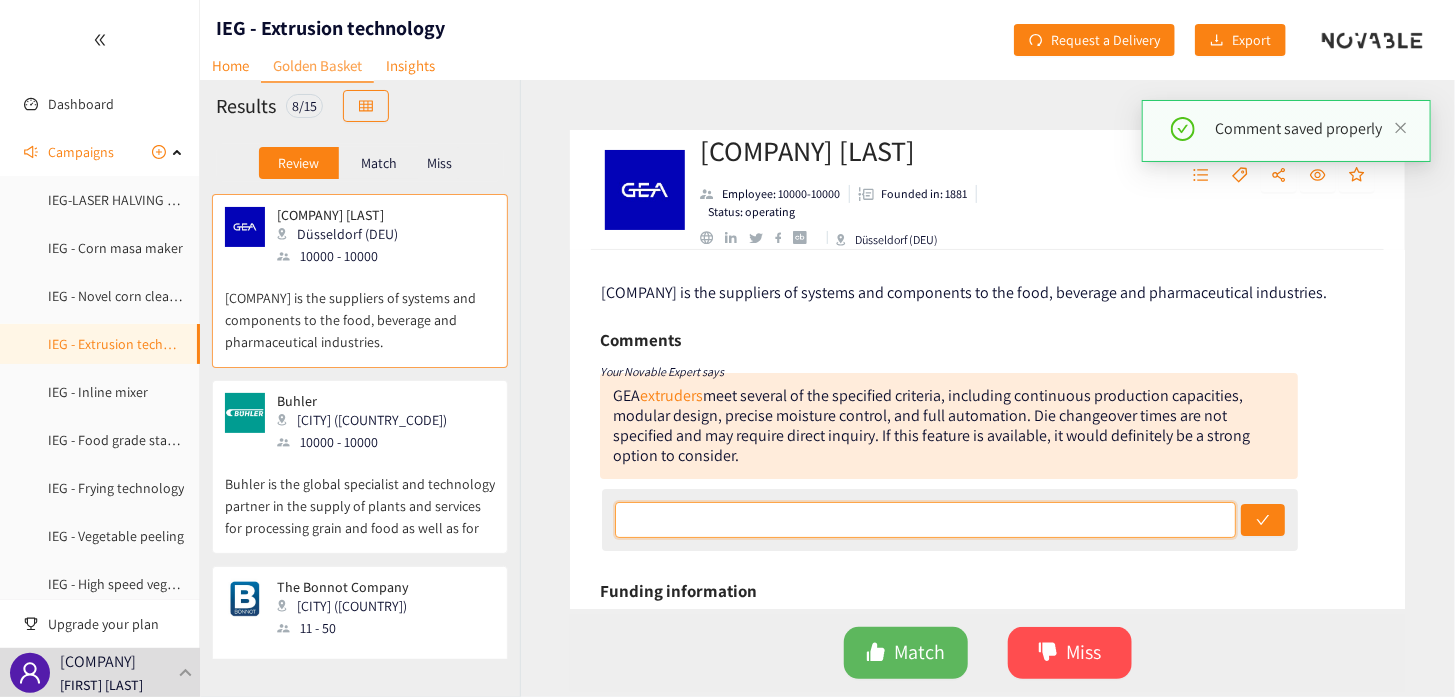 click at bounding box center [925, 520] 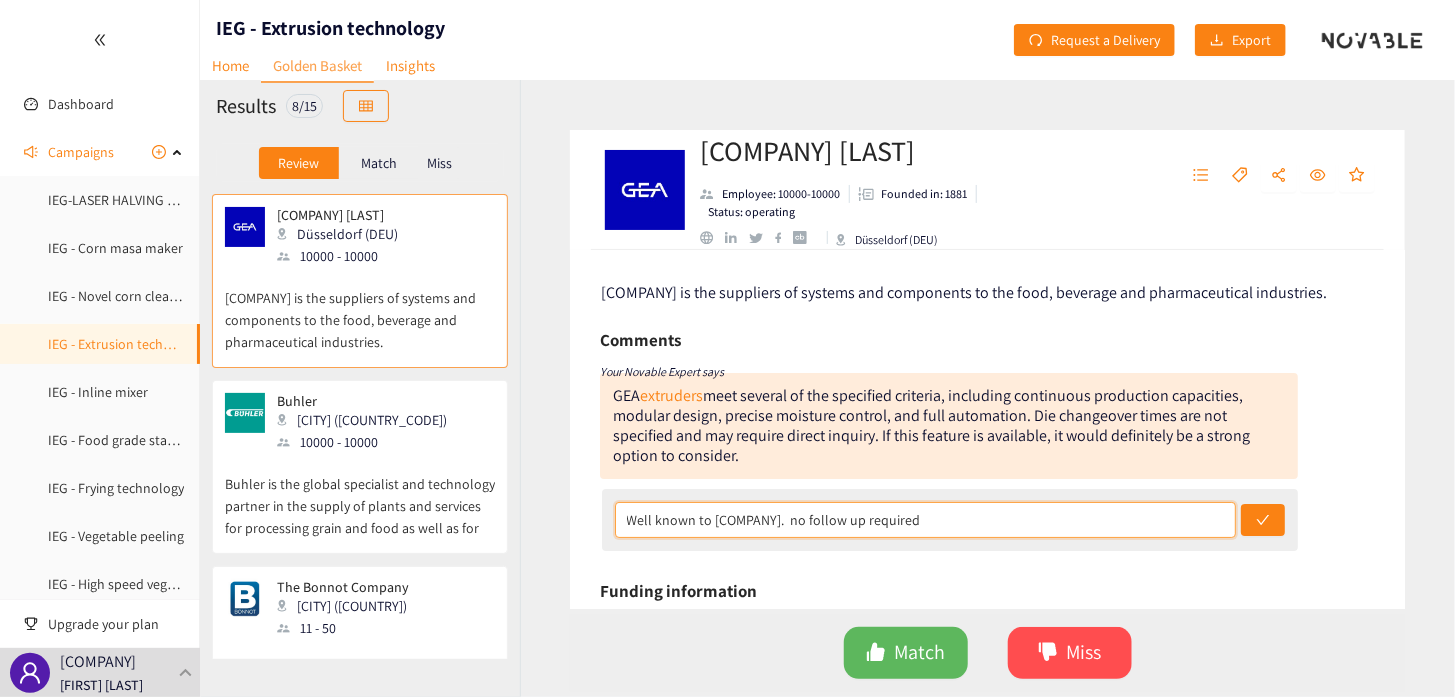 click on "Well known to [COMPANY].  no follow up required" at bounding box center (925, 520) 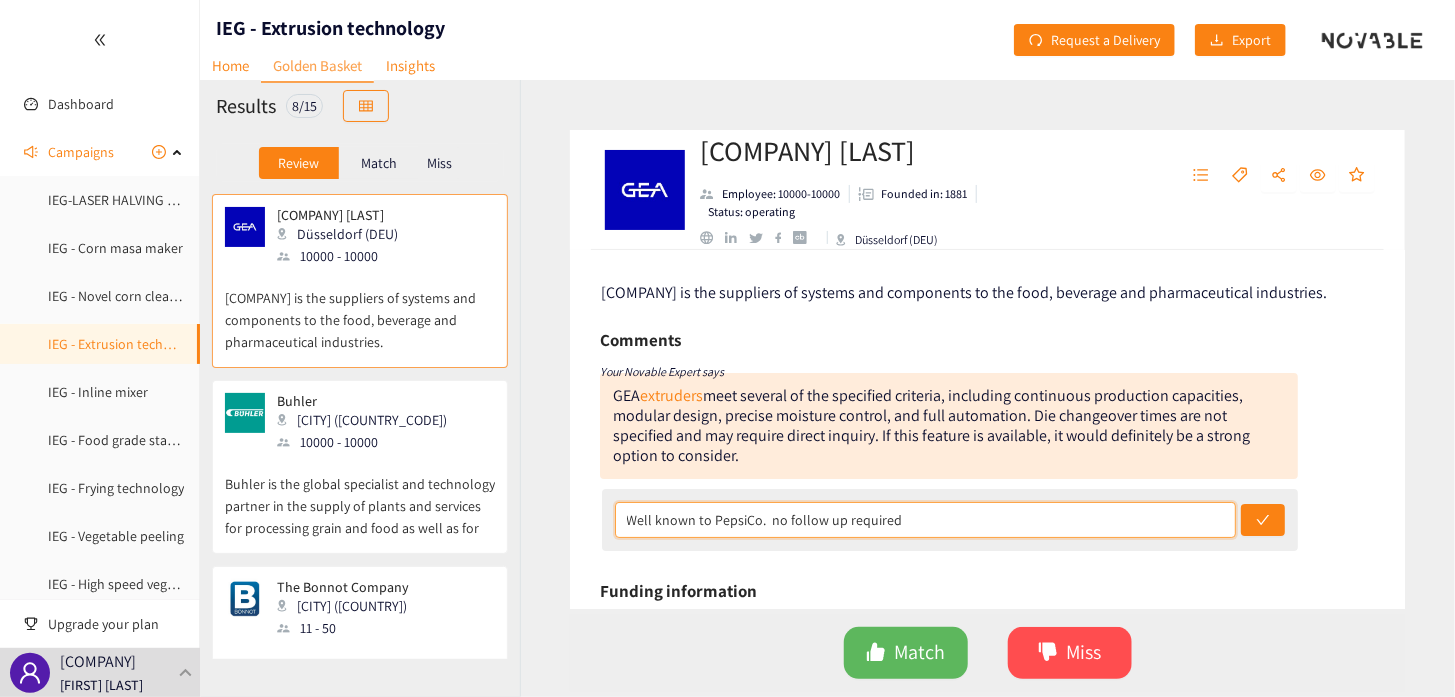 drag, startPoint x: 906, startPoint y: 526, endPoint x: 622, endPoint y: 521, distance: 284.044 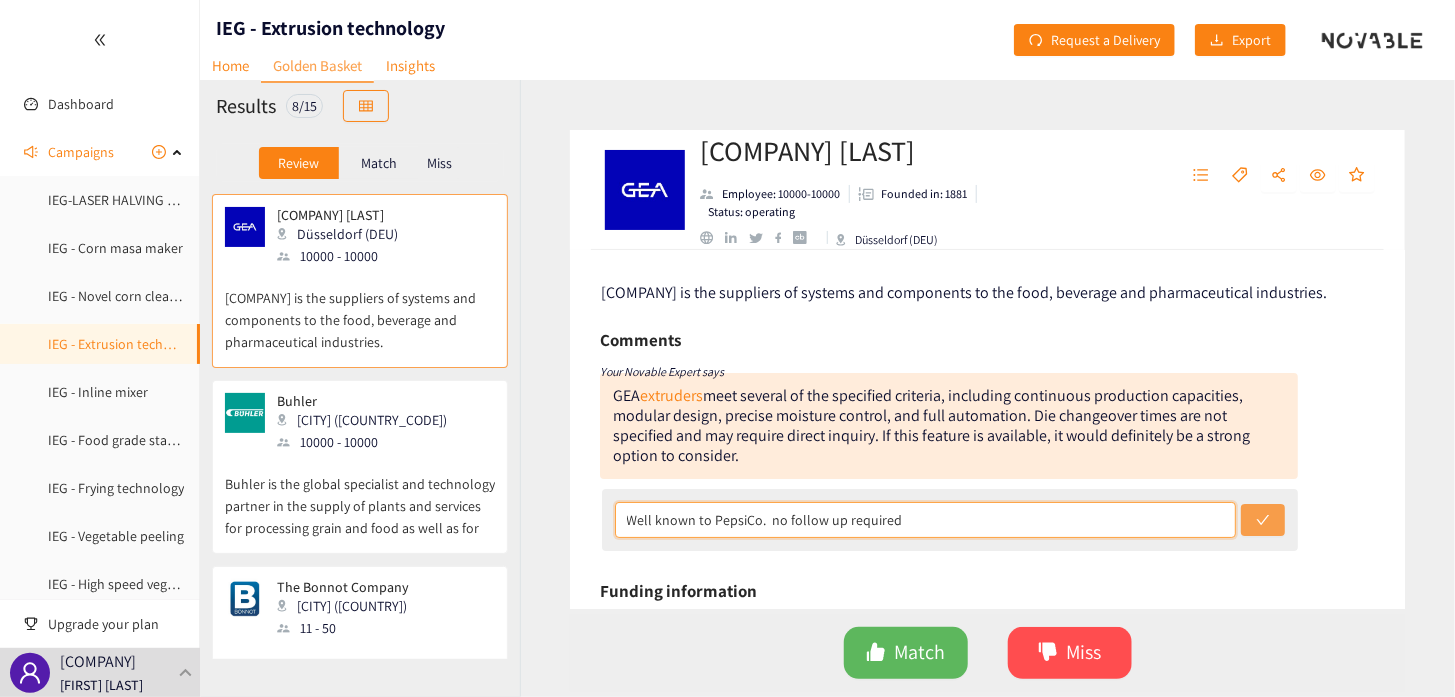 type on "Well known to PepsiCo.  no follow up required" 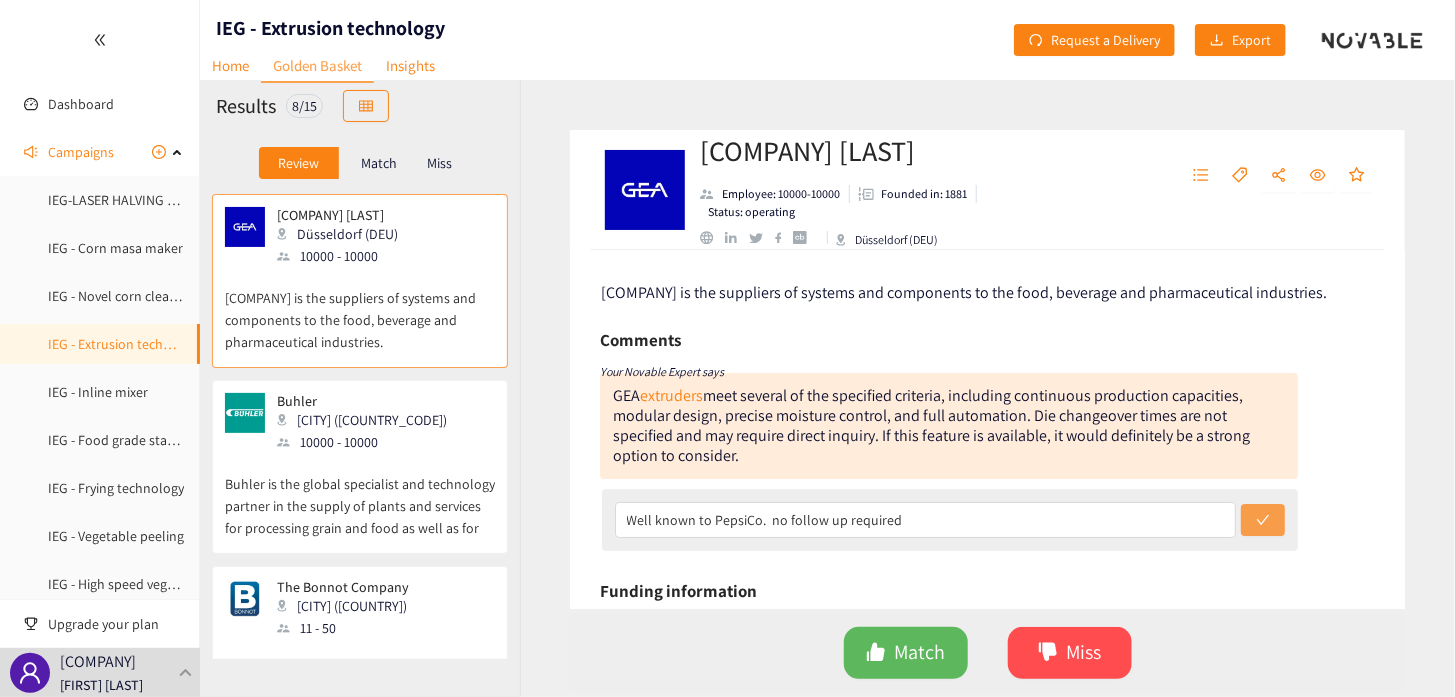 click at bounding box center [1263, 520] 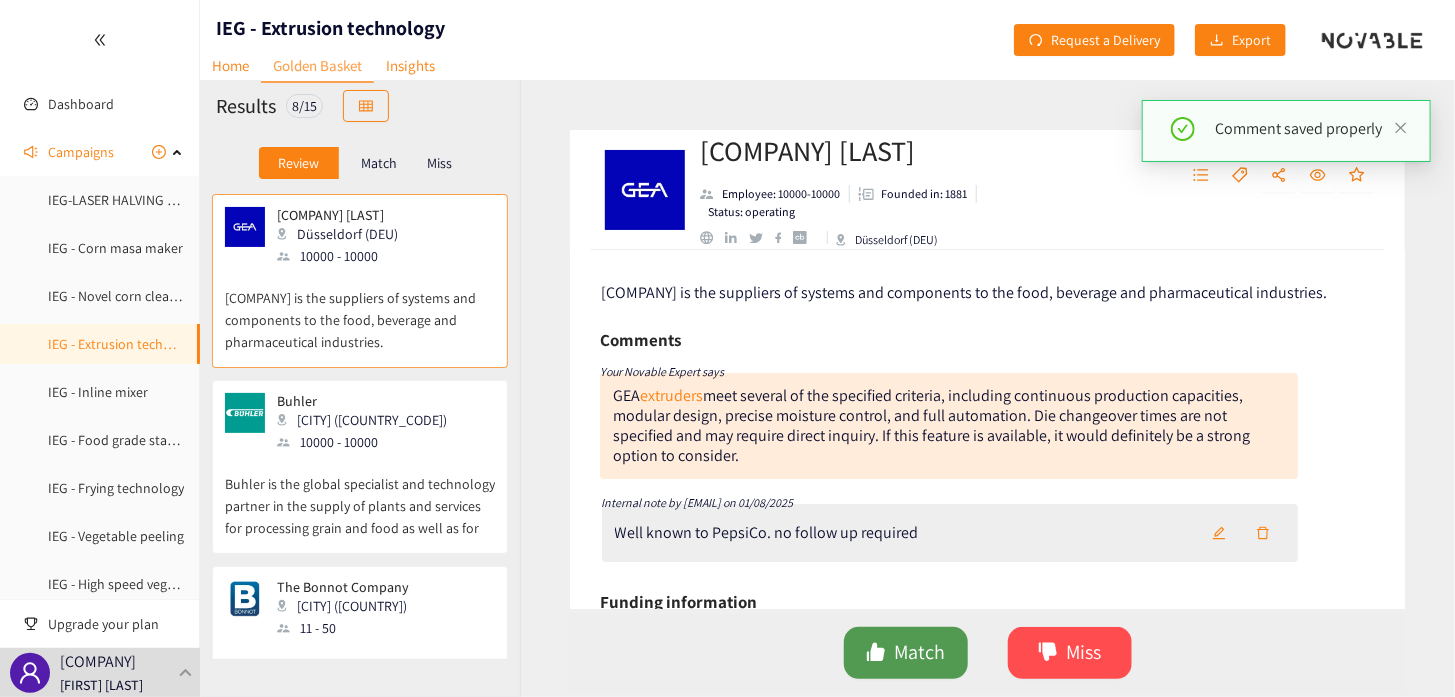 click on "Match" at bounding box center [919, 652] 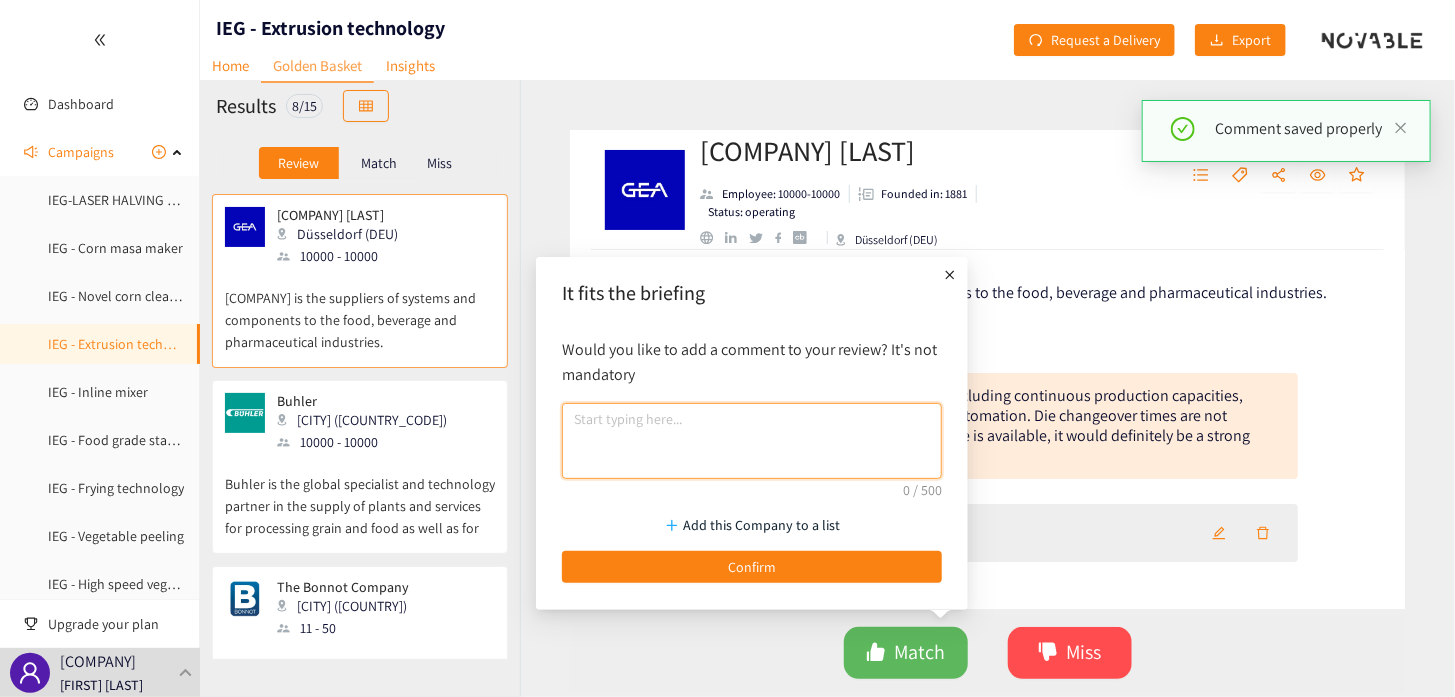 click at bounding box center (752, 441) 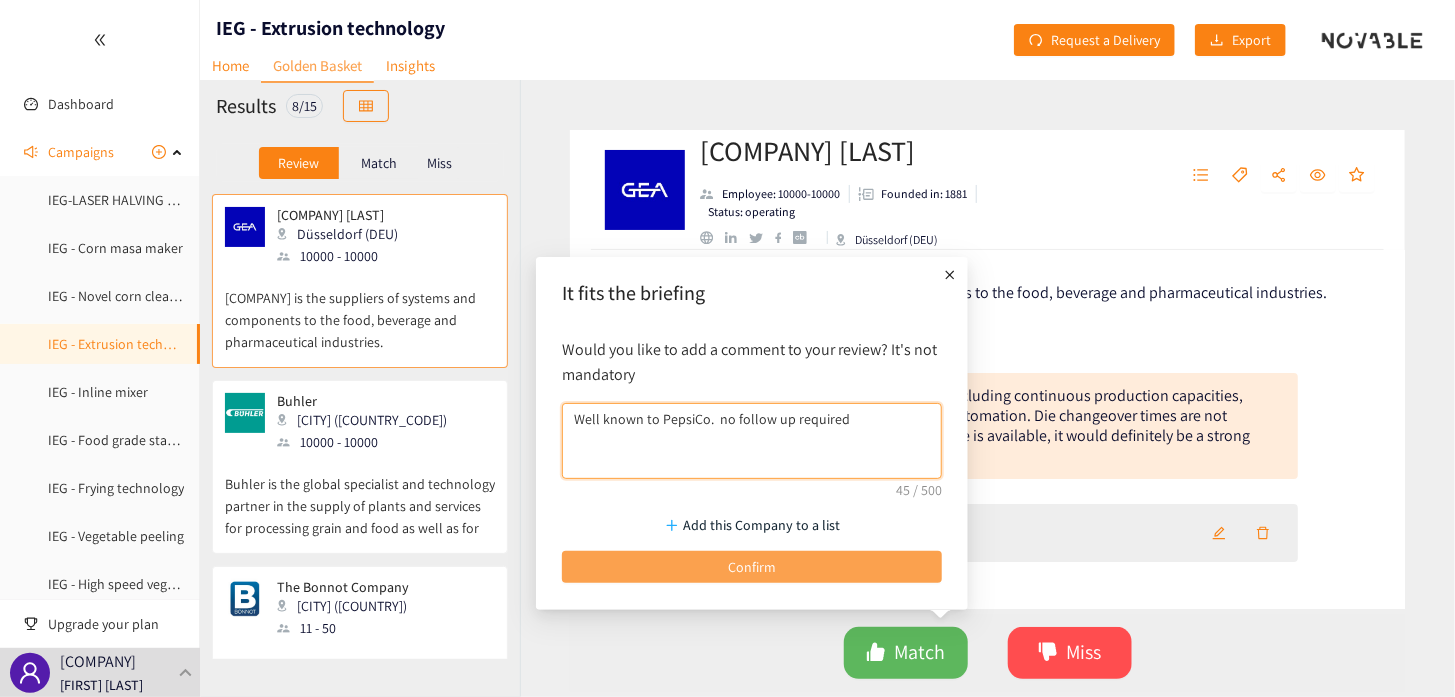 type on "Well known to PepsiCo.  no follow up required" 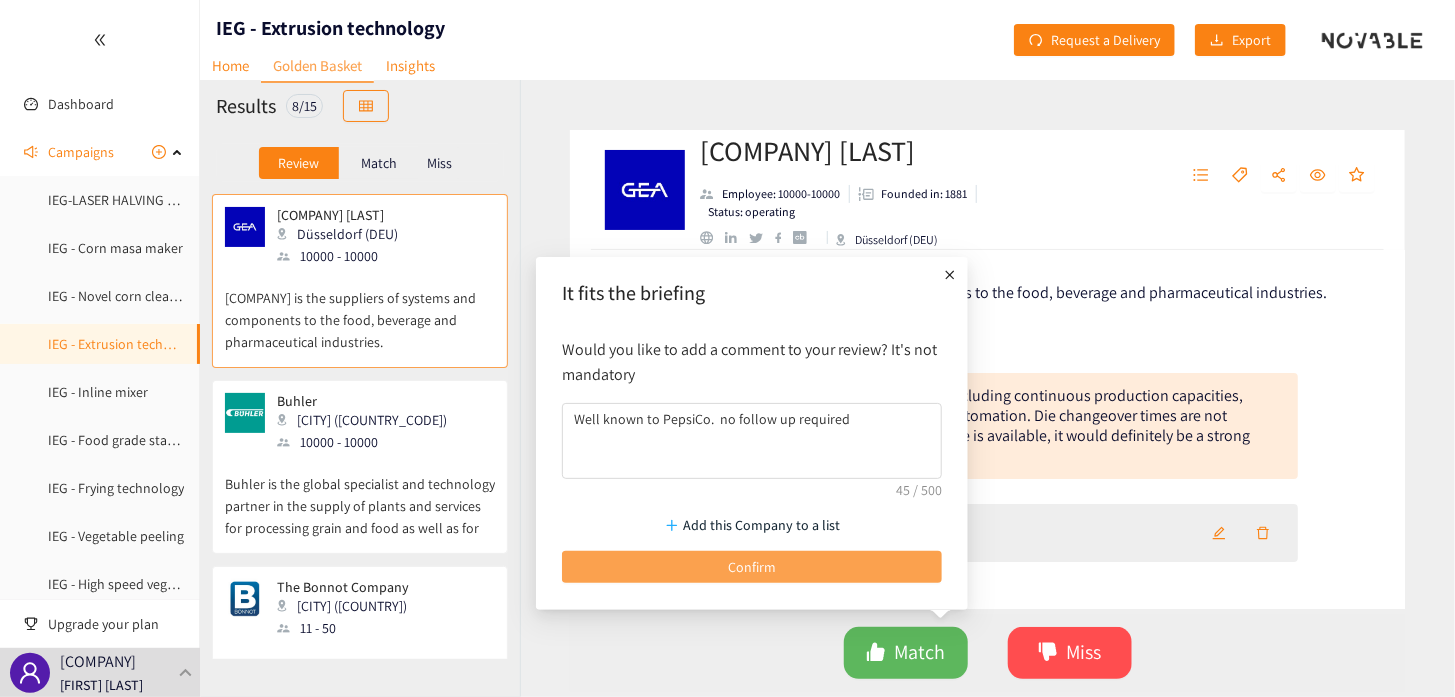 click on "Confirm" at bounding box center [752, 567] 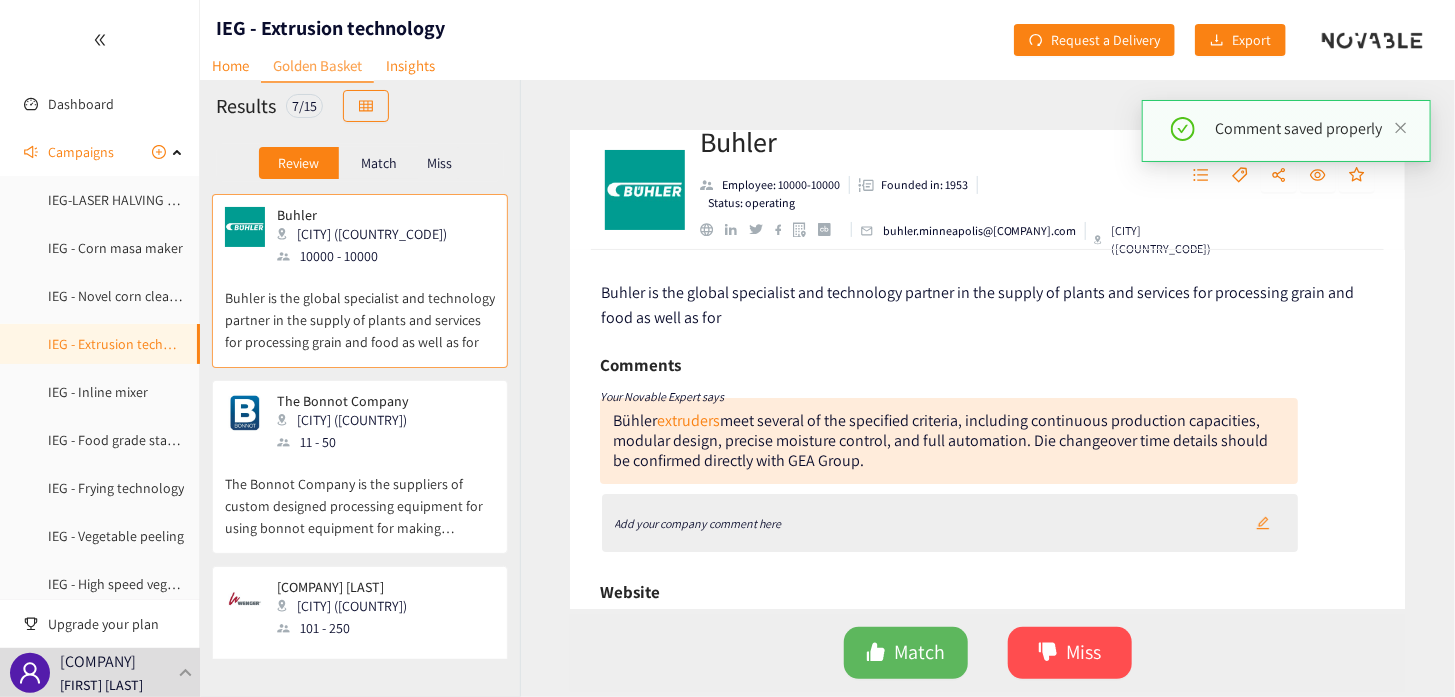 click on "Add your company comment here" at bounding box center [698, 523] 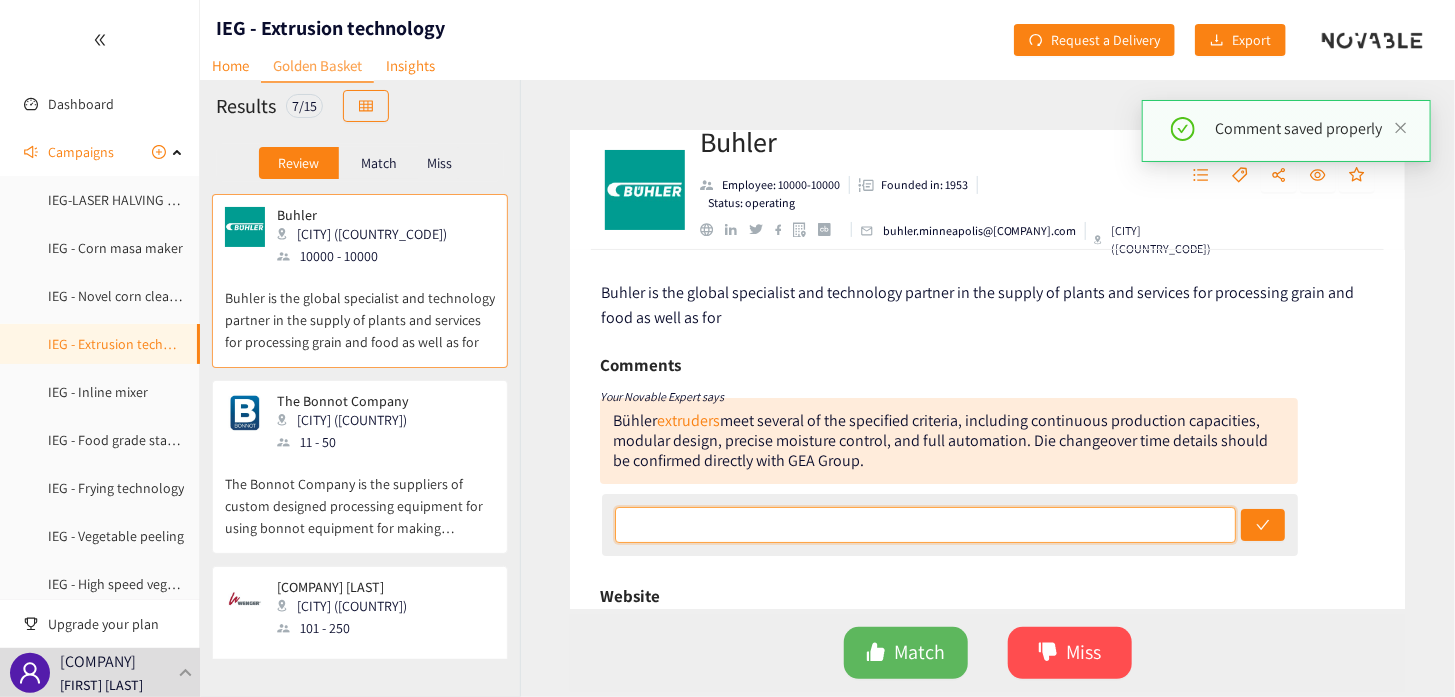 click at bounding box center (925, 525) 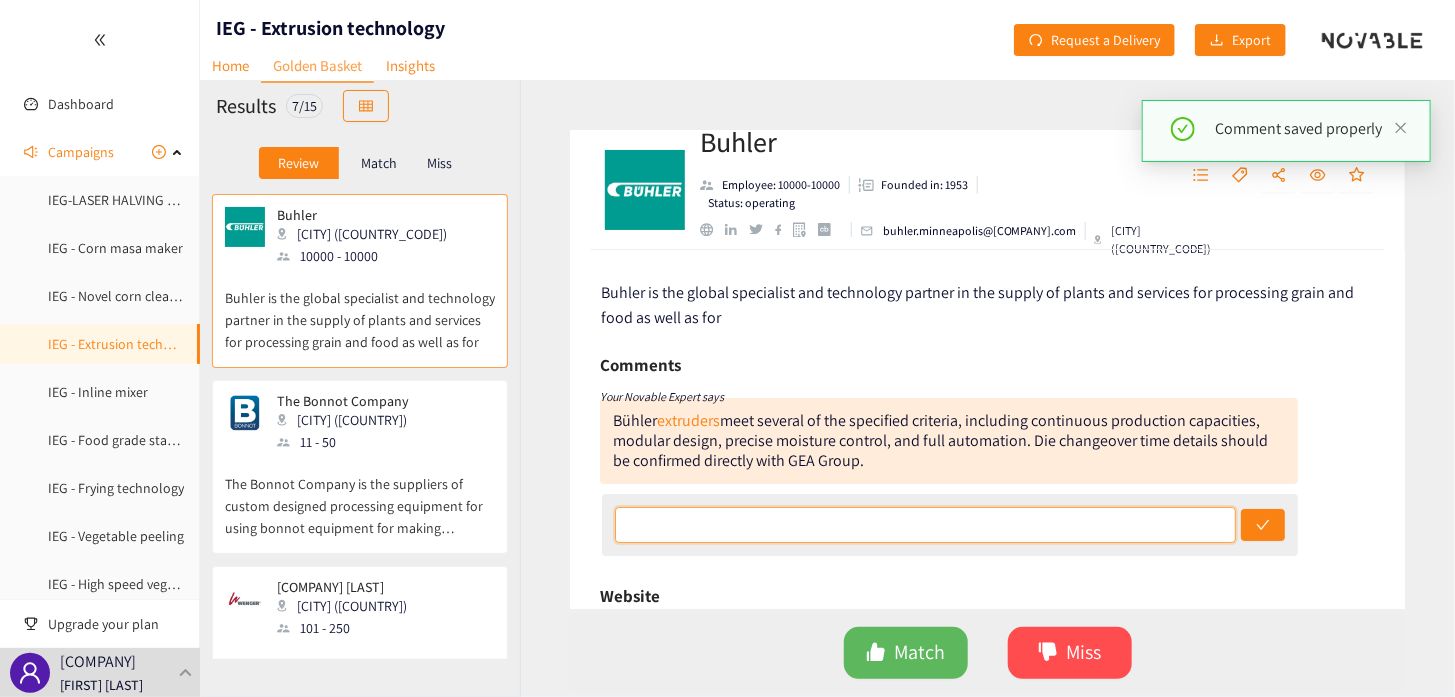 paste on "Well known to PepsiCo.  no follow up required" 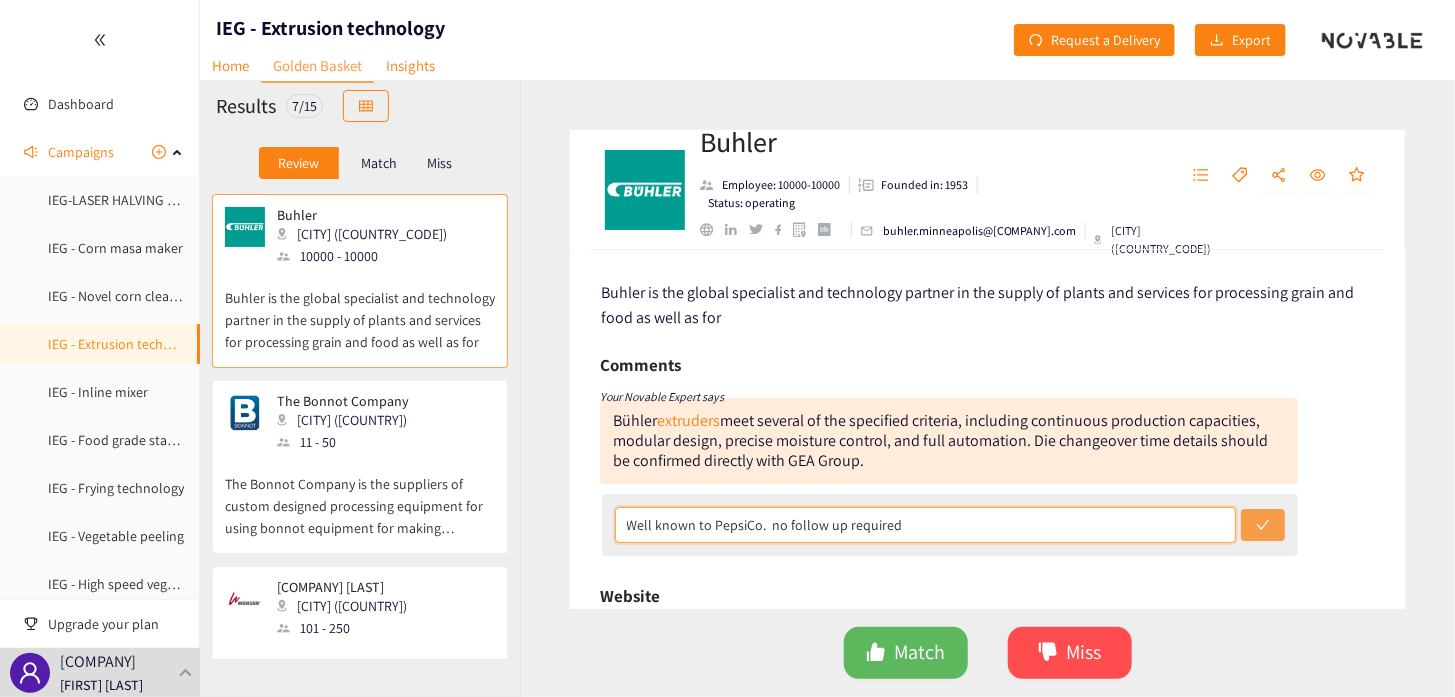 type on "Well known to PepsiCo.  no follow up required" 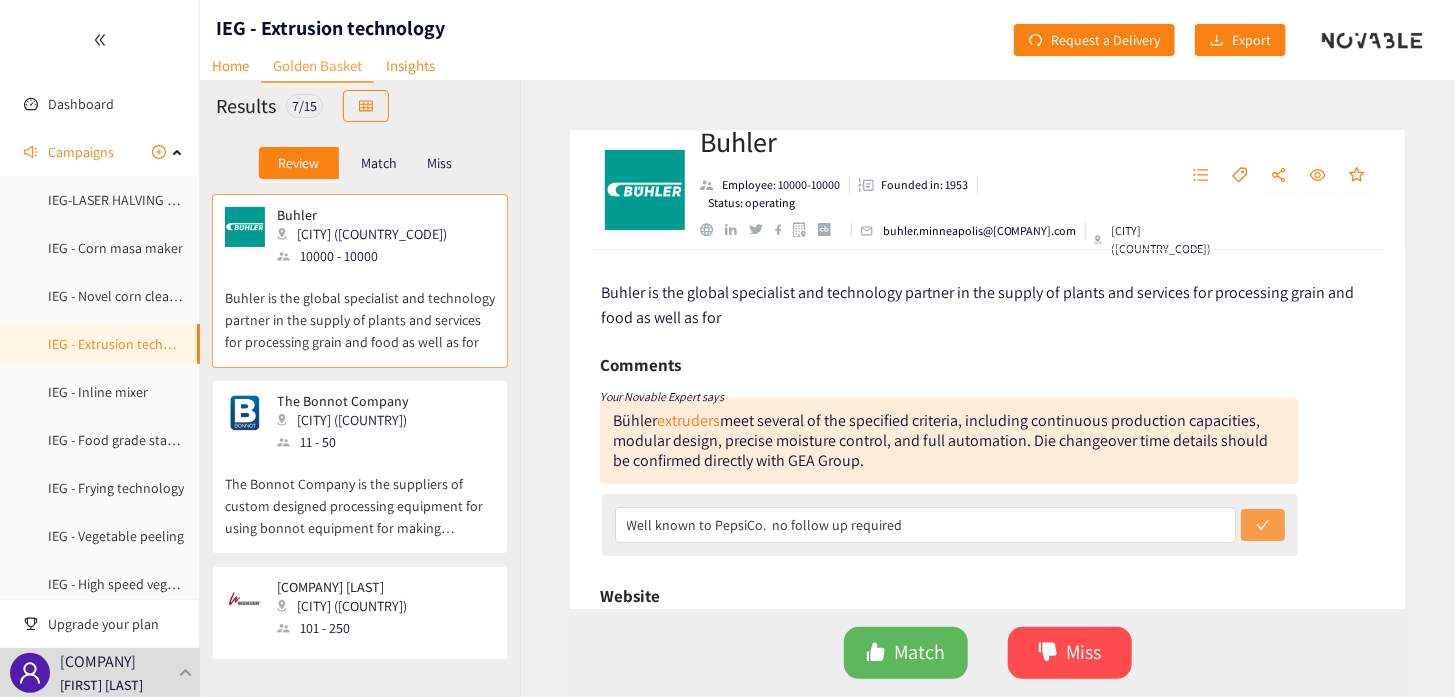 click 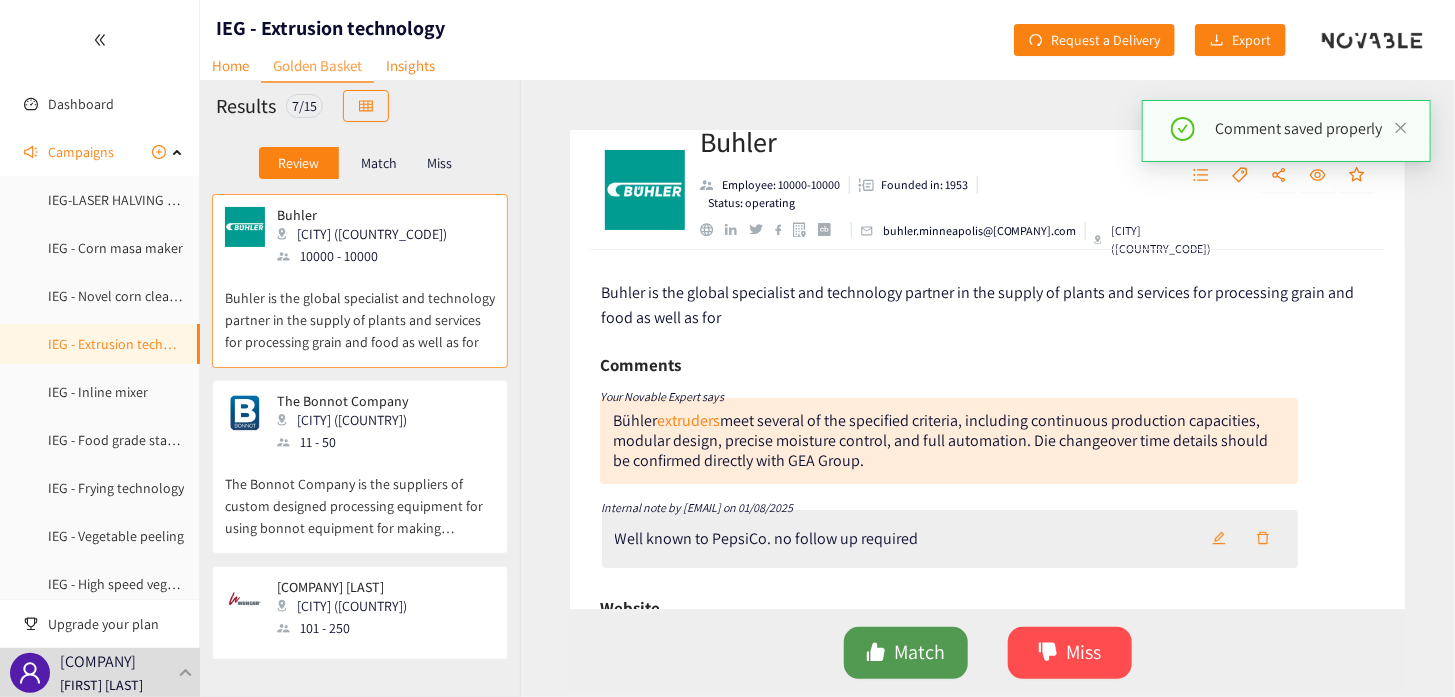 click on "Match" at bounding box center [919, 652] 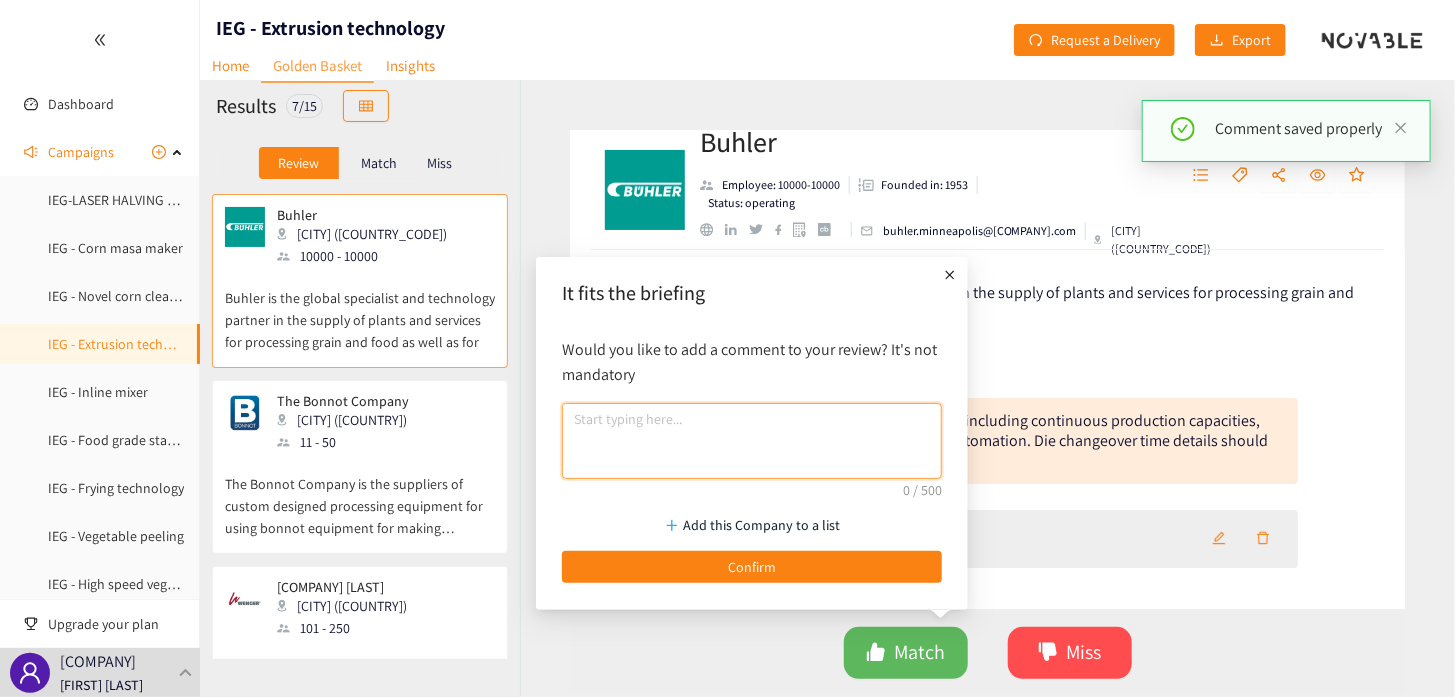 click at bounding box center [752, 441] 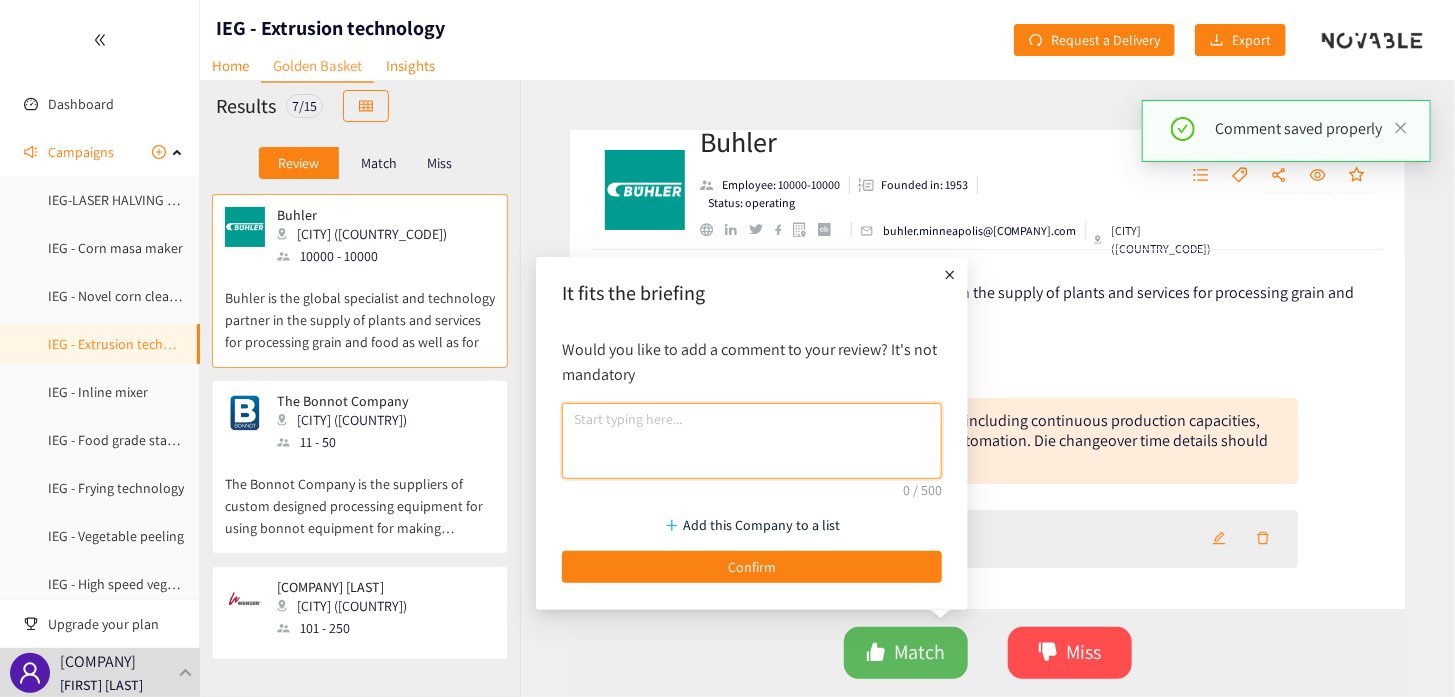 paste on "Well known to PepsiCo.  no follow up required" 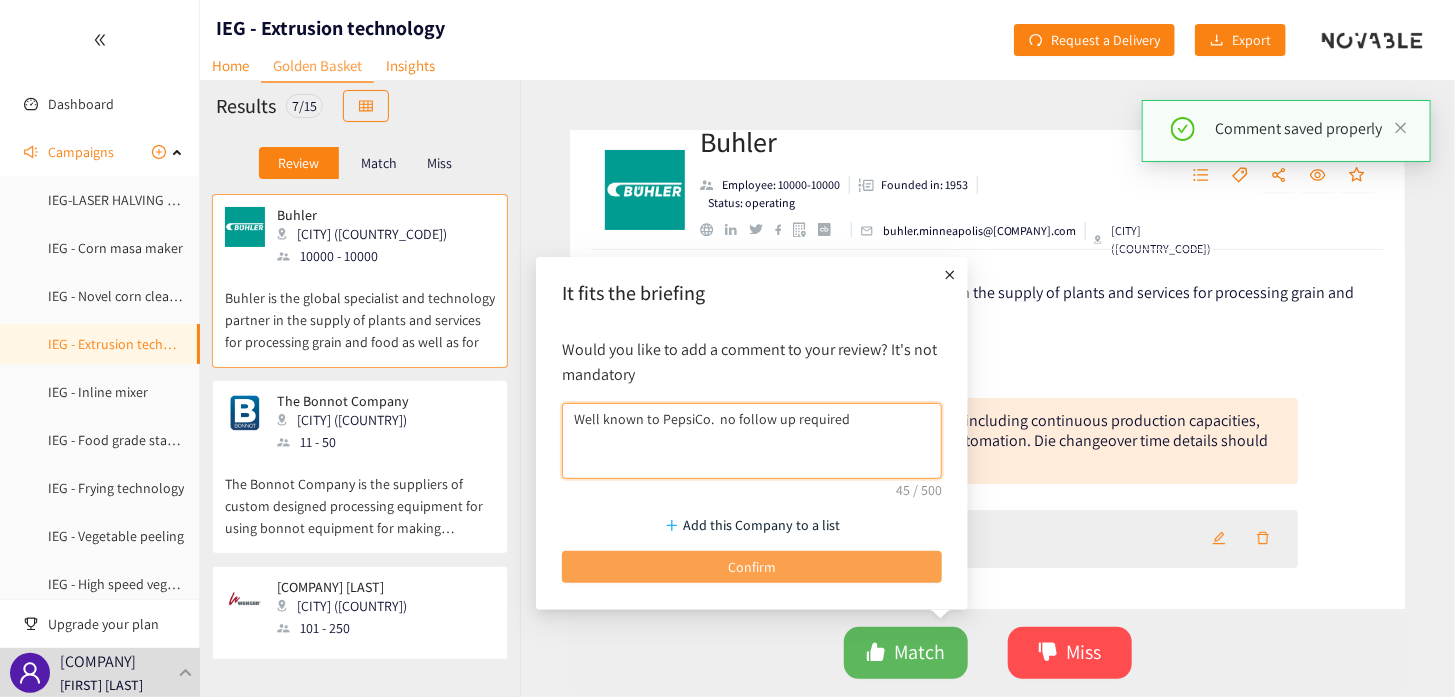 type on "Well known to PepsiCo.  no follow up required" 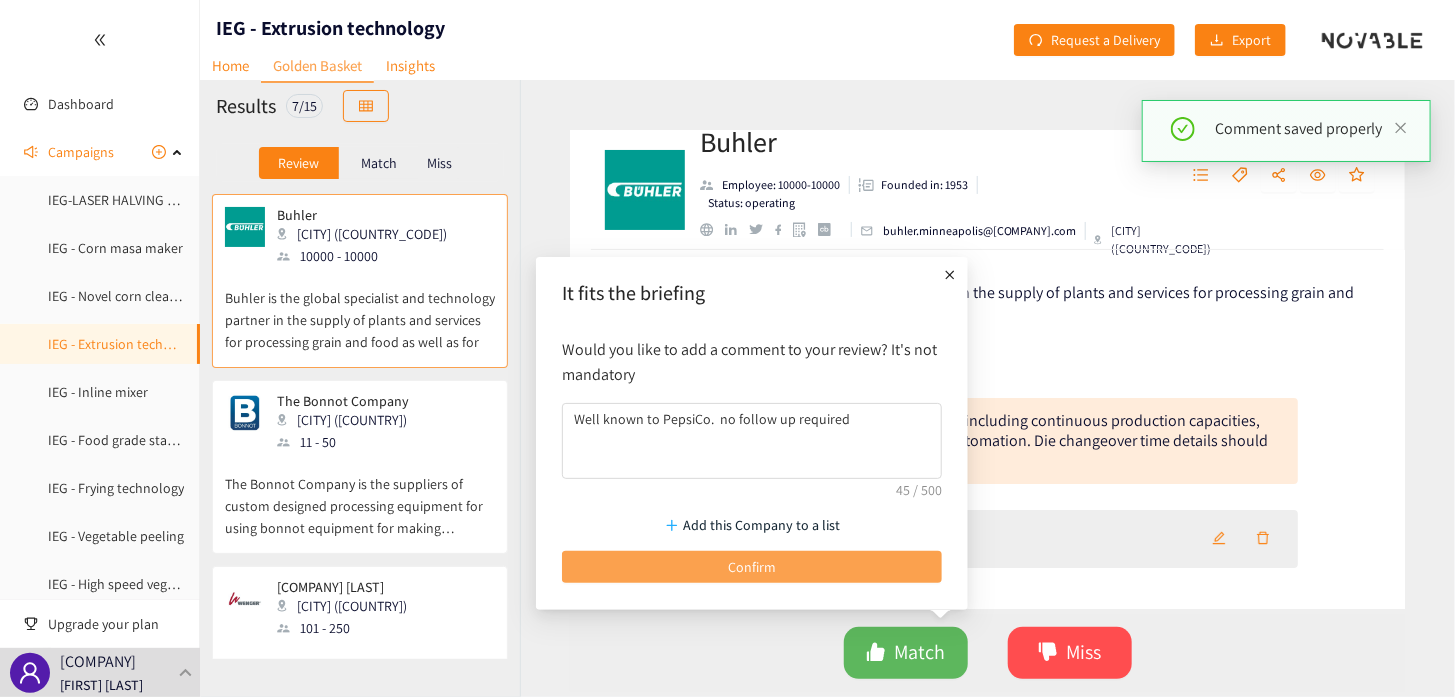 click on "Confirm" at bounding box center (752, 567) 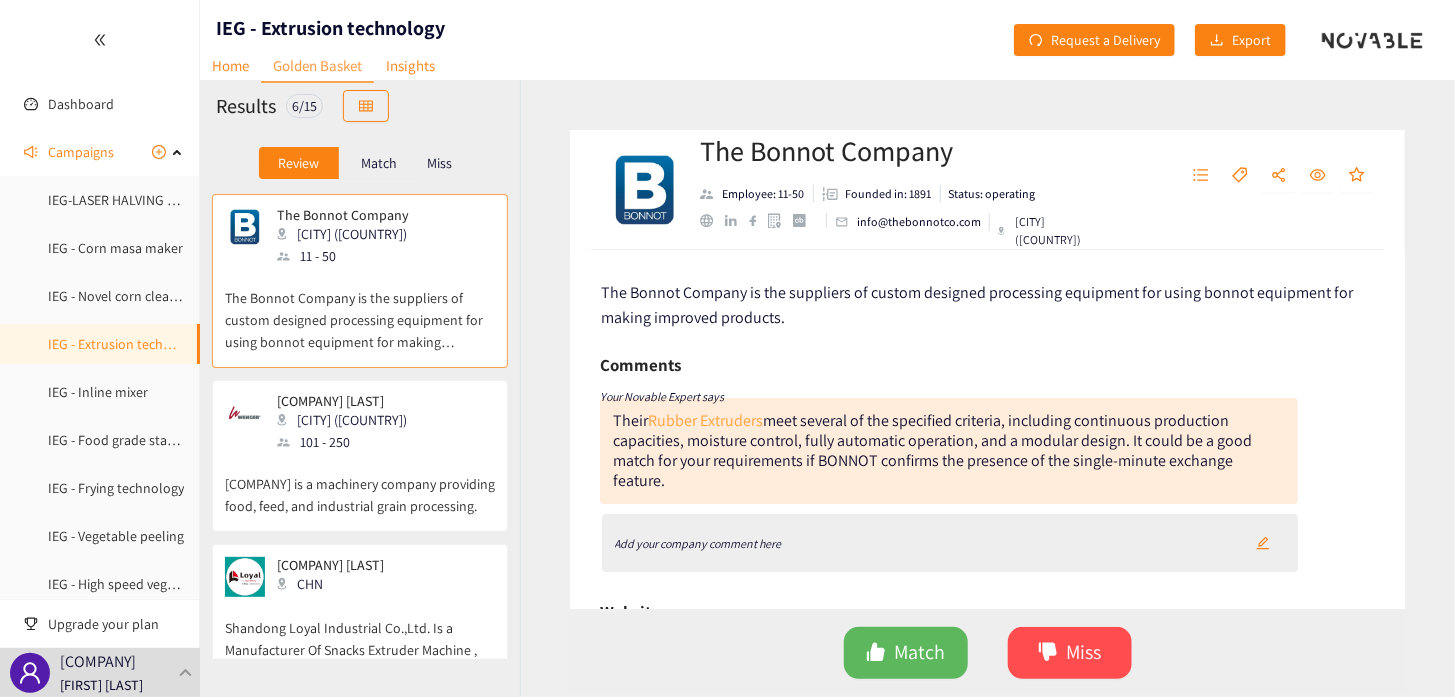 click on "Rubber Extruders" at bounding box center (705, 420) 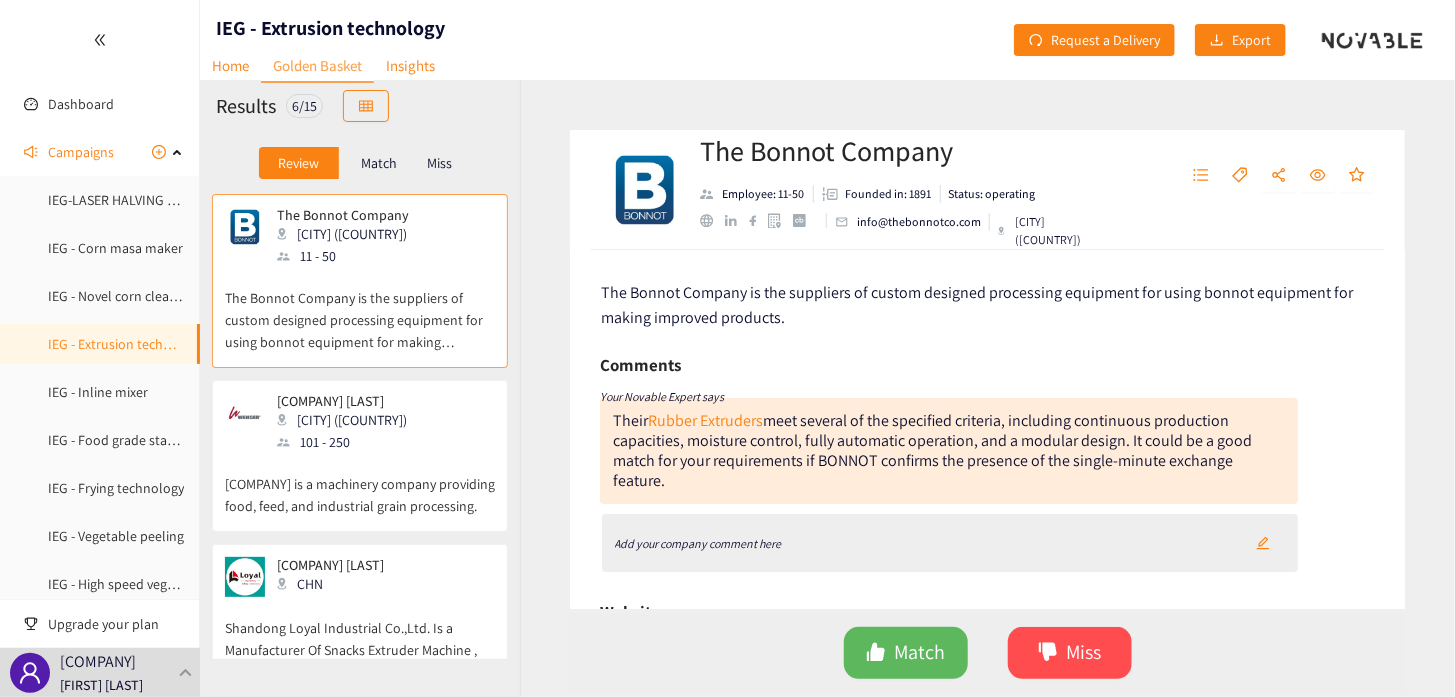 click on "Add your company comment here" at bounding box center [698, 543] 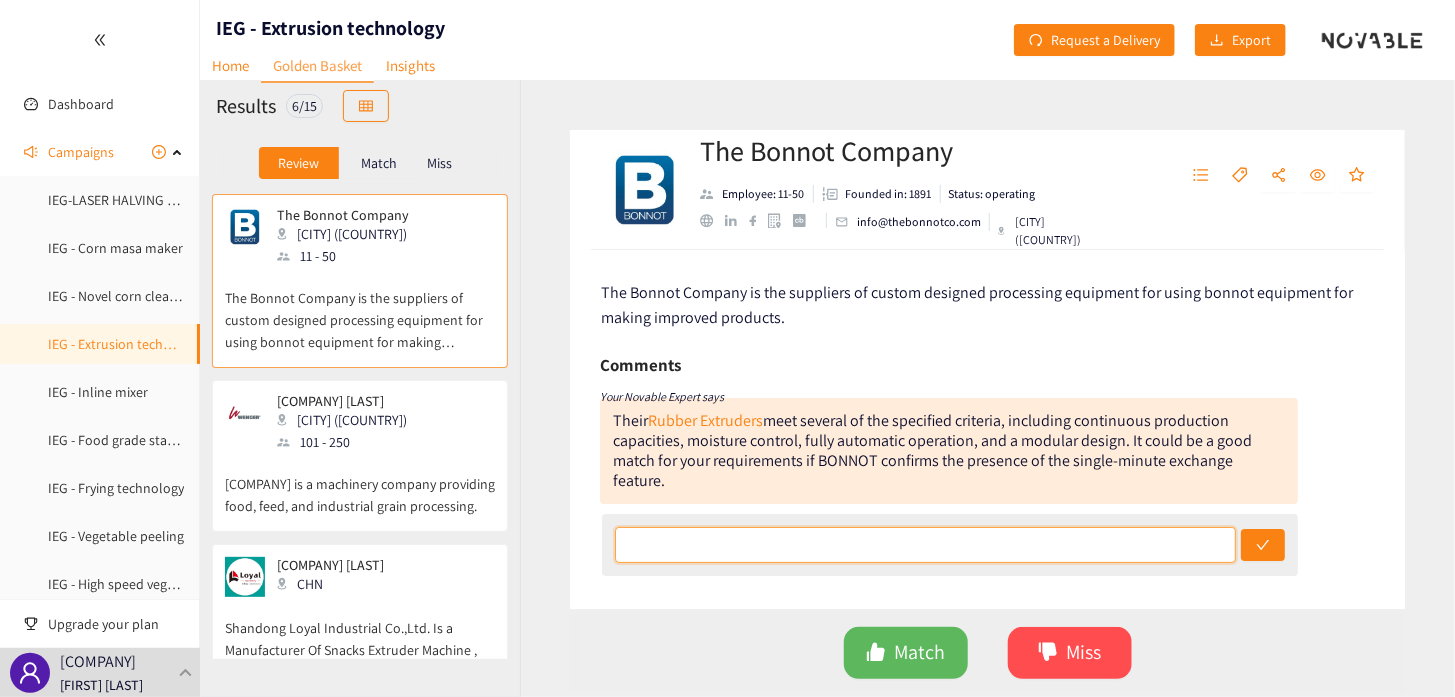 click at bounding box center (925, 545) 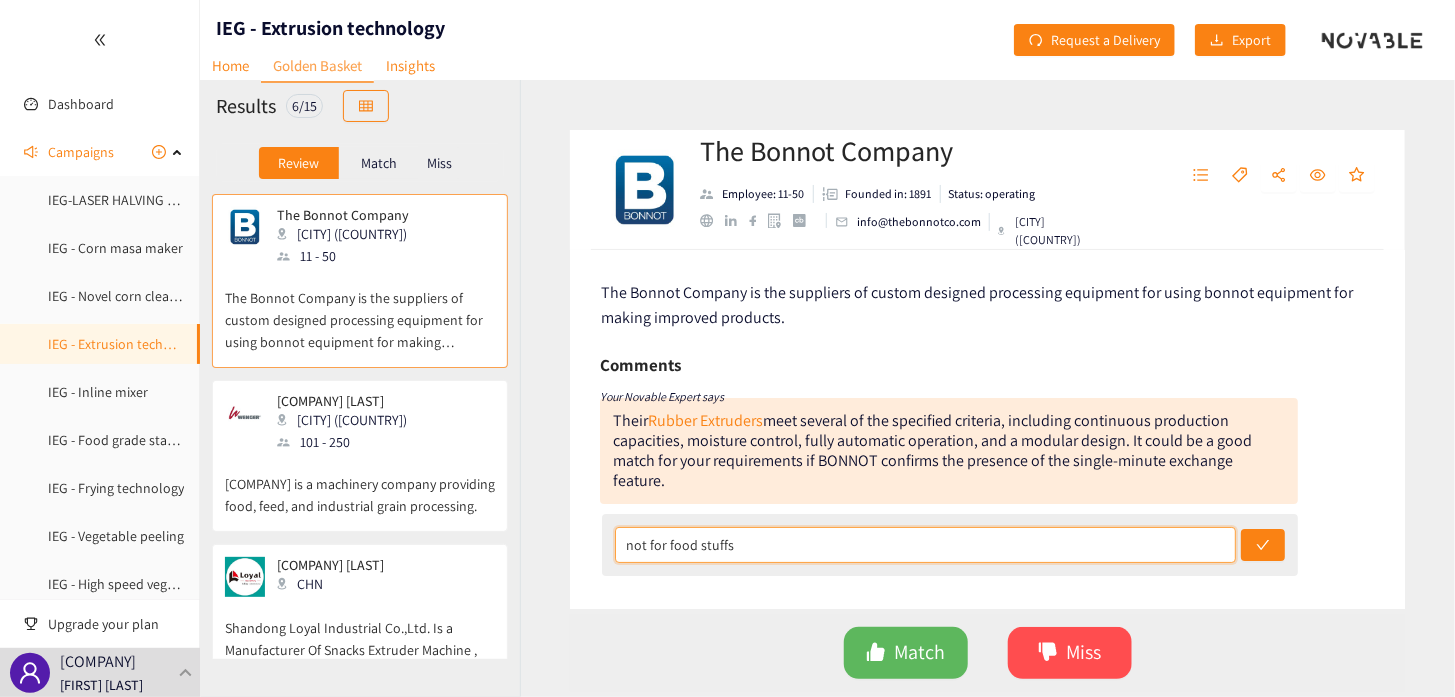 drag, startPoint x: 733, startPoint y: 541, endPoint x: 626, endPoint y: 540, distance: 107.00467 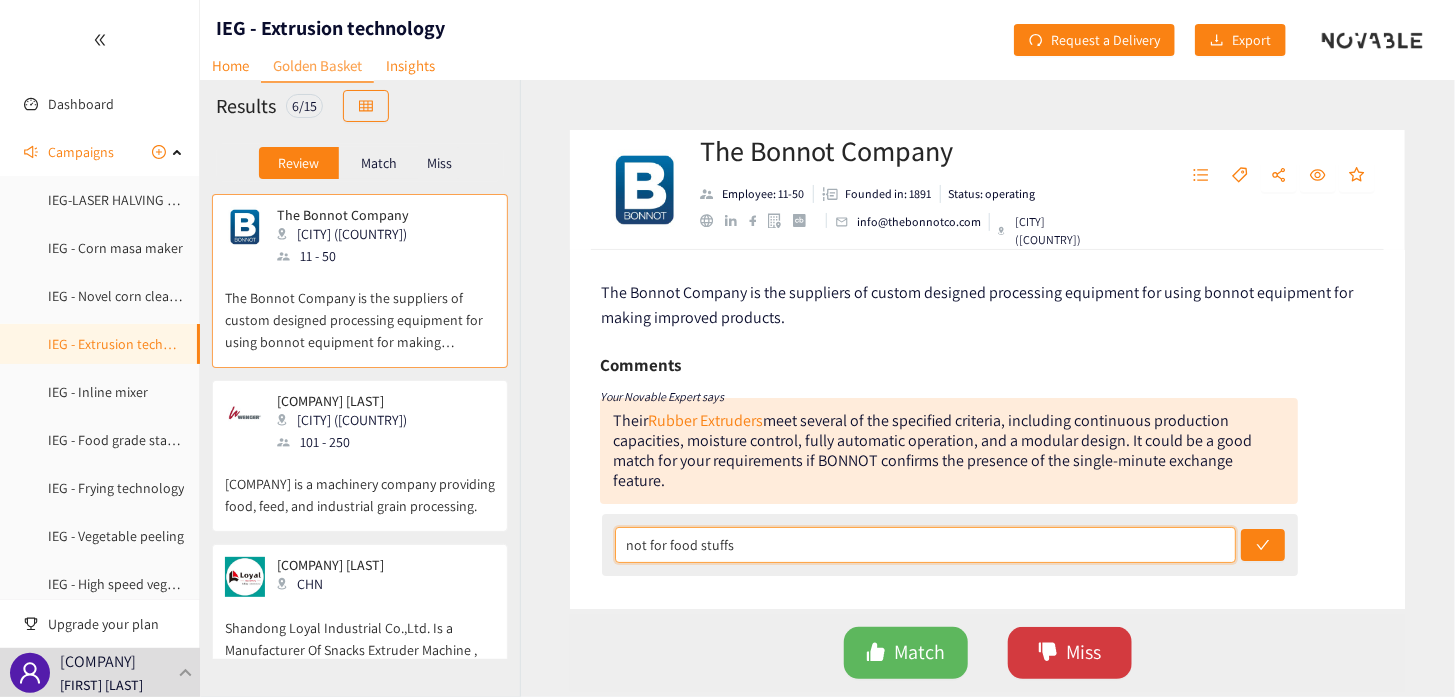 type on "not for food stuffs" 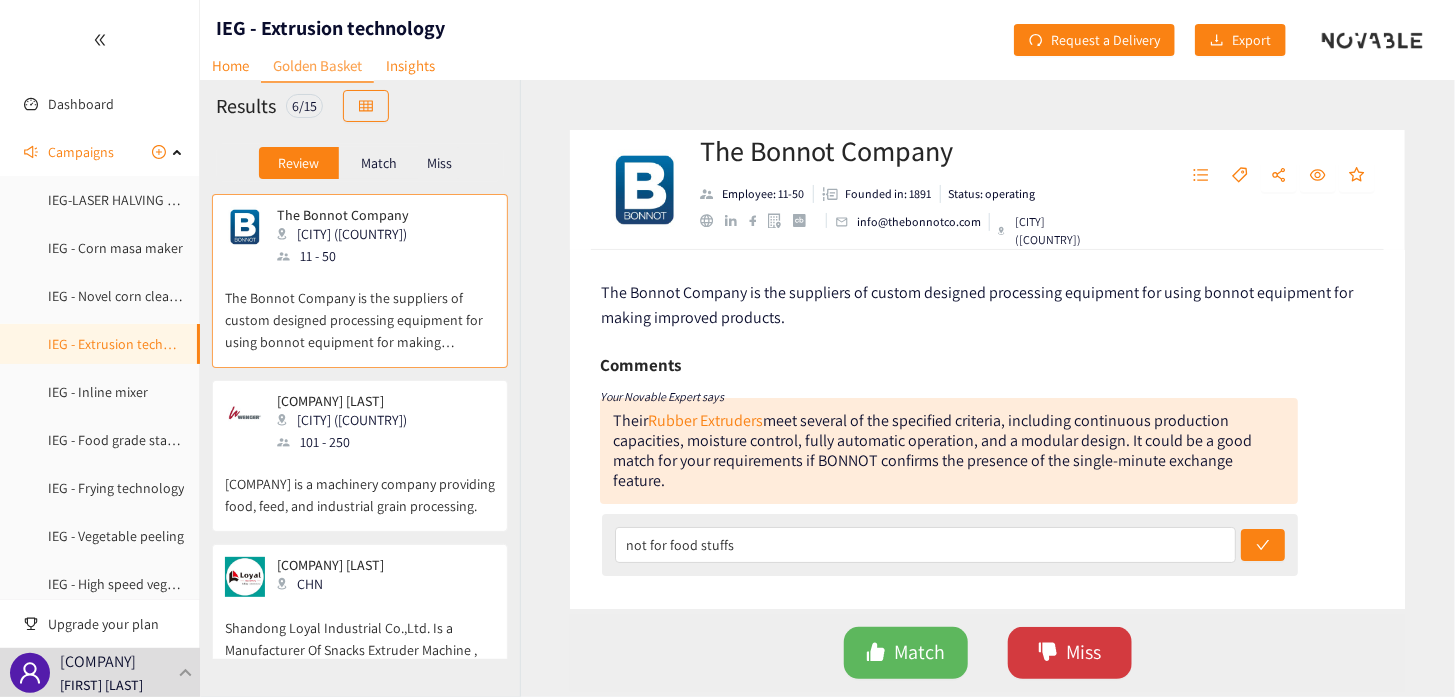click on "Miss" at bounding box center [1083, 652] 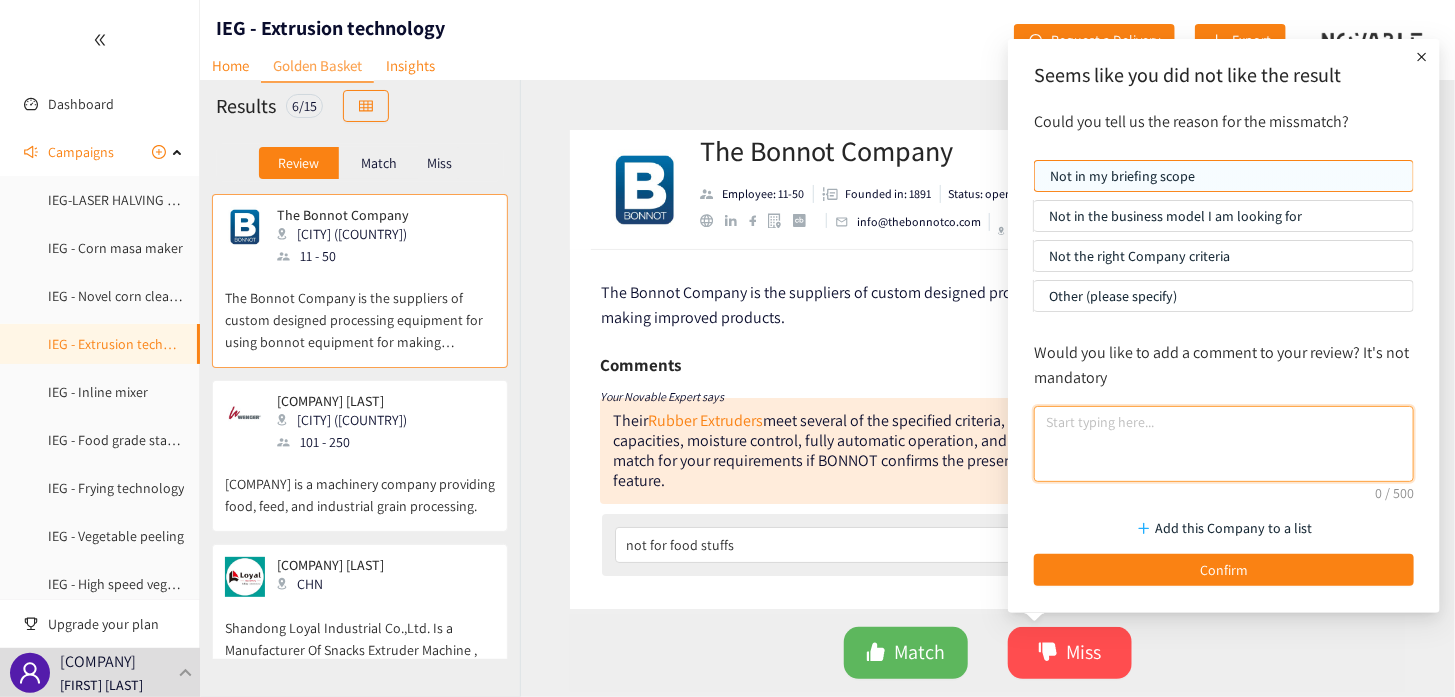 click at bounding box center [1224, 444] 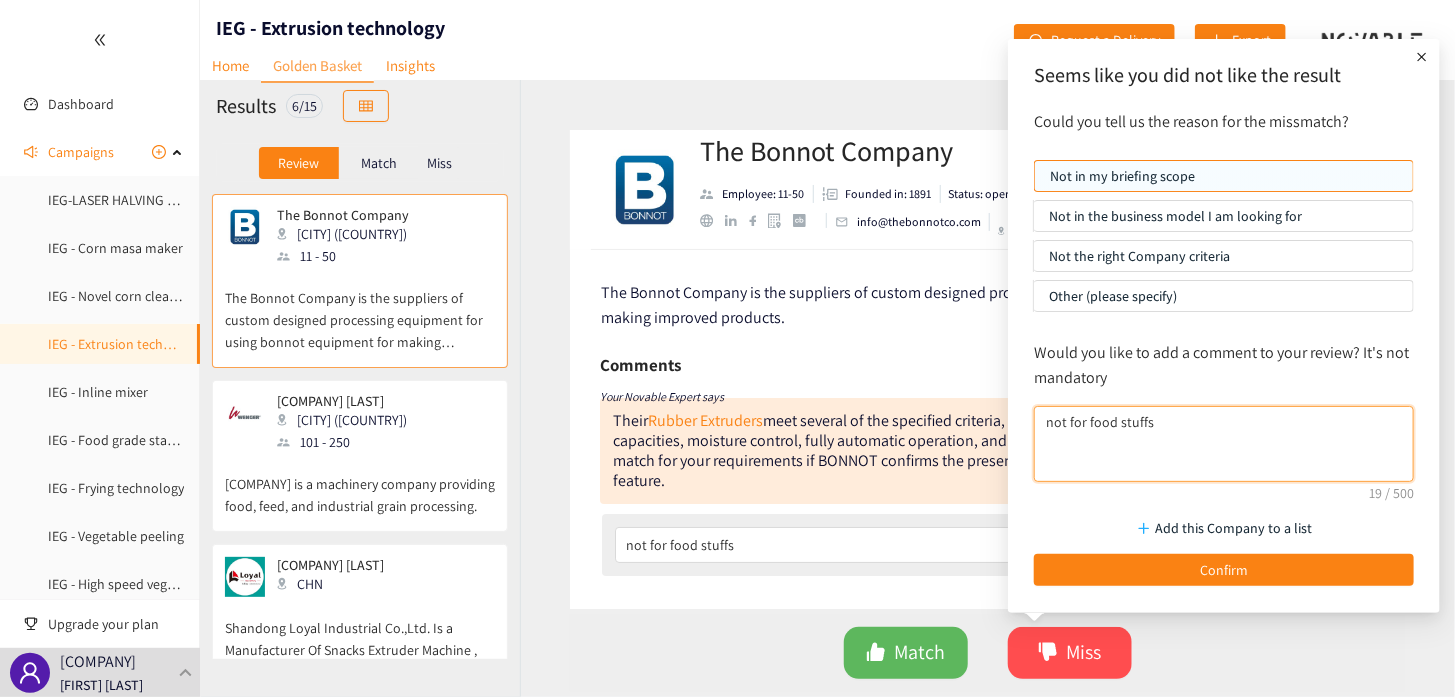 type on "not for food stuffs" 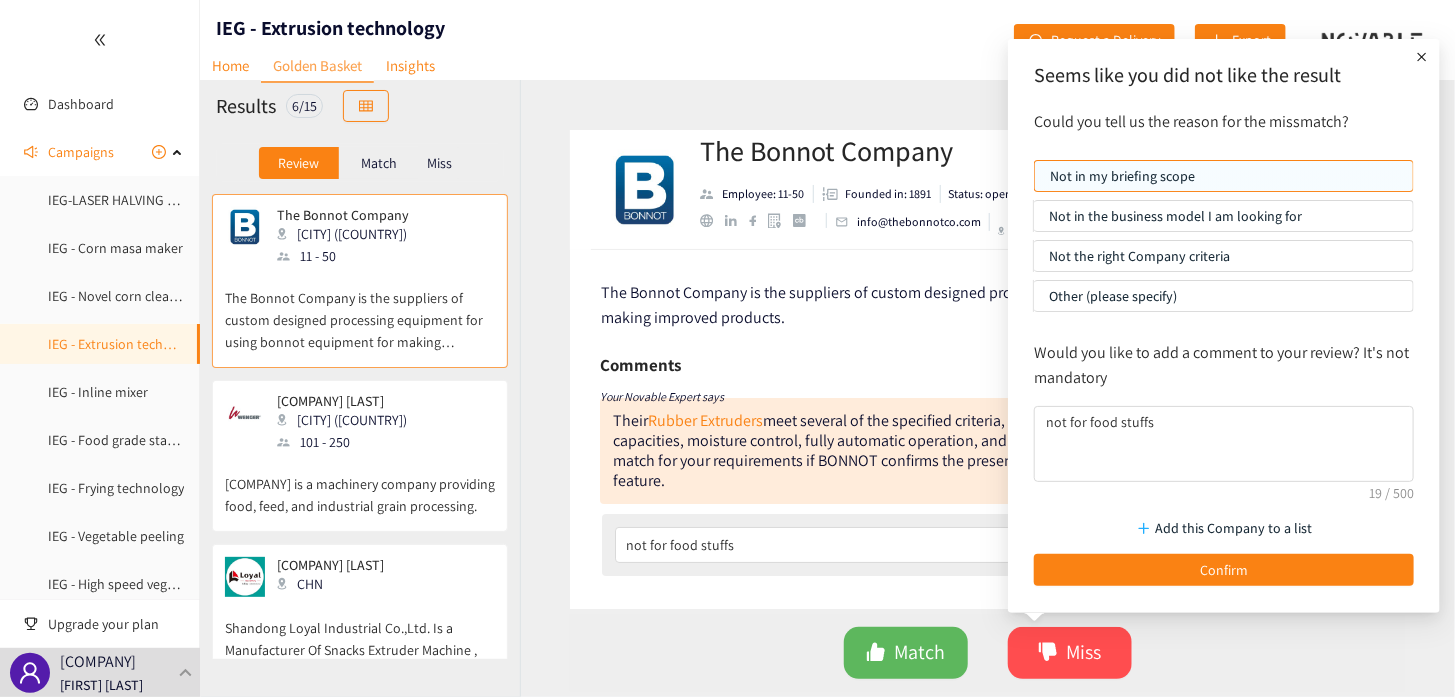 click on "Not the right Company criteria" at bounding box center (1223, 256) 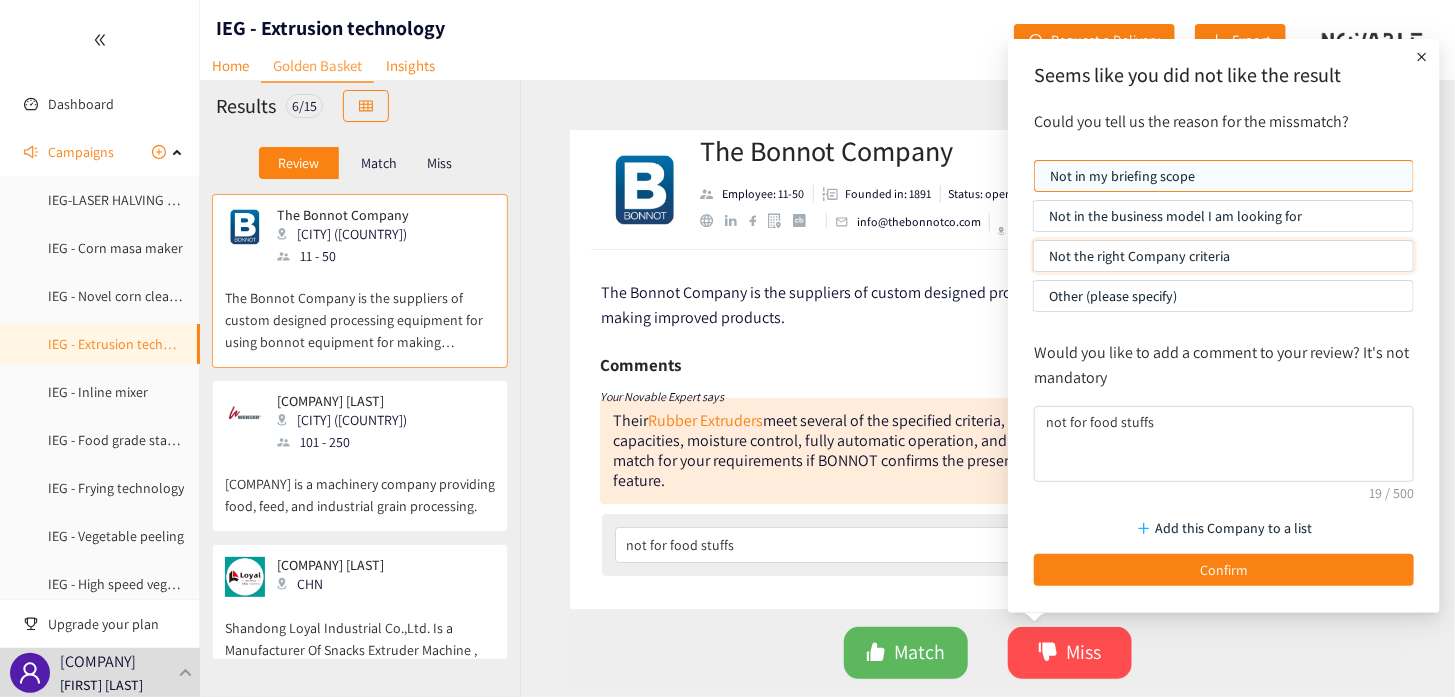 click on "Not the right Company criteria" at bounding box center [1034, 261] 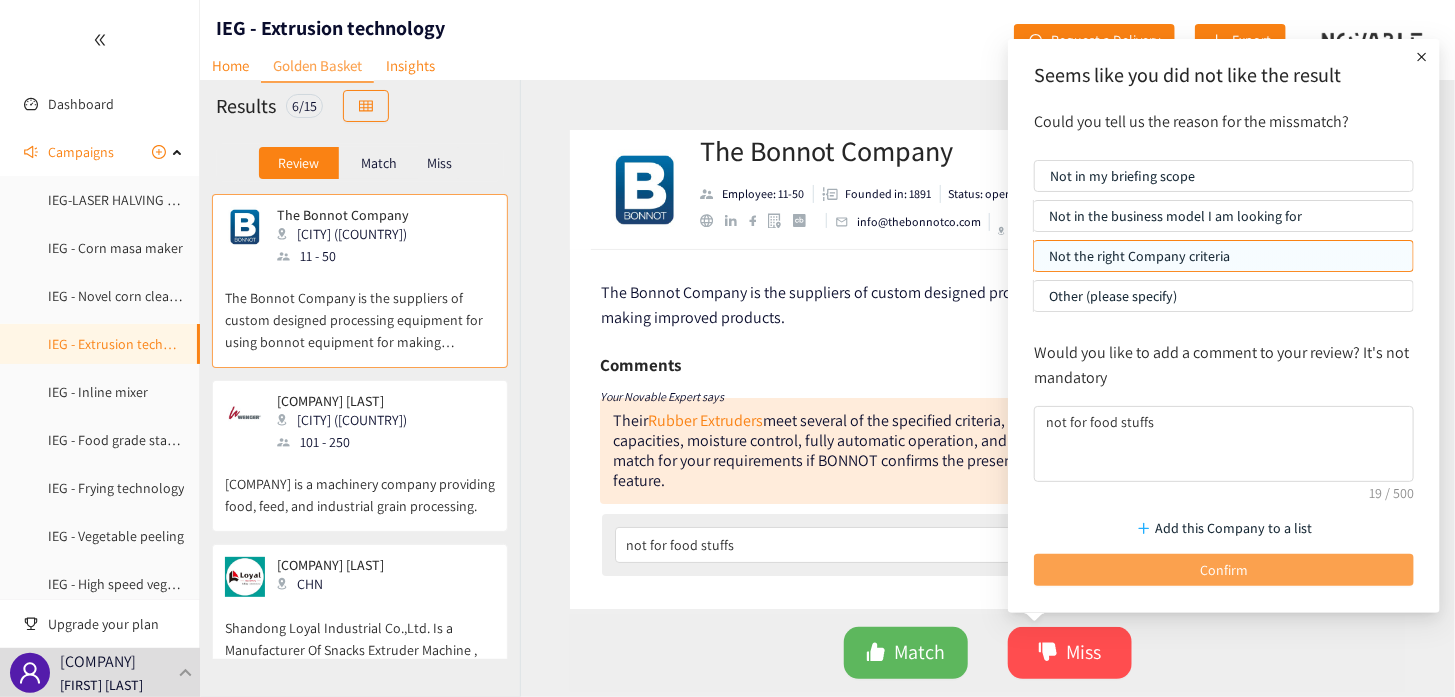 click on "Confirm" at bounding box center [1224, 570] 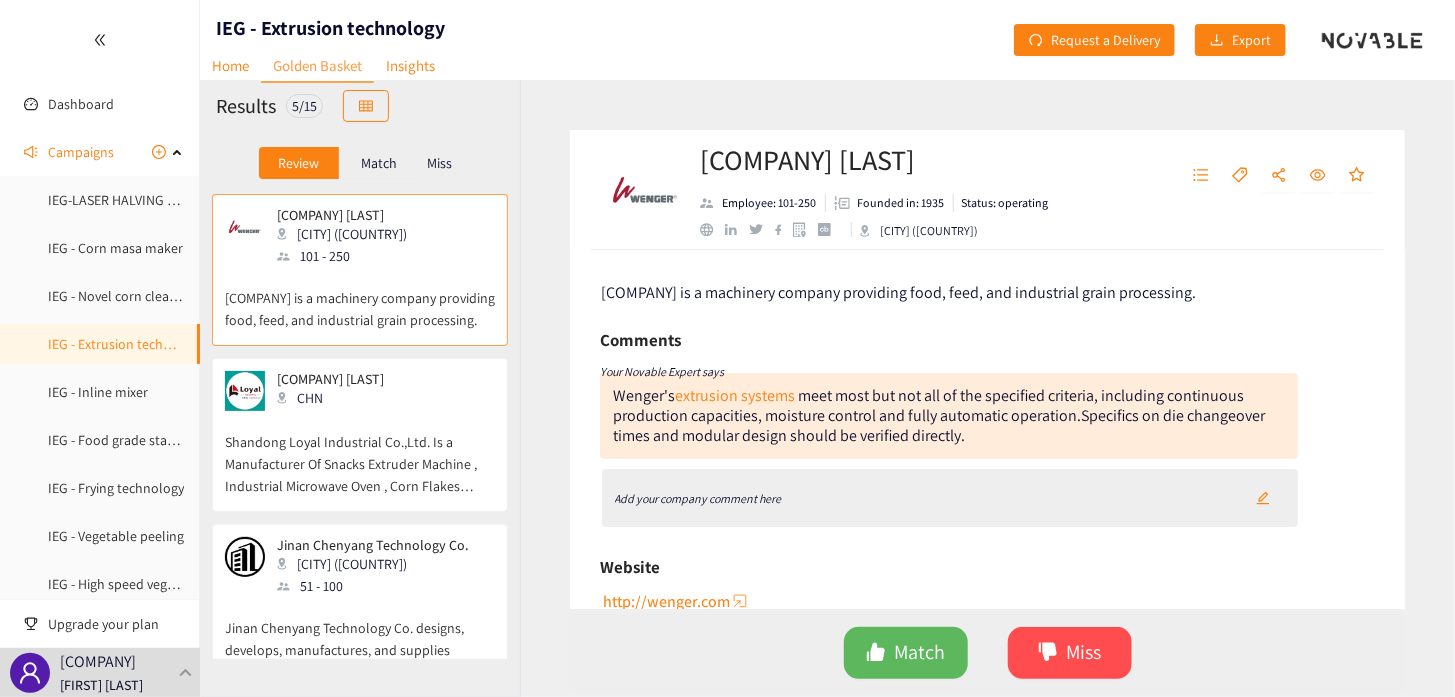 click on "Add your company comment here" at bounding box center [698, 498] 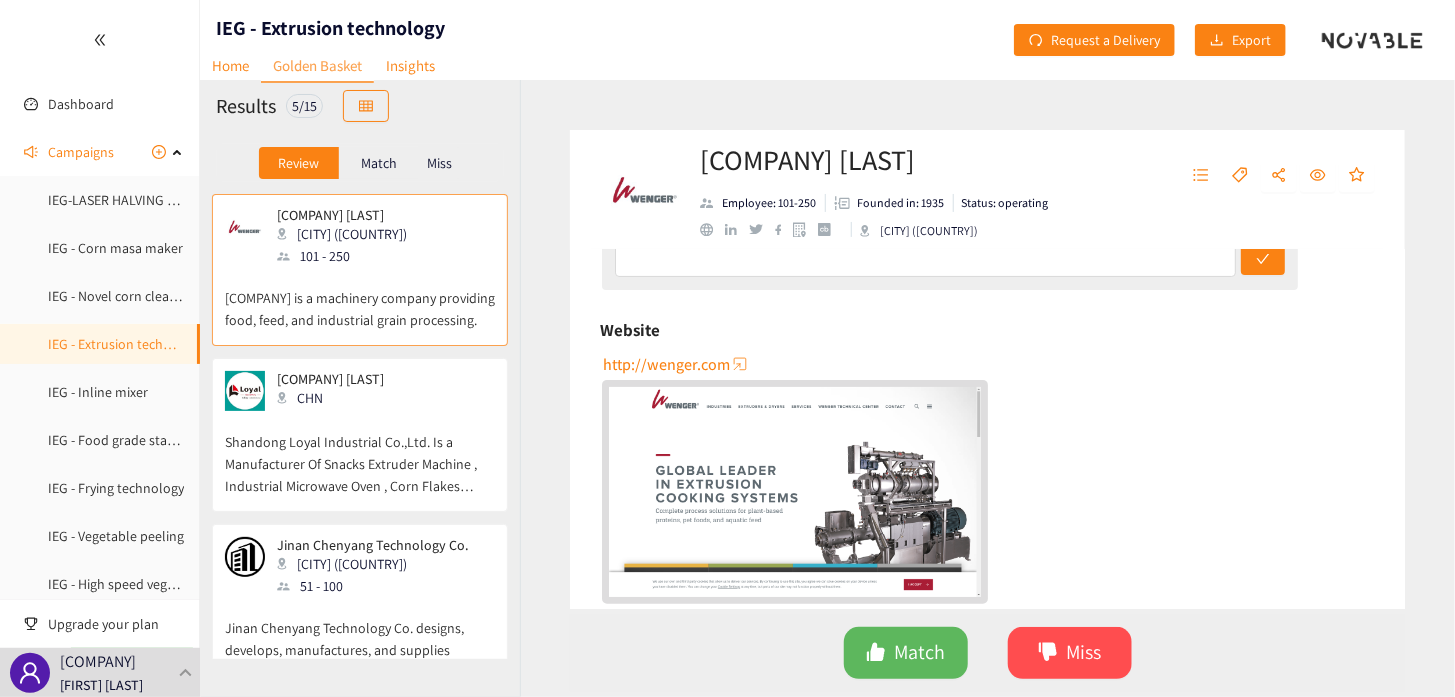 scroll, scrollTop: 63, scrollLeft: 0, axis: vertical 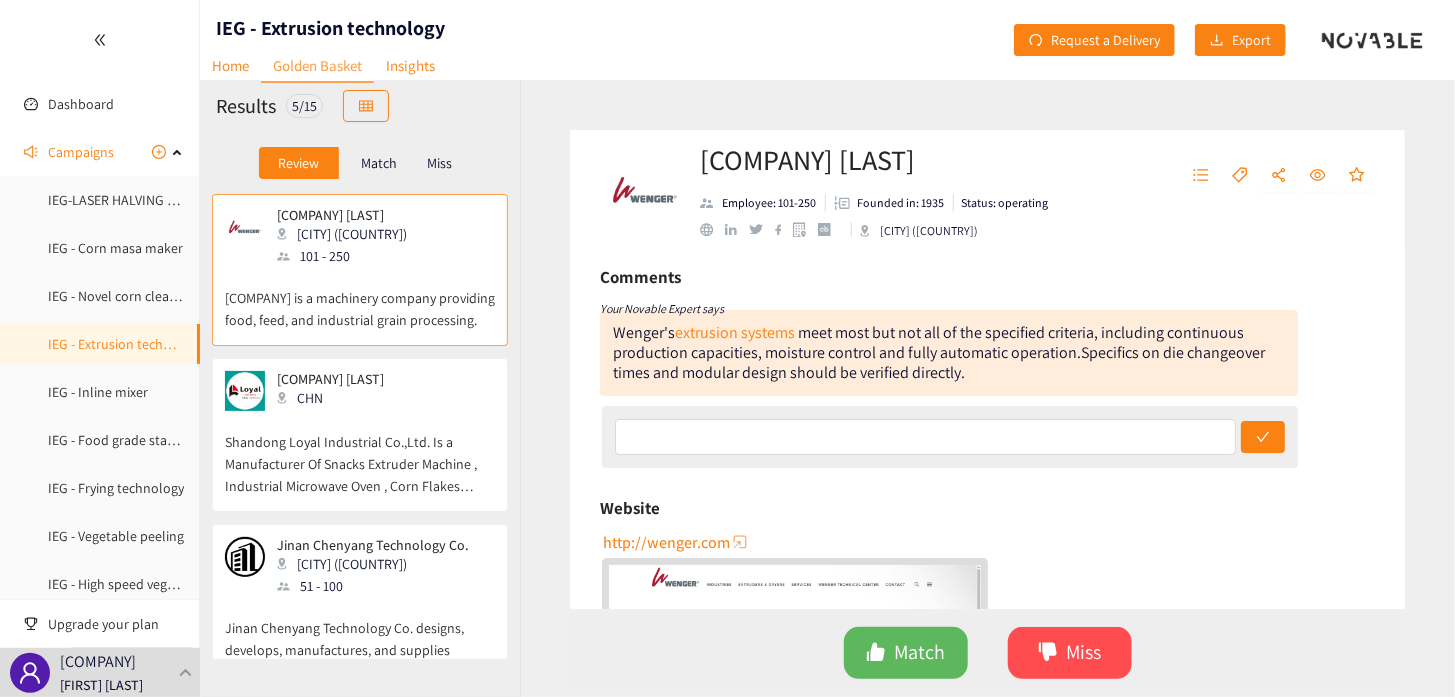 click at bounding box center [950, 437] 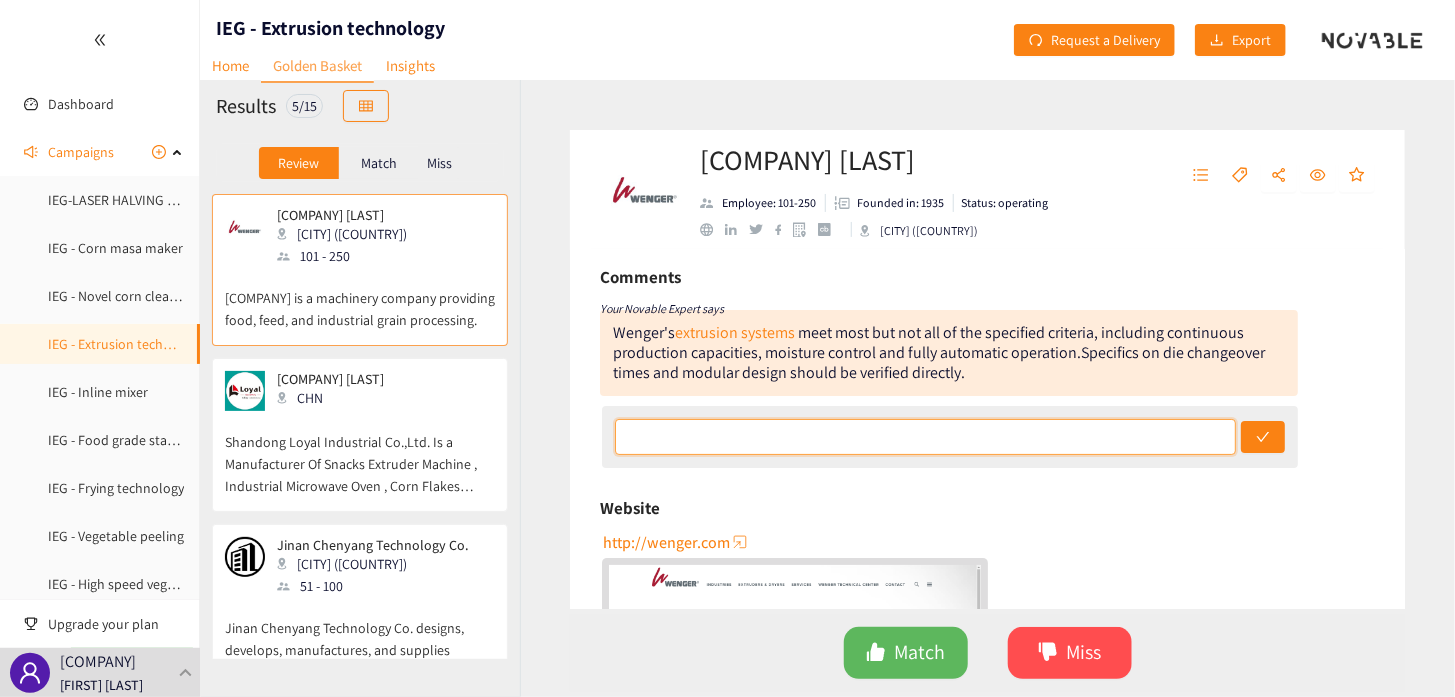 click at bounding box center [925, 437] 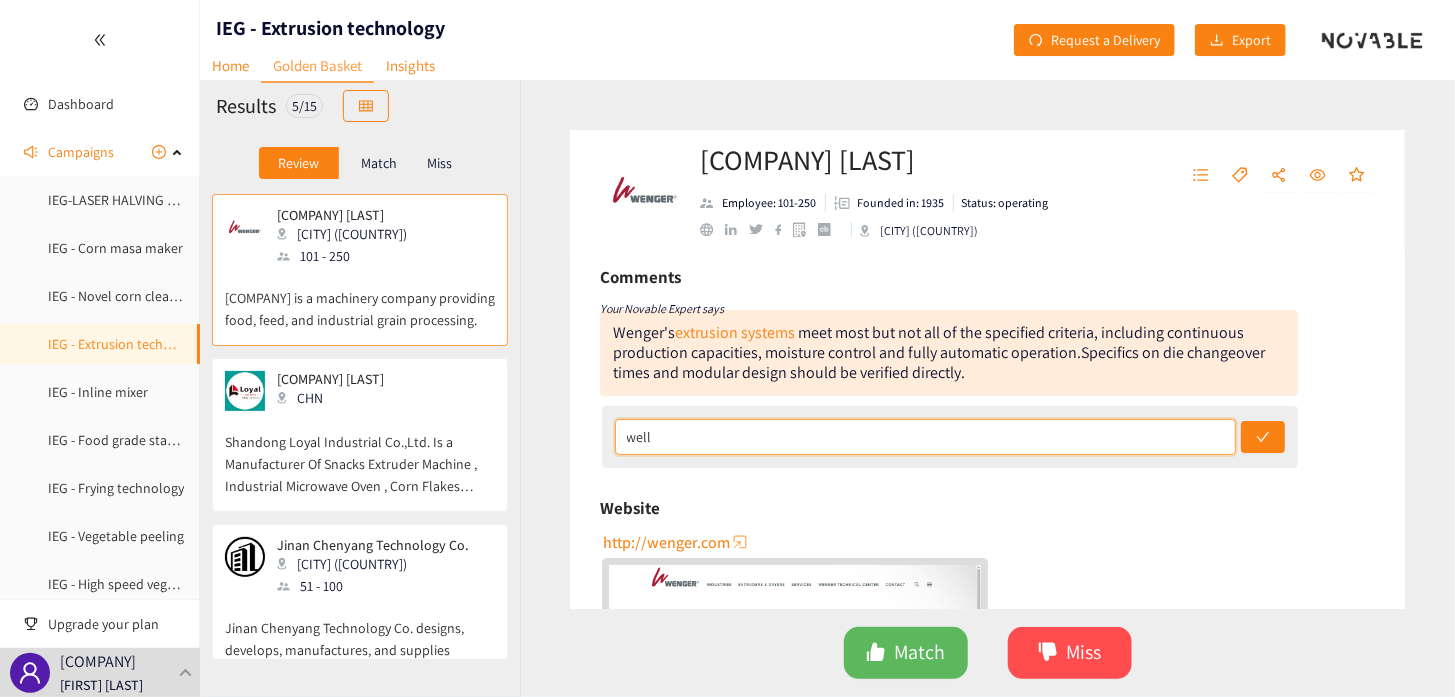 type on "Well known to PepsiCo.  no follow up required" 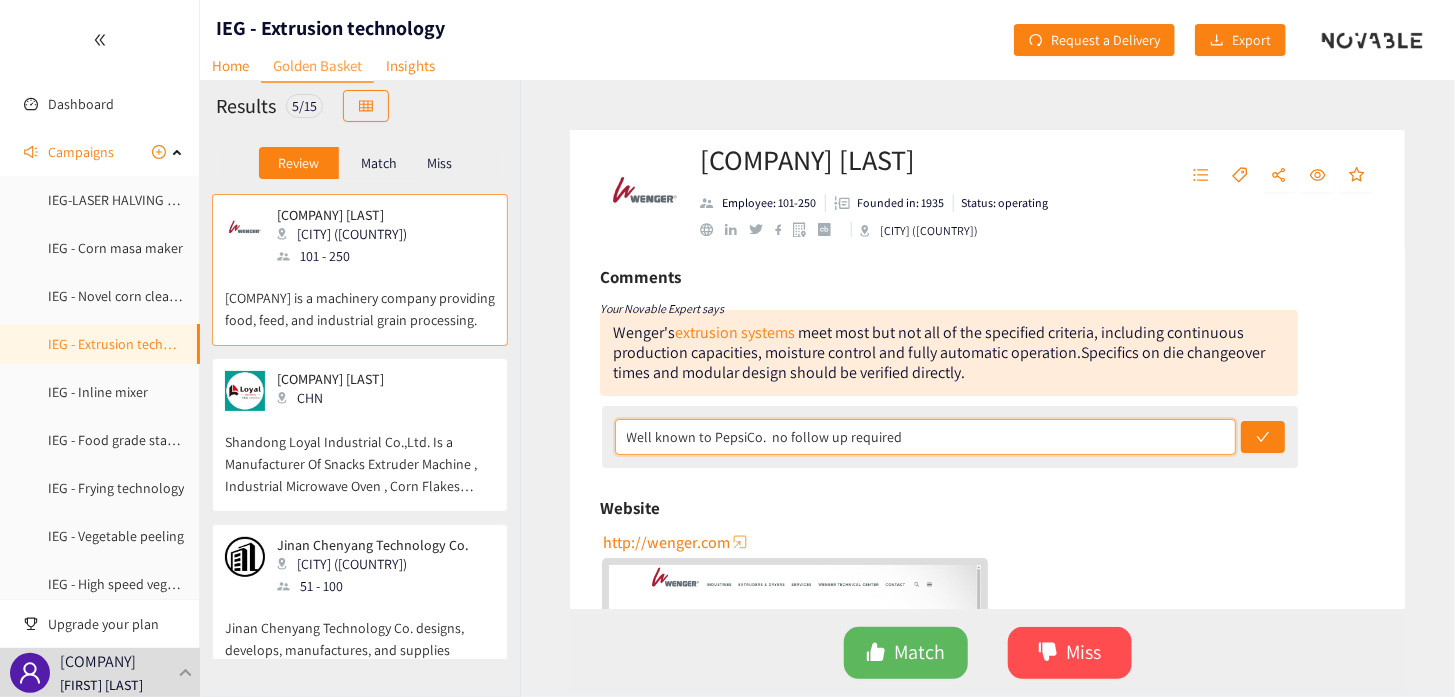 drag, startPoint x: 930, startPoint y: 440, endPoint x: 610, endPoint y: 437, distance: 320.01407 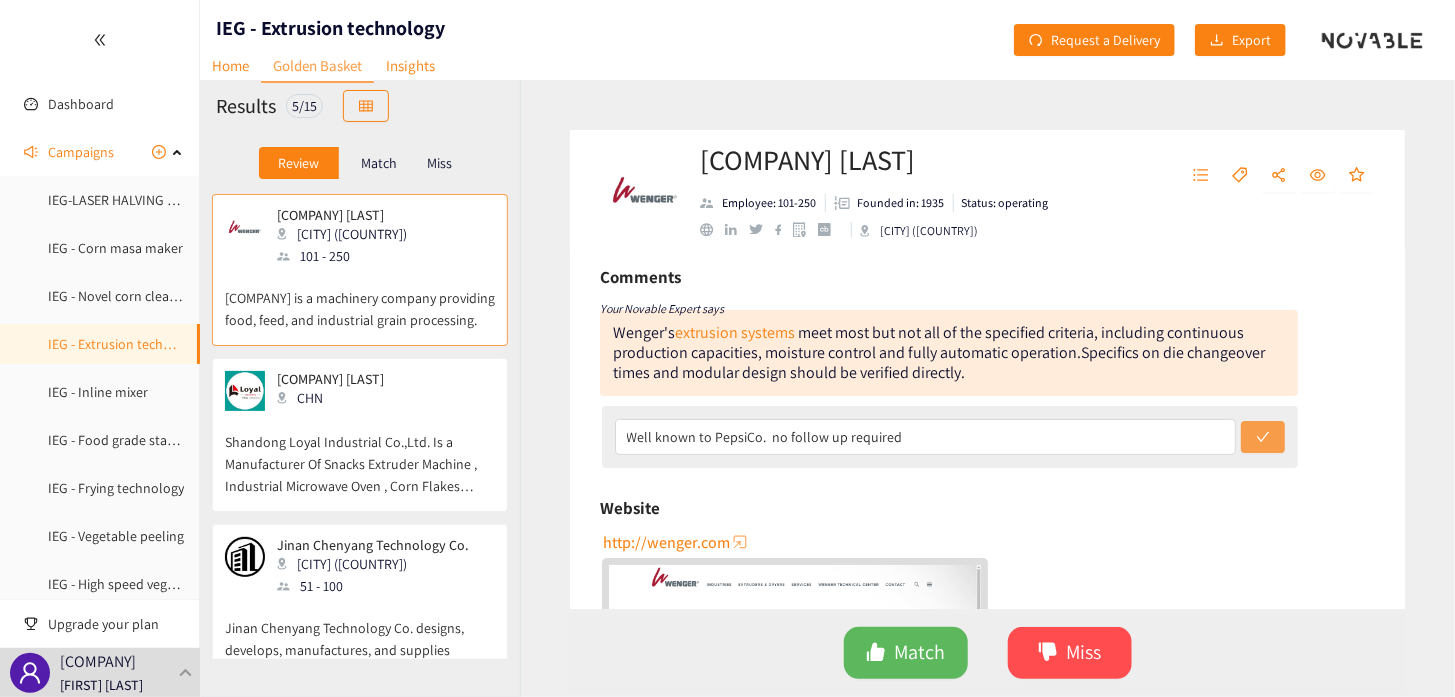click at bounding box center (1263, 437) 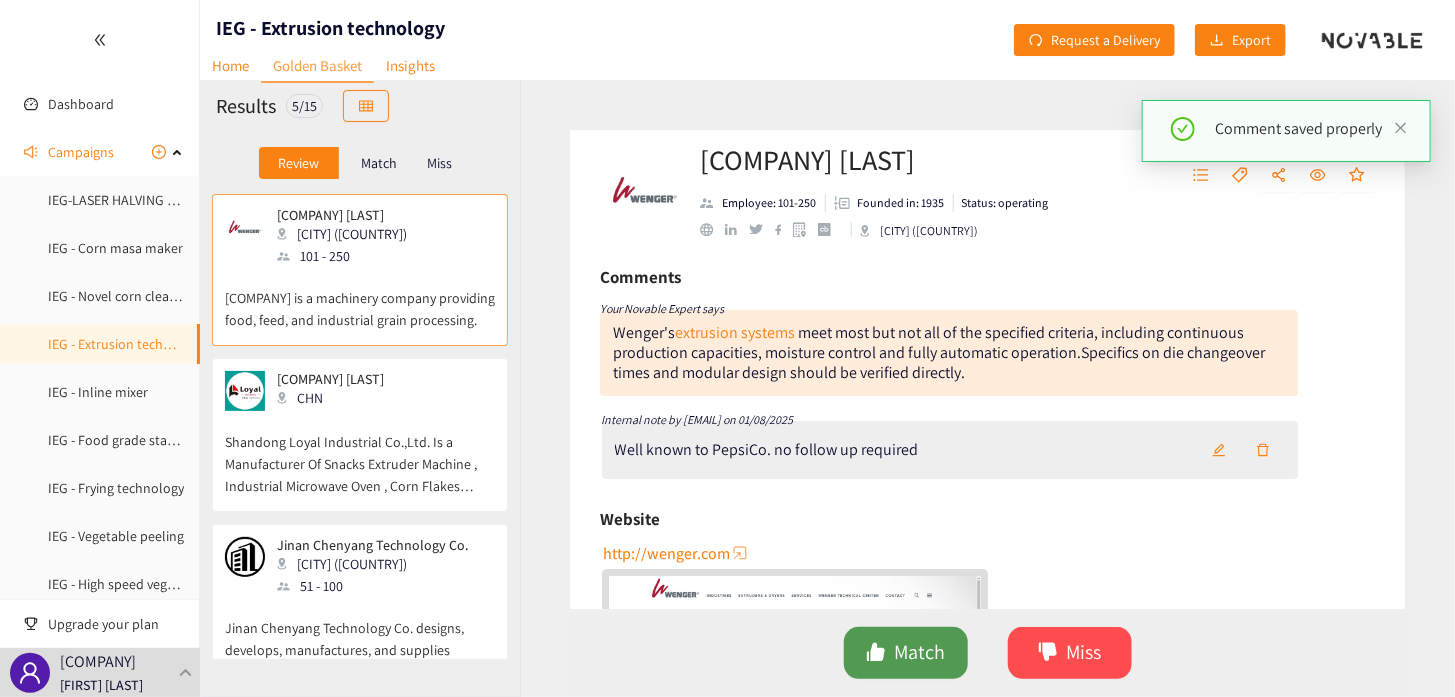 click on "Match" at bounding box center [919, 652] 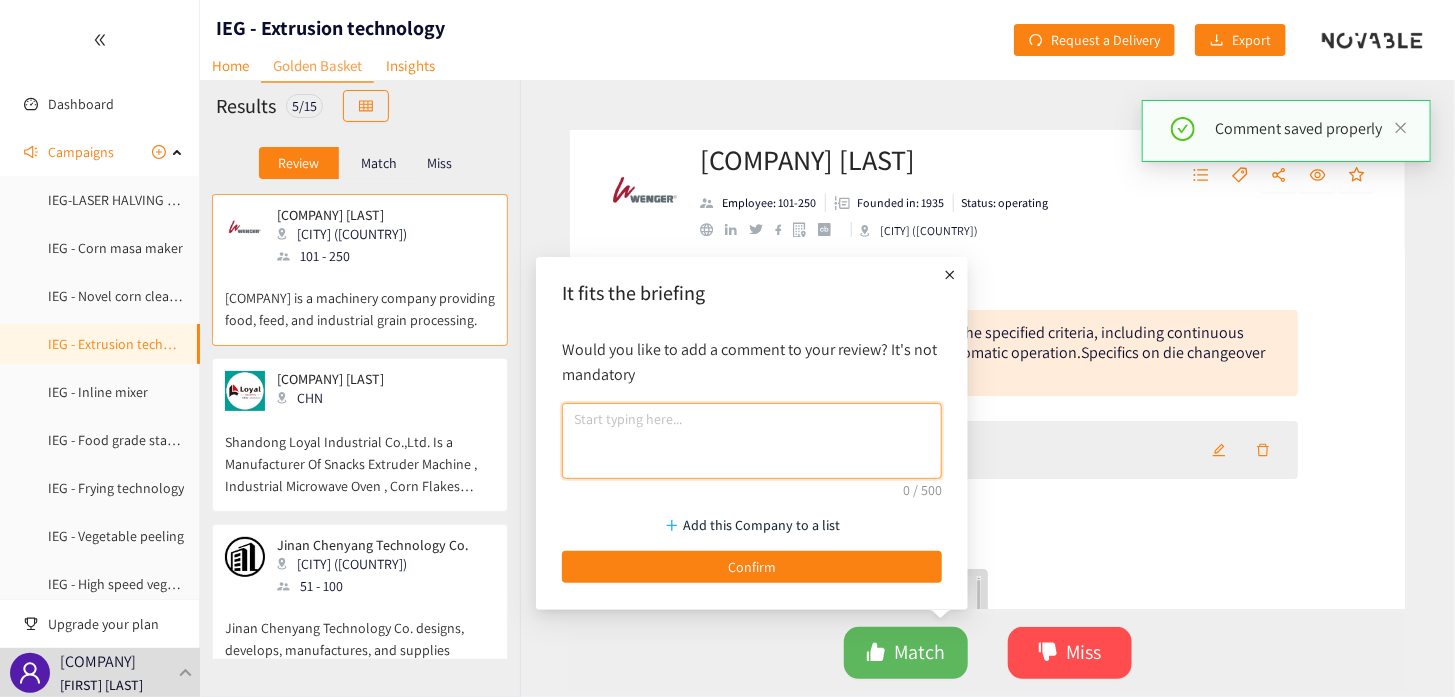 click at bounding box center (752, 441) 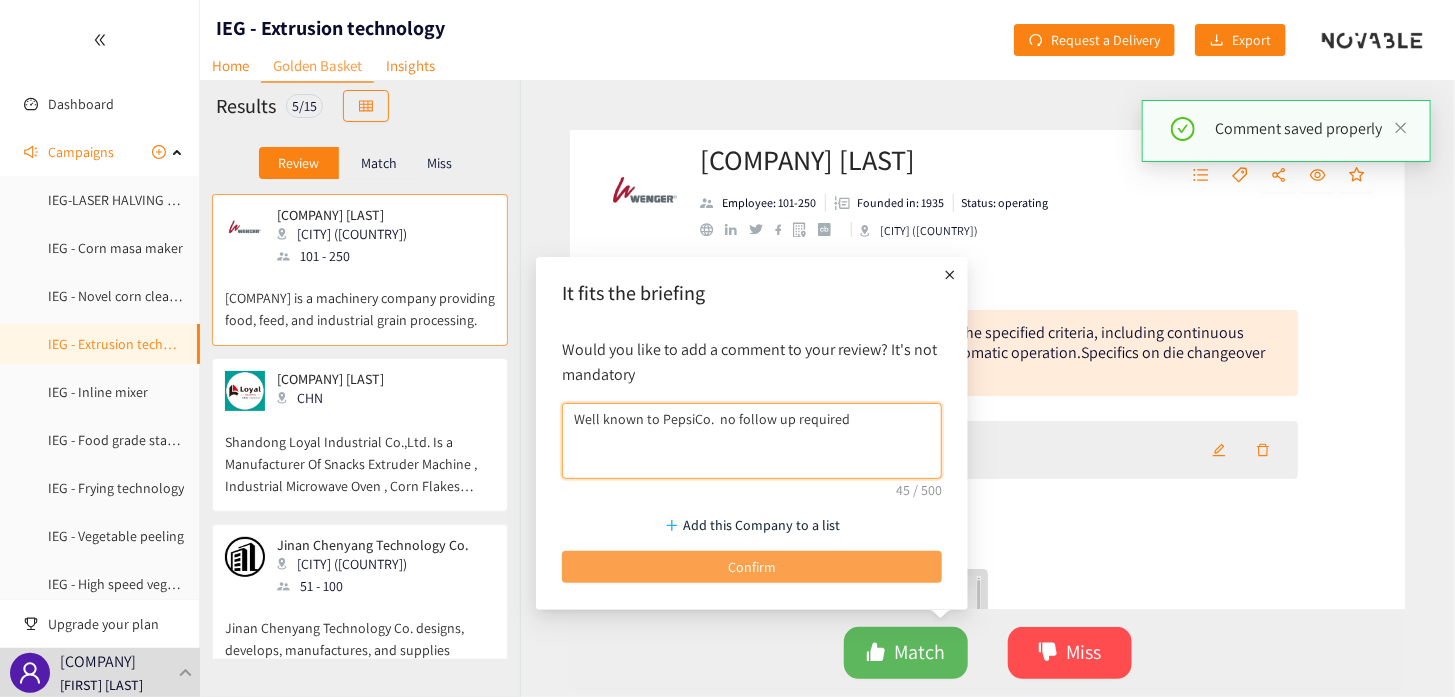 type on "Well known to PepsiCo.  no follow up required" 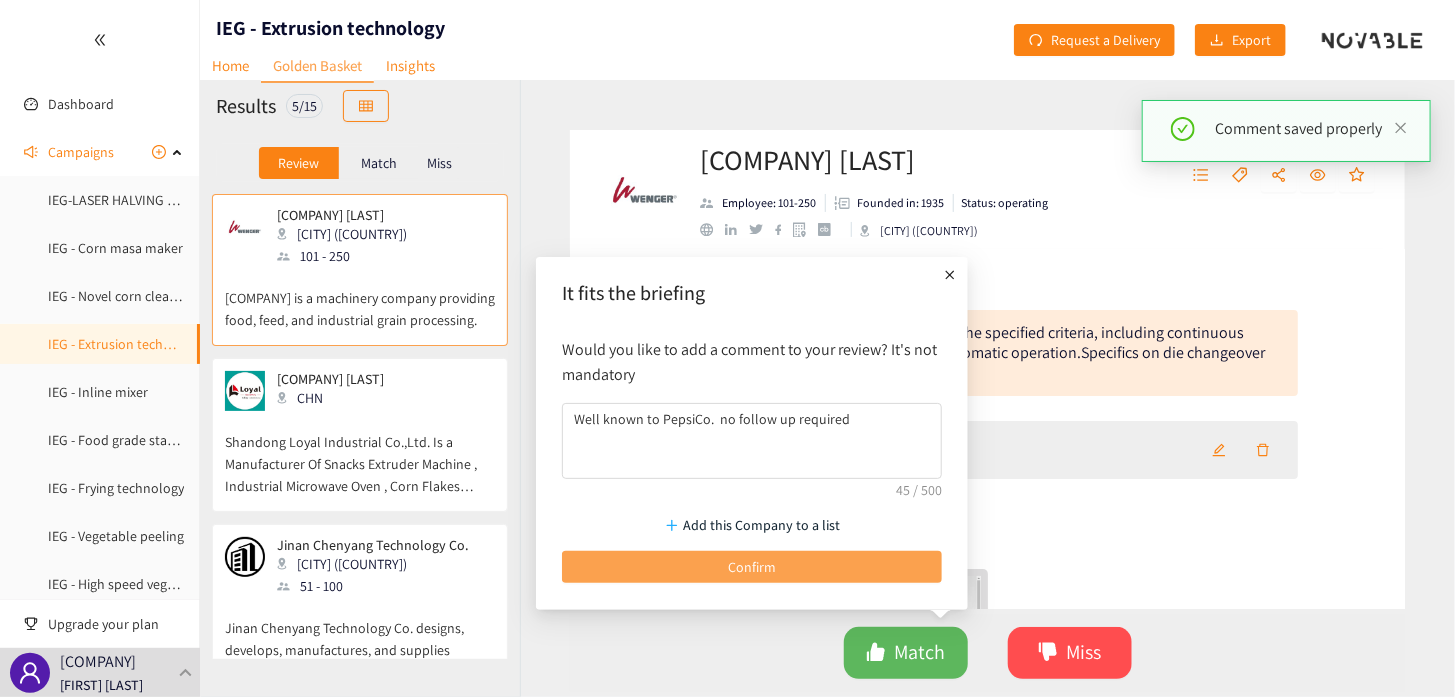 click on "Confirm" at bounding box center [752, 567] 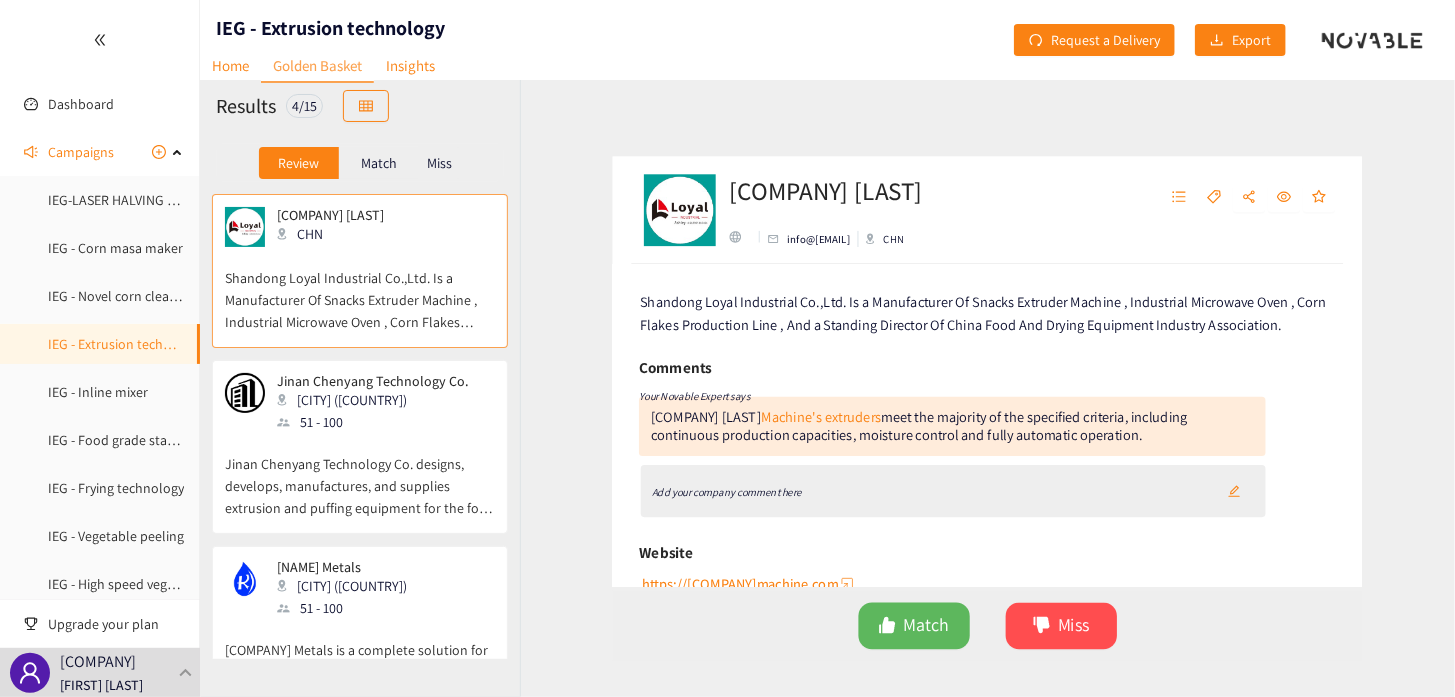 click on "Add your company comment here" at bounding box center (698, 503) 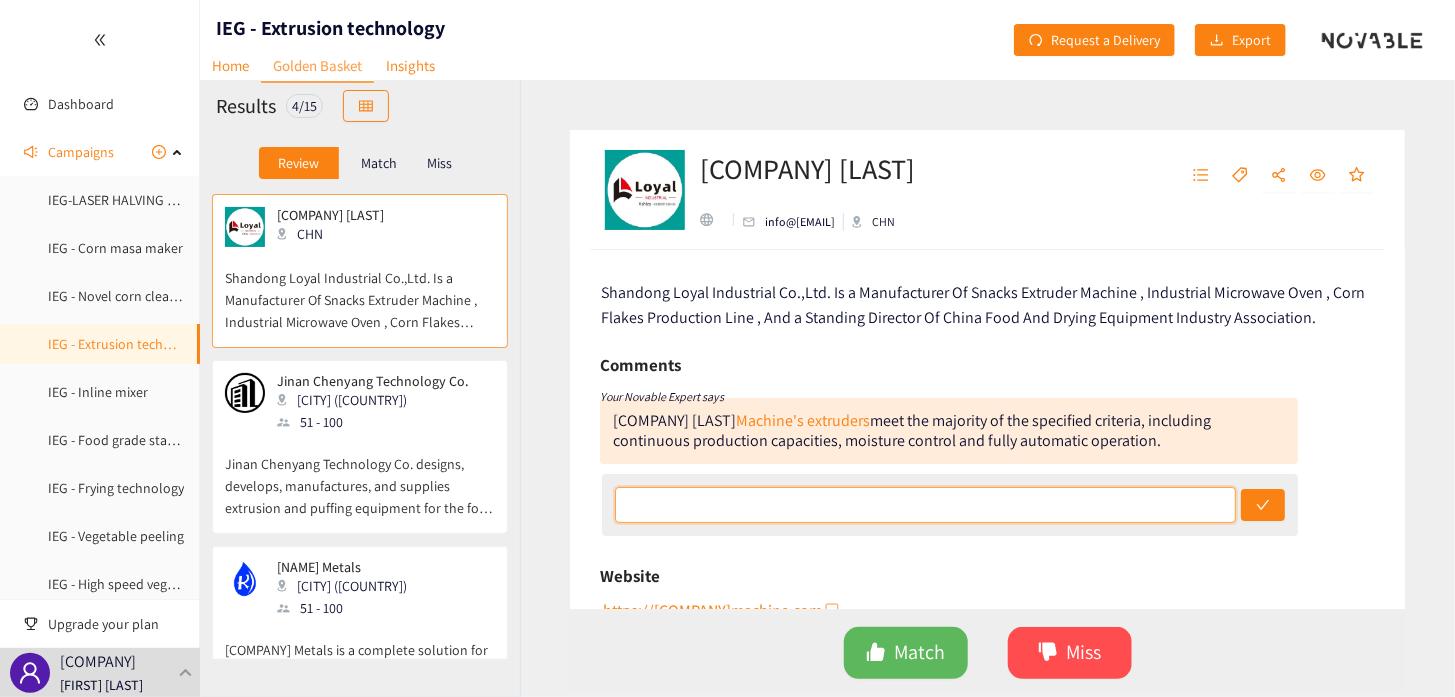 click at bounding box center [925, 505] 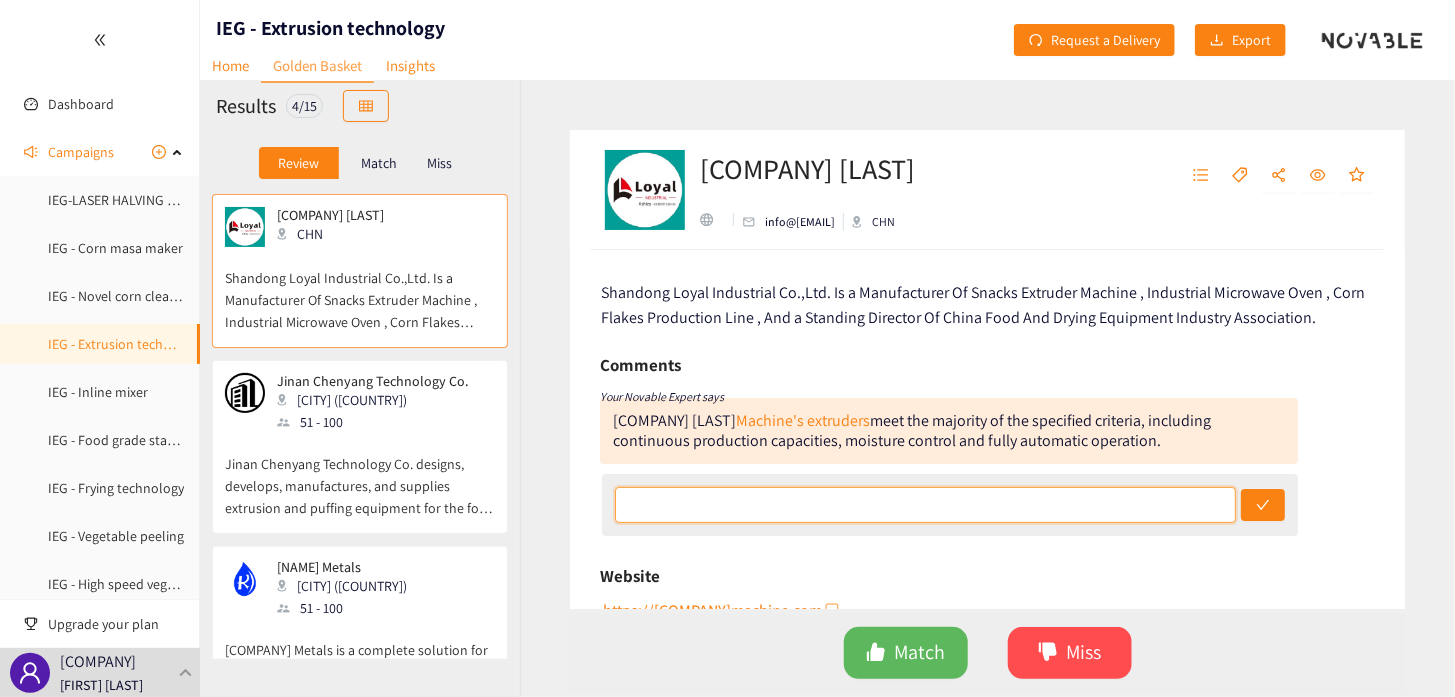 paste on "Well known to PepsiCo.  no follow up required" 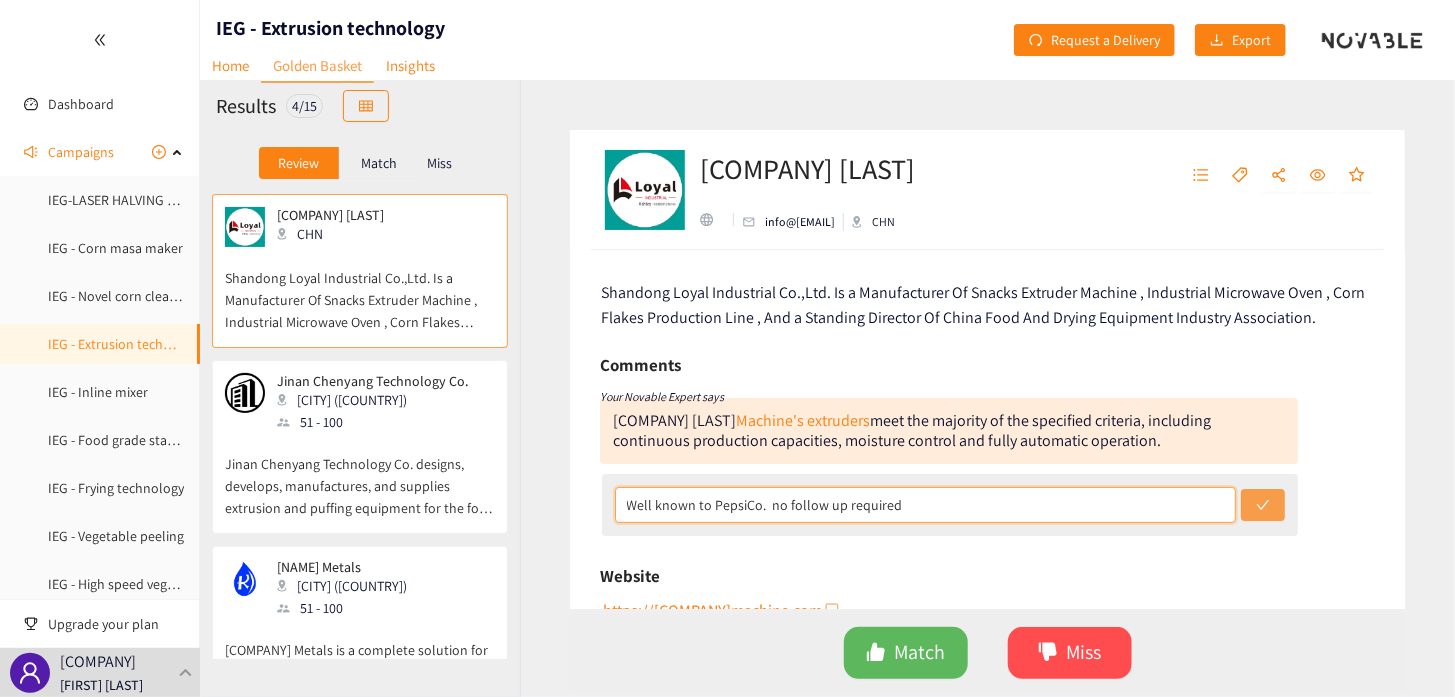 type on "Well known to PepsiCo.  no follow up required" 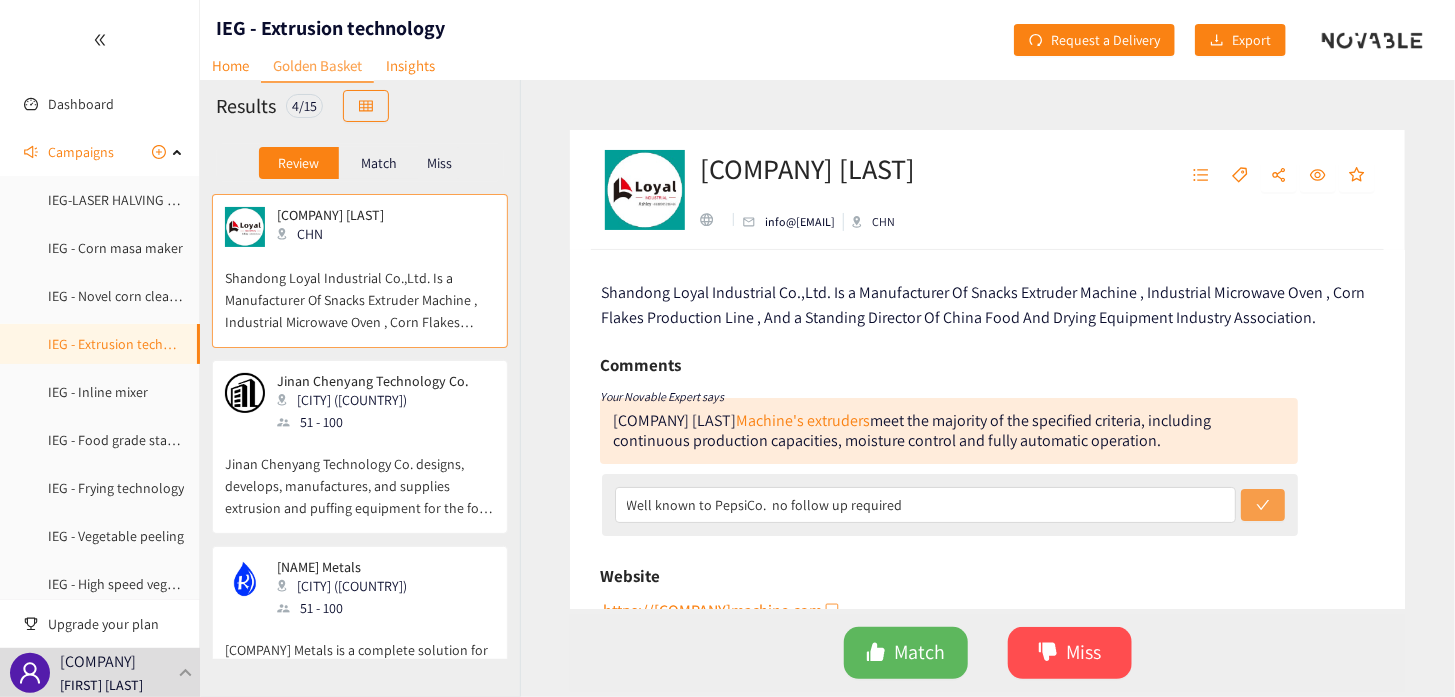 click at bounding box center [1263, 506] 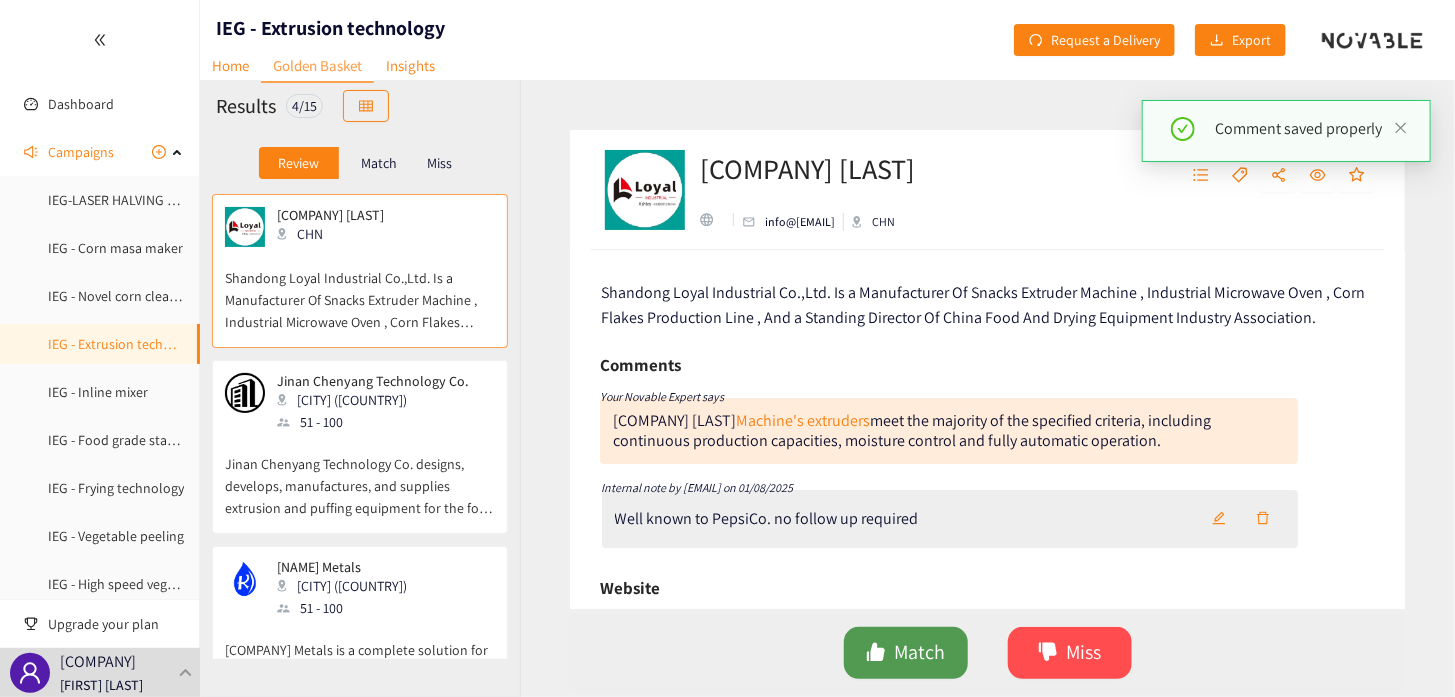 drag, startPoint x: 932, startPoint y: 656, endPoint x: 907, endPoint y: 646, distance: 26.925823 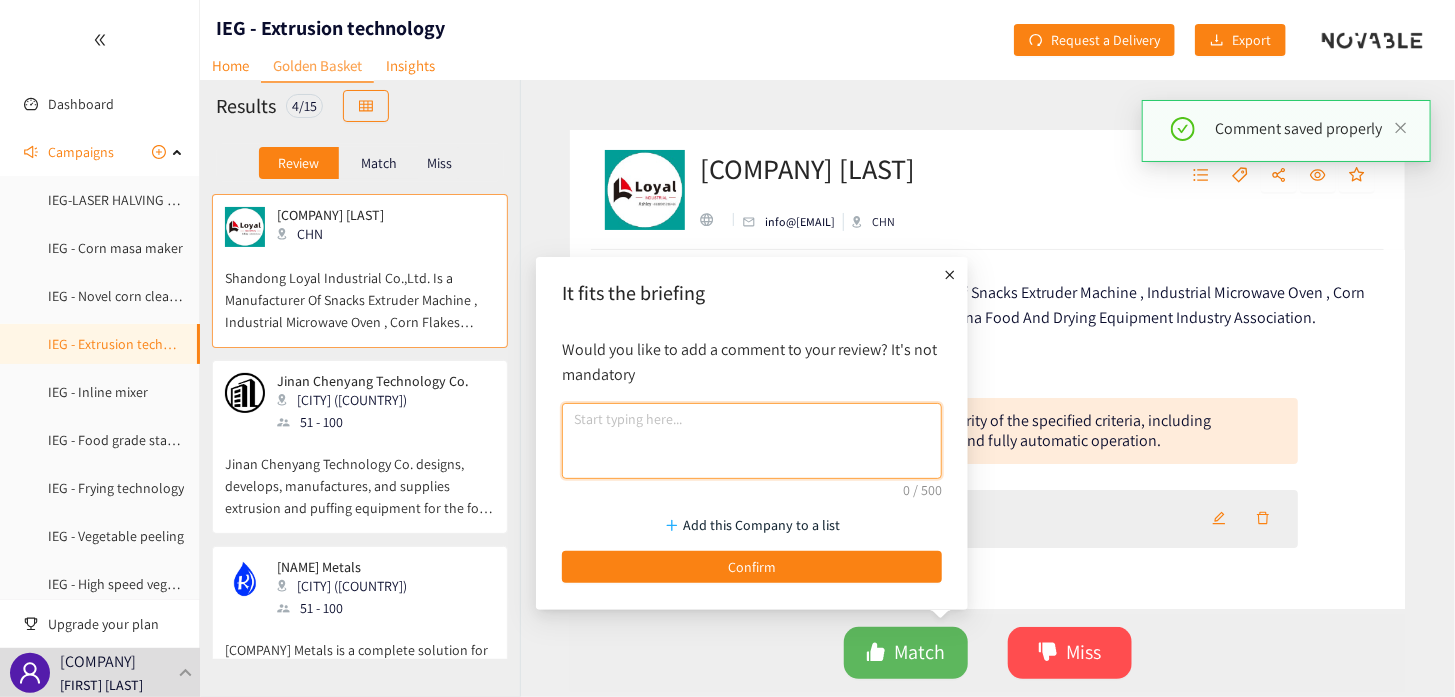 click at bounding box center [752, 441] 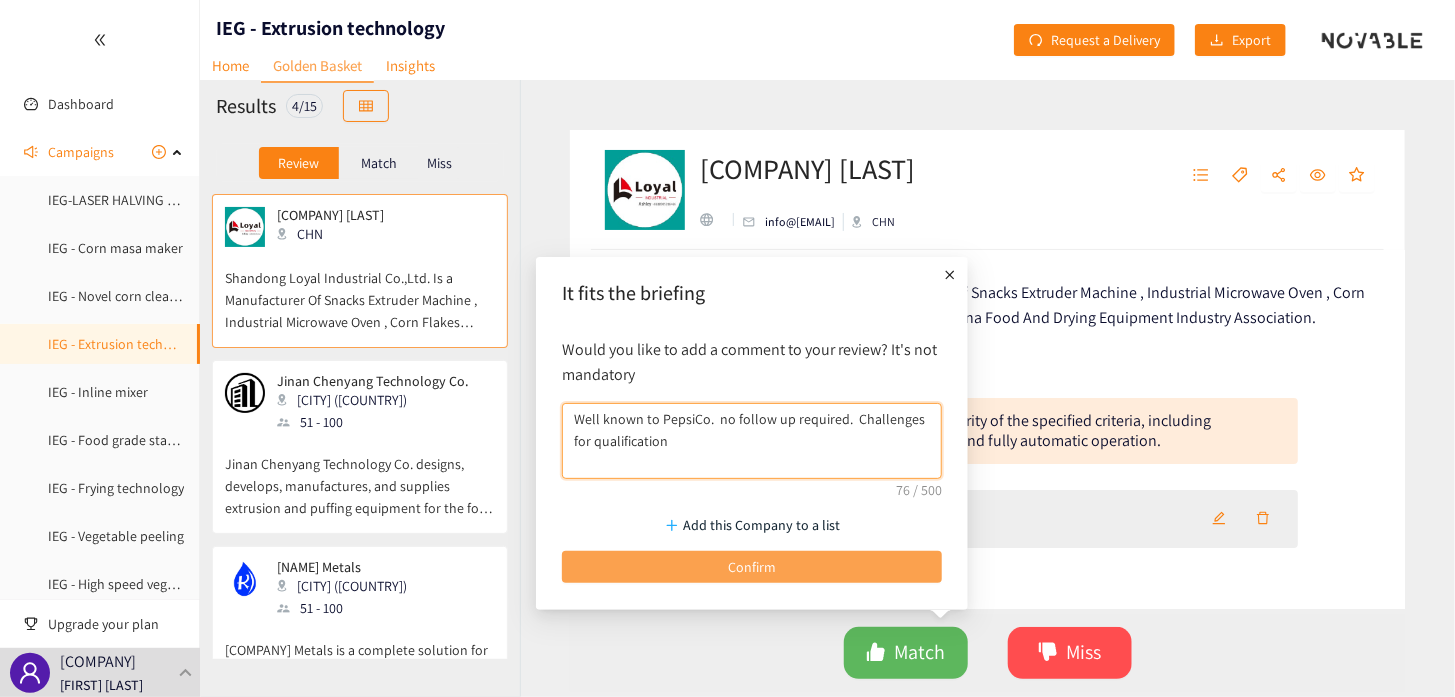 type on "Well known to PepsiCo.  no follow up required.  Challenges for qualification" 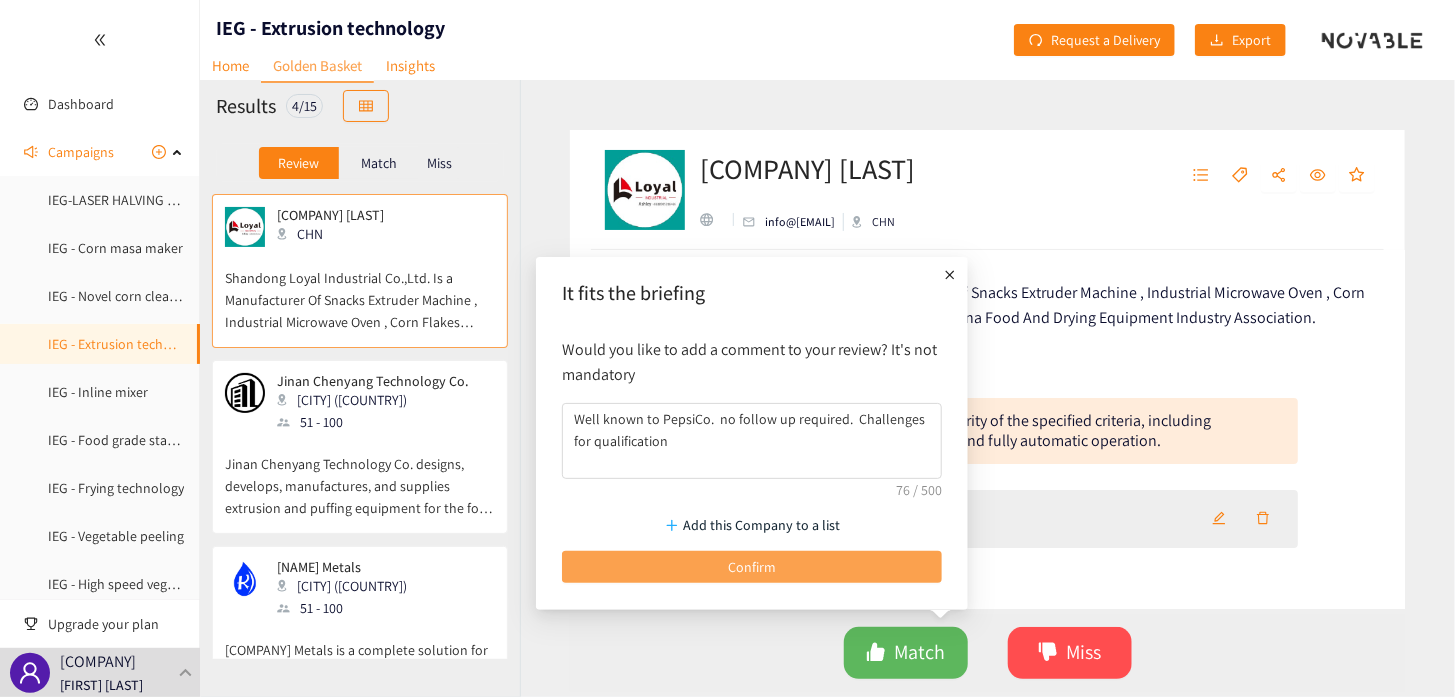click on "Confirm" at bounding box center (752, 567) 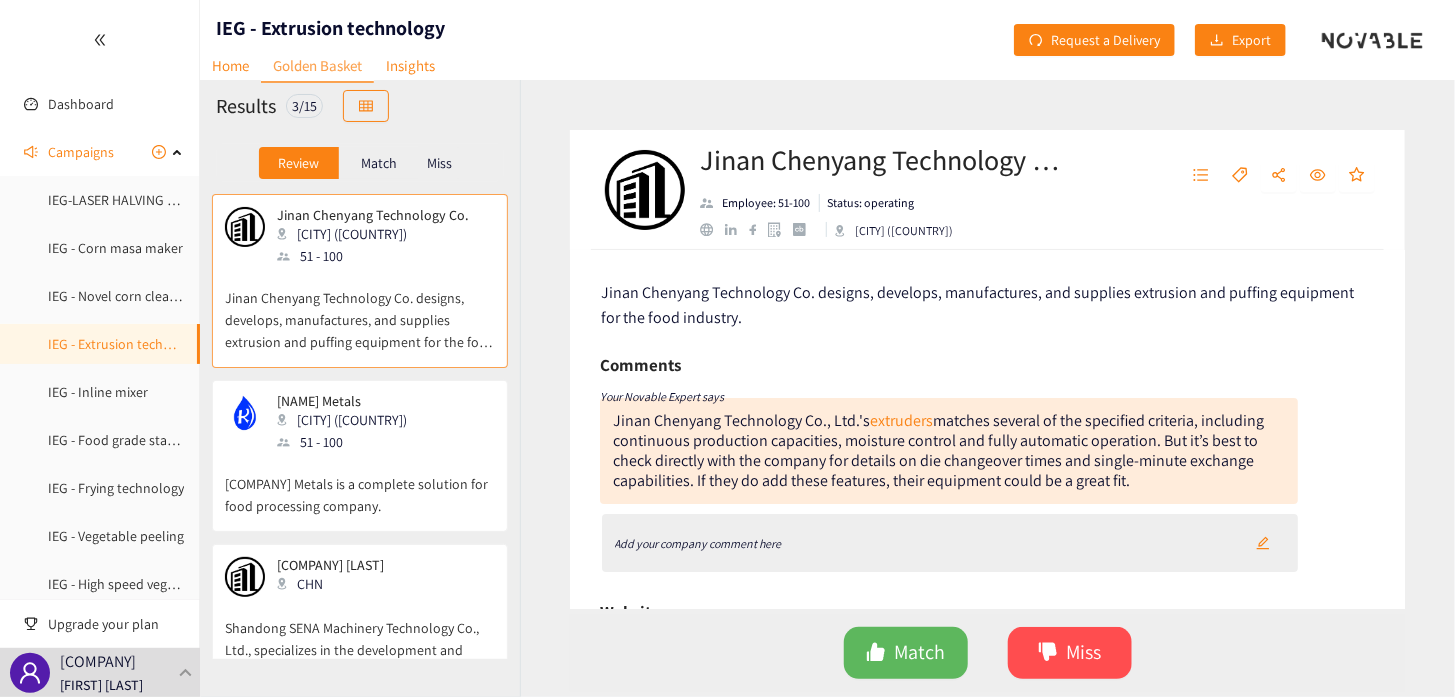 click on "Add your company comment here" at bounding box center [698, 543] 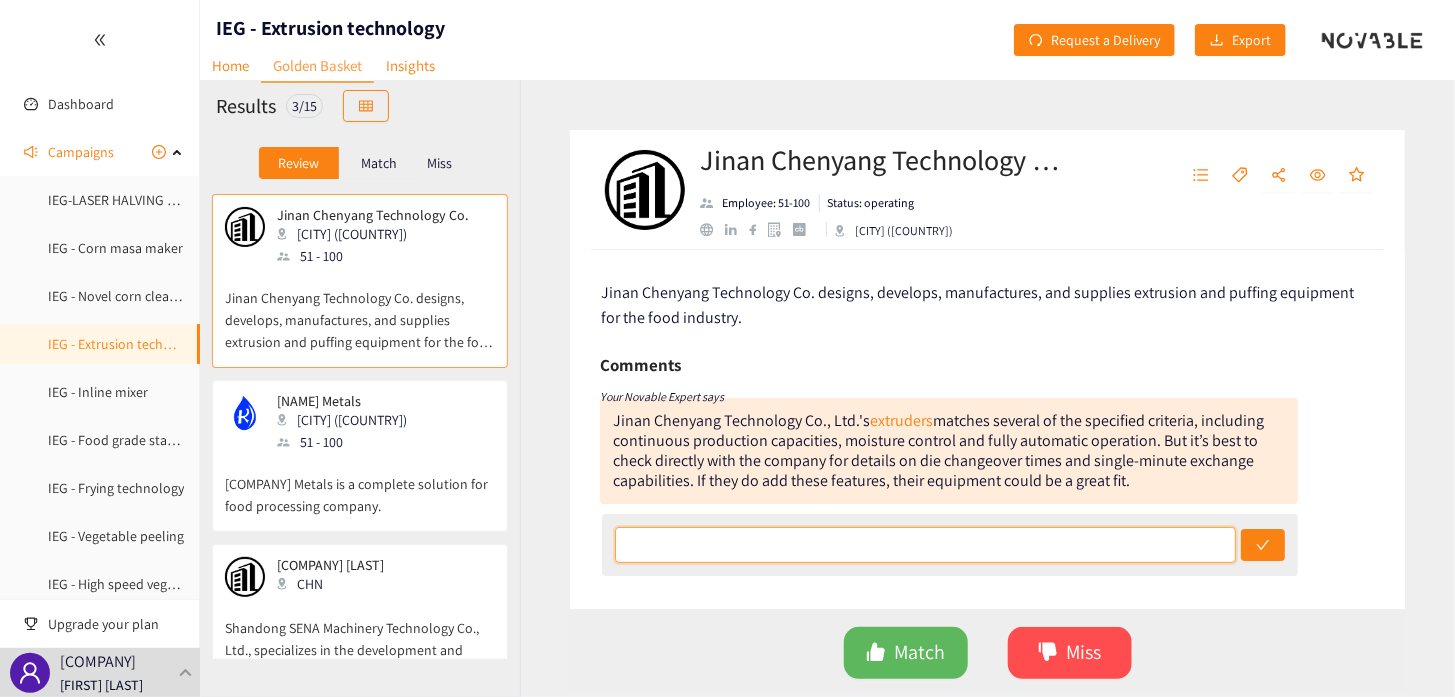 click at bounding box center [925, 545] 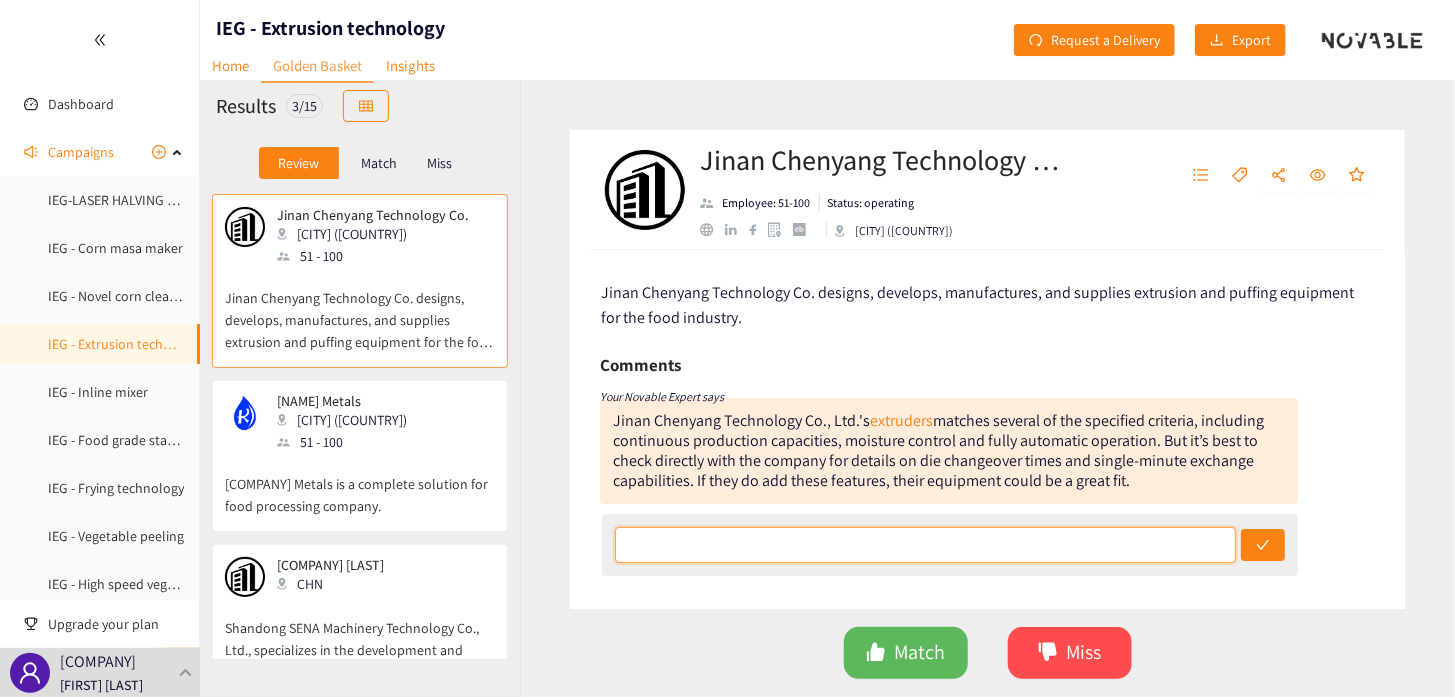 type on "Well known to PepsiCo.  no follow up required" 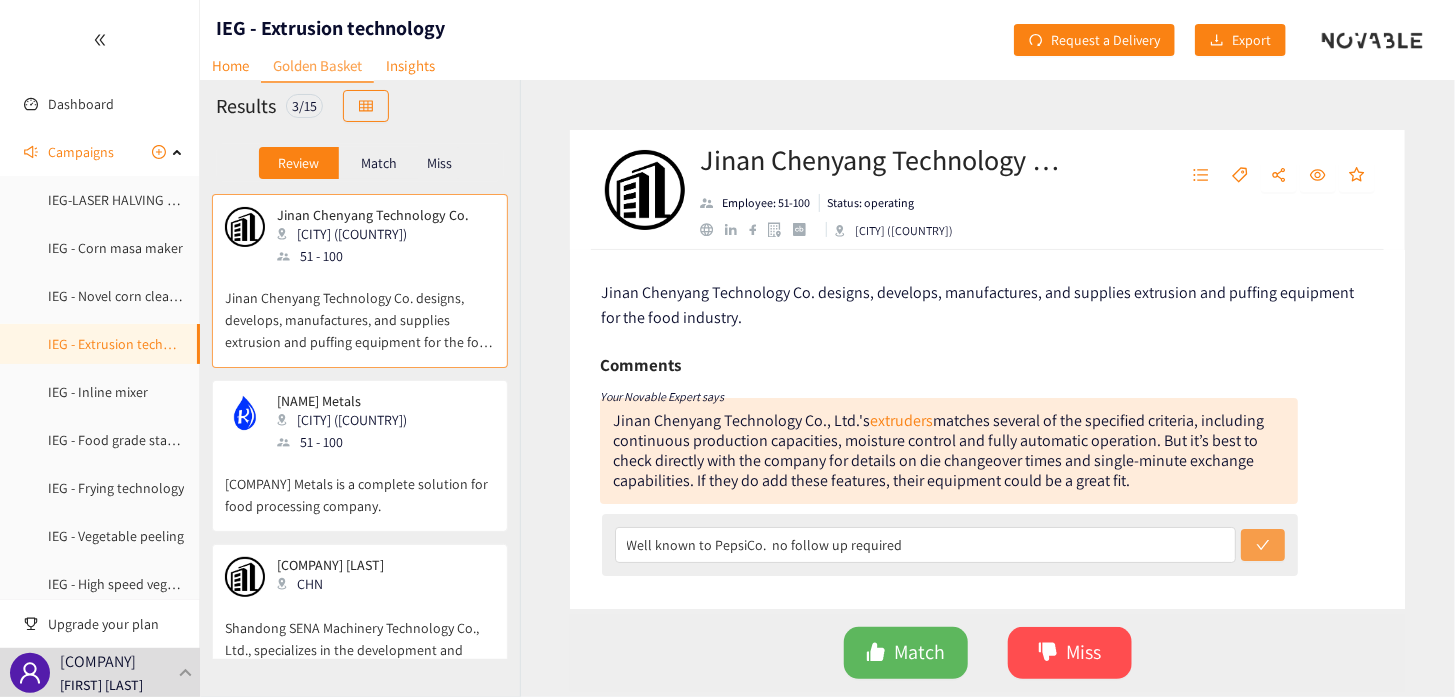 click 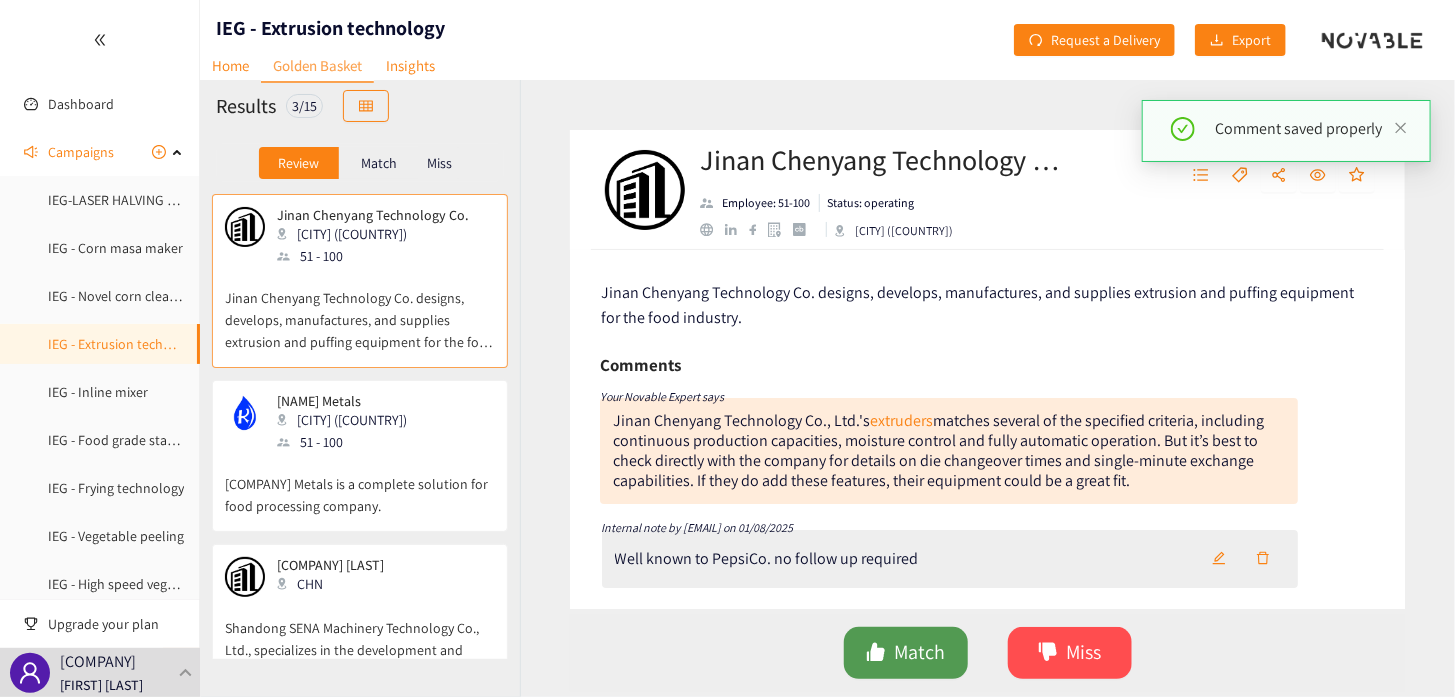 click 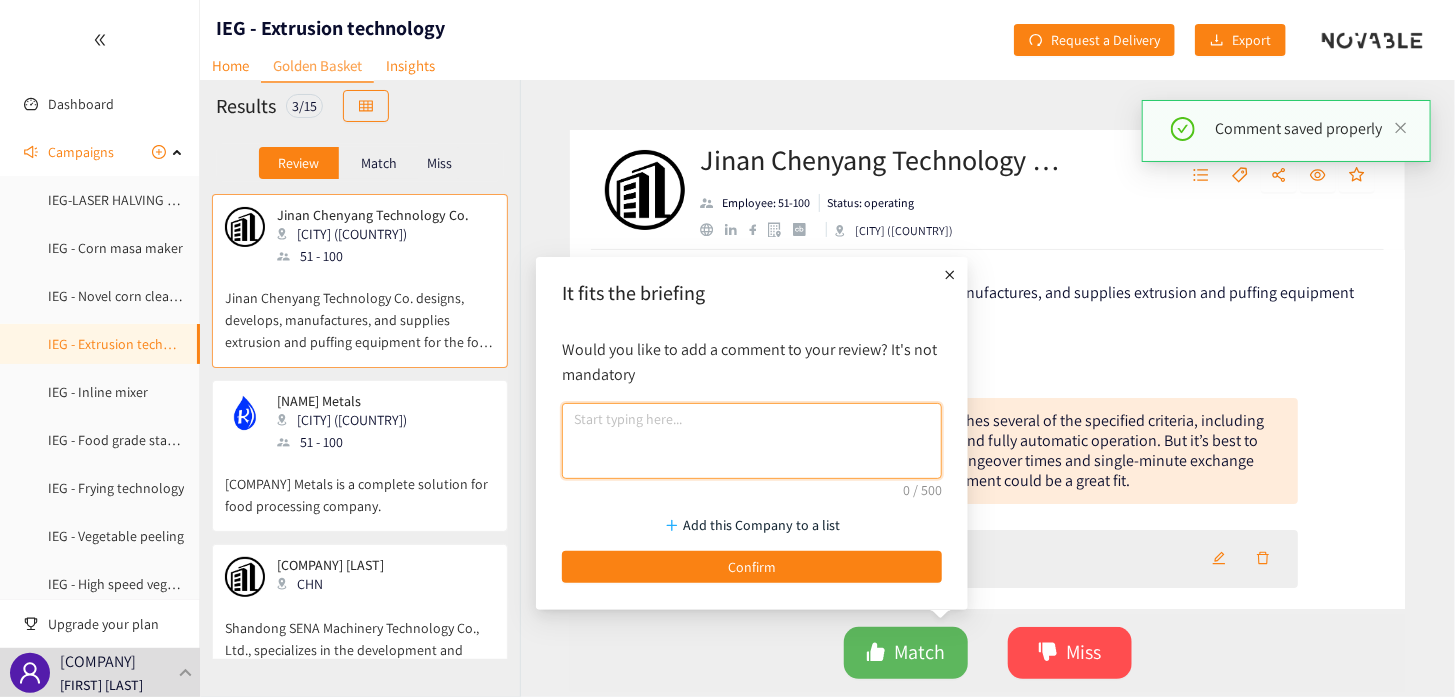click at bounding box center [752, 441] 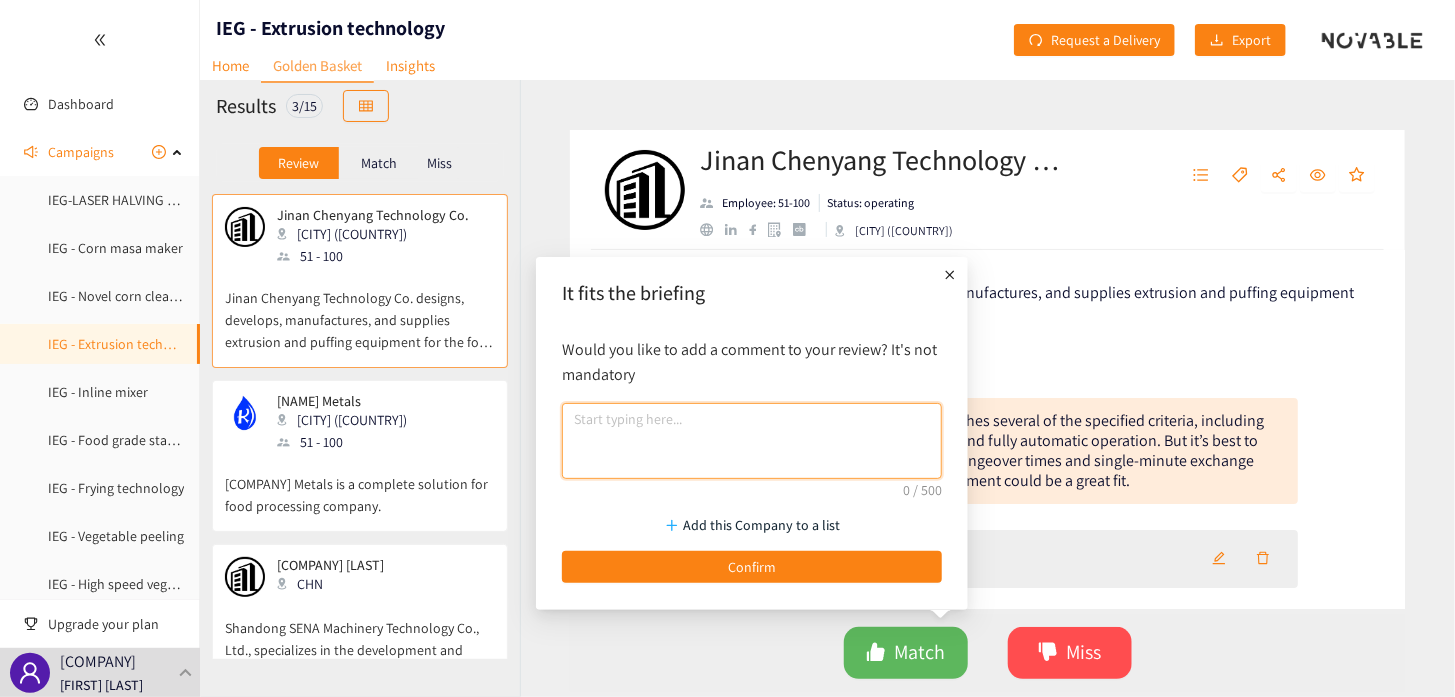paste on "Well known to PepsiCo.  no follow up required" 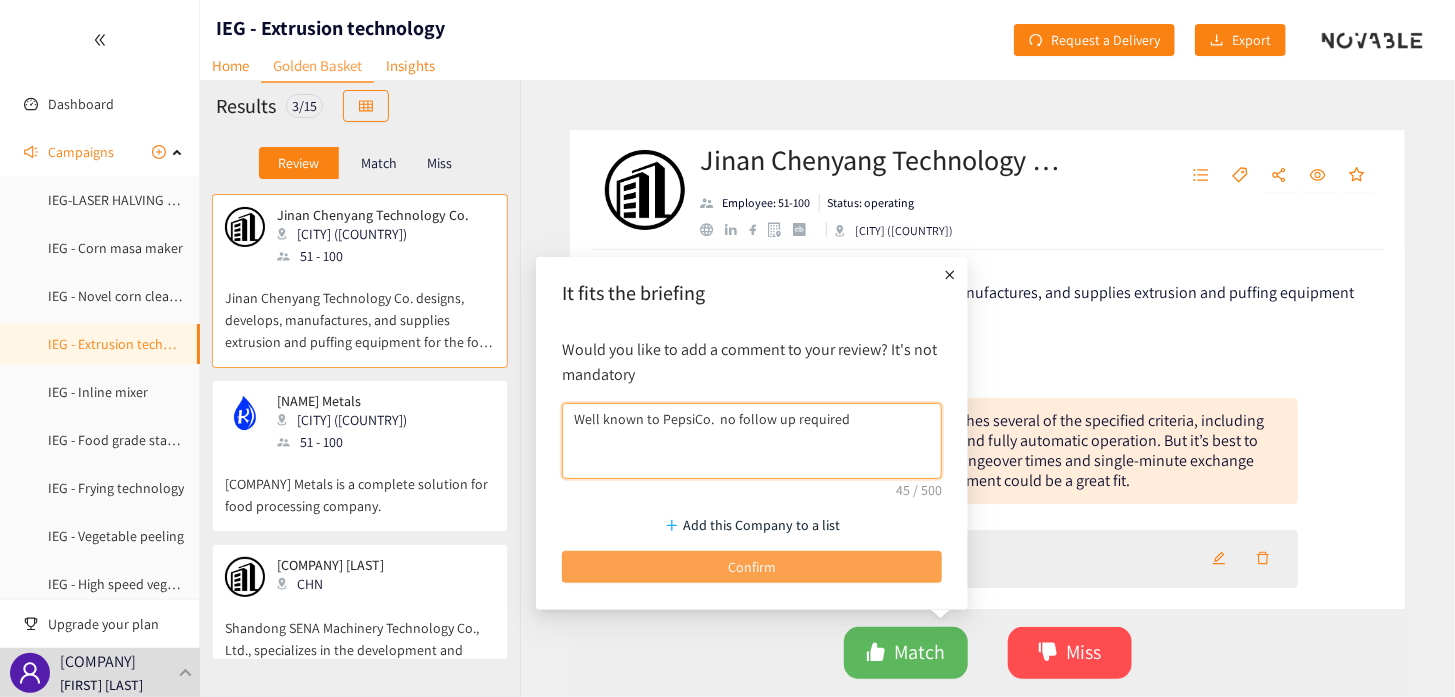 type on "Well known to PepsiCo.  no follow up required" 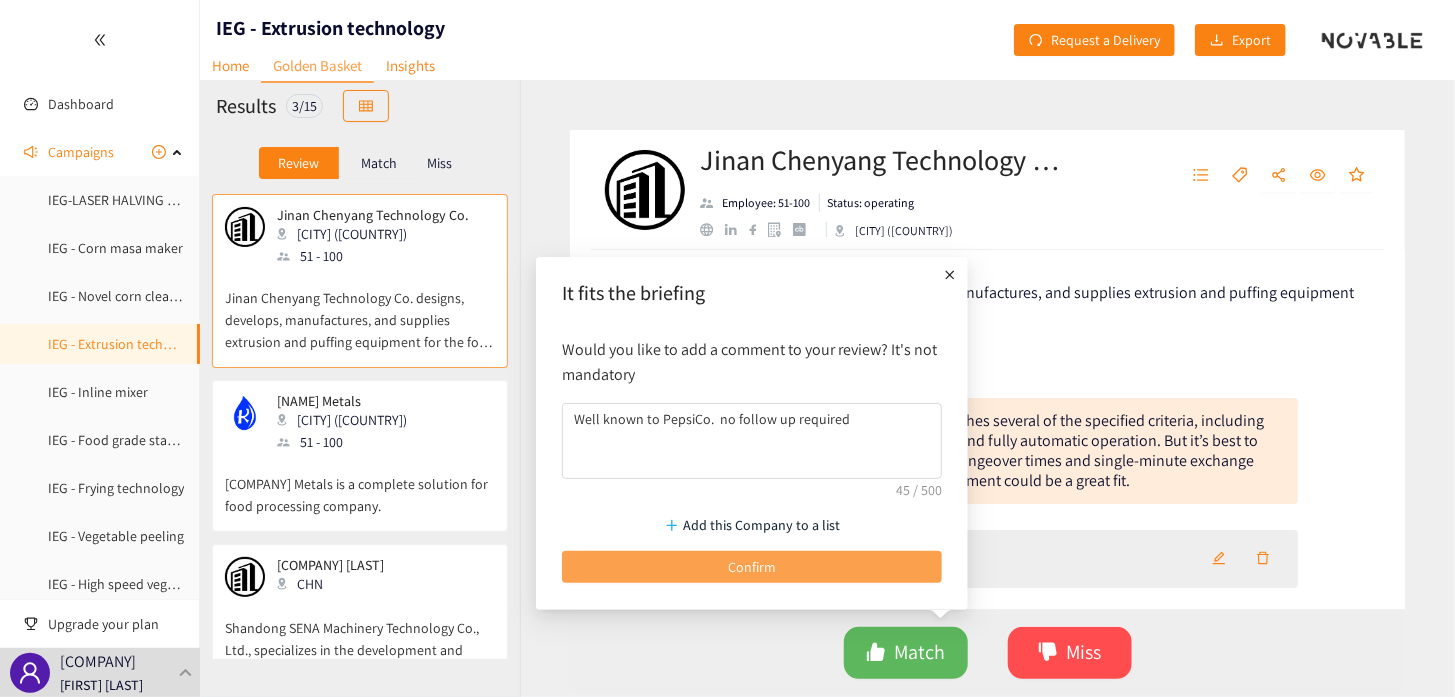 click on "Confirm" at bounding box center (752, 567) 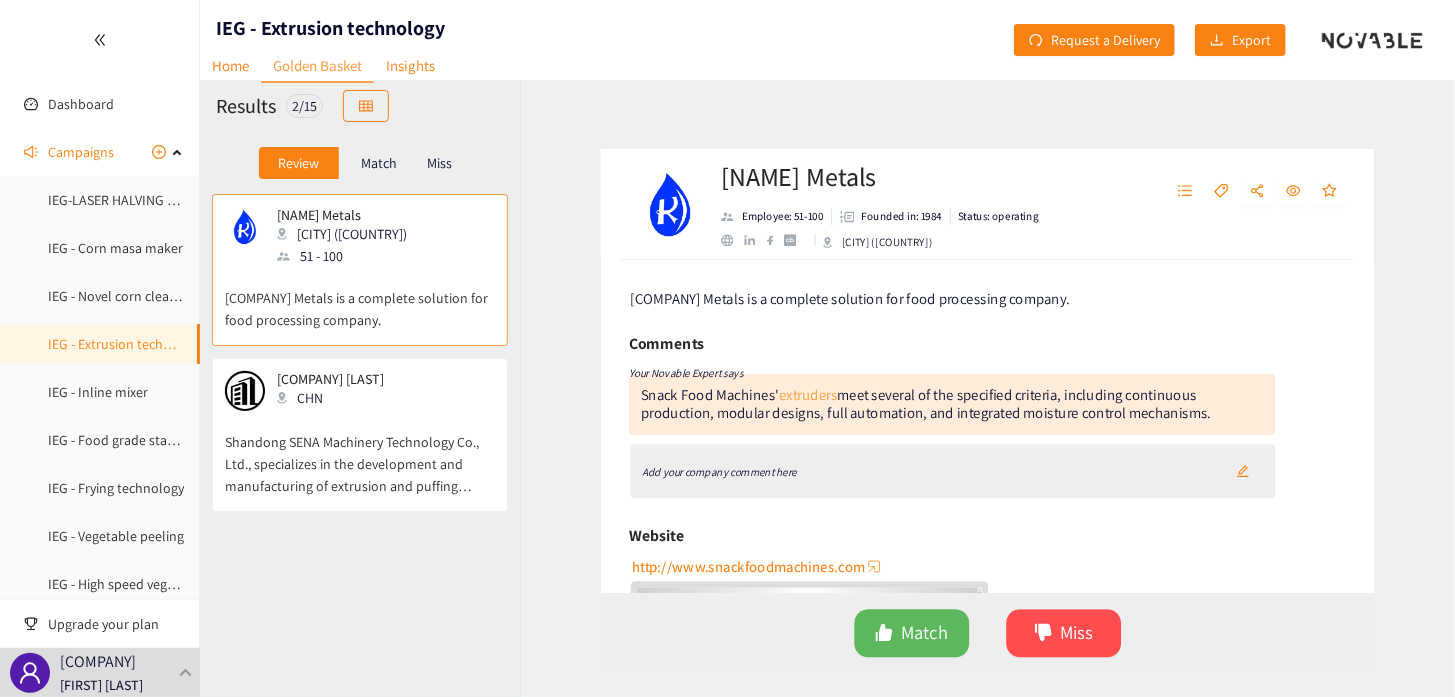 click on "extruders" at bounding box center (793, 395) 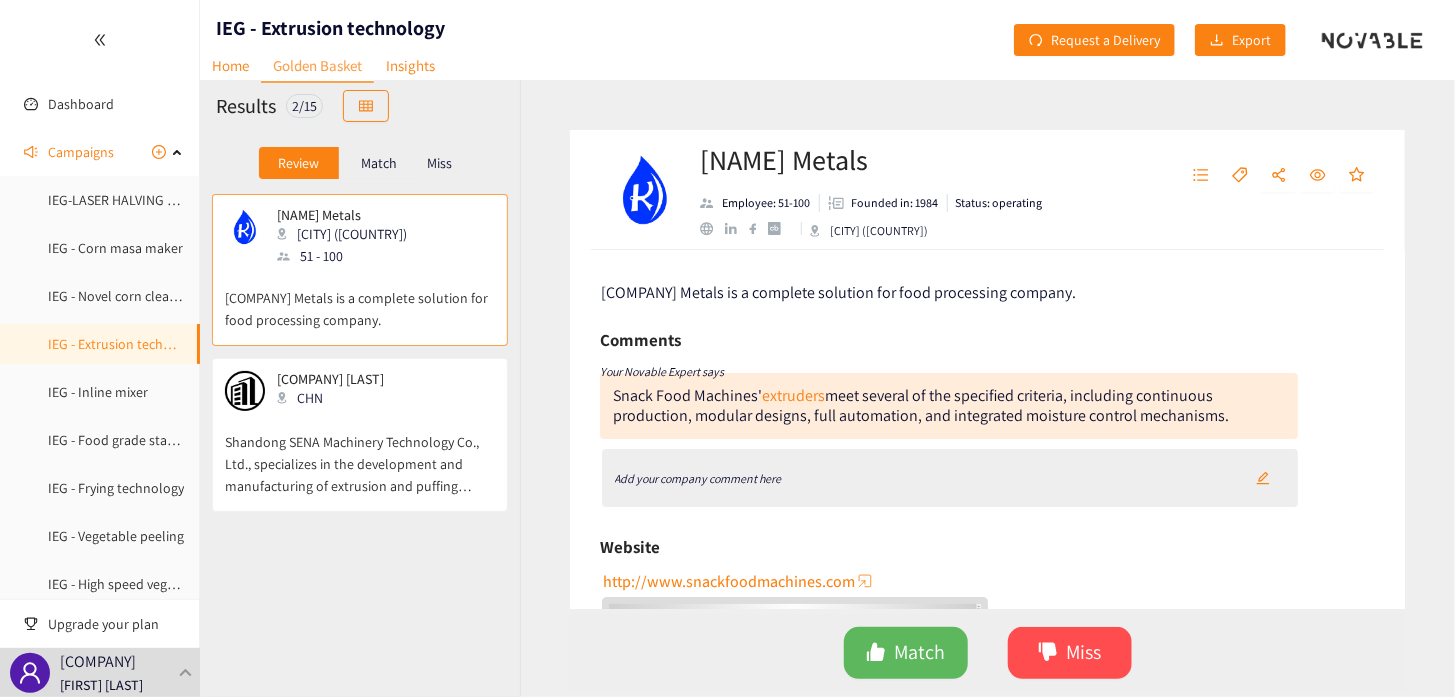 click on "Add your company comment here" at bounding box center (698, 478) 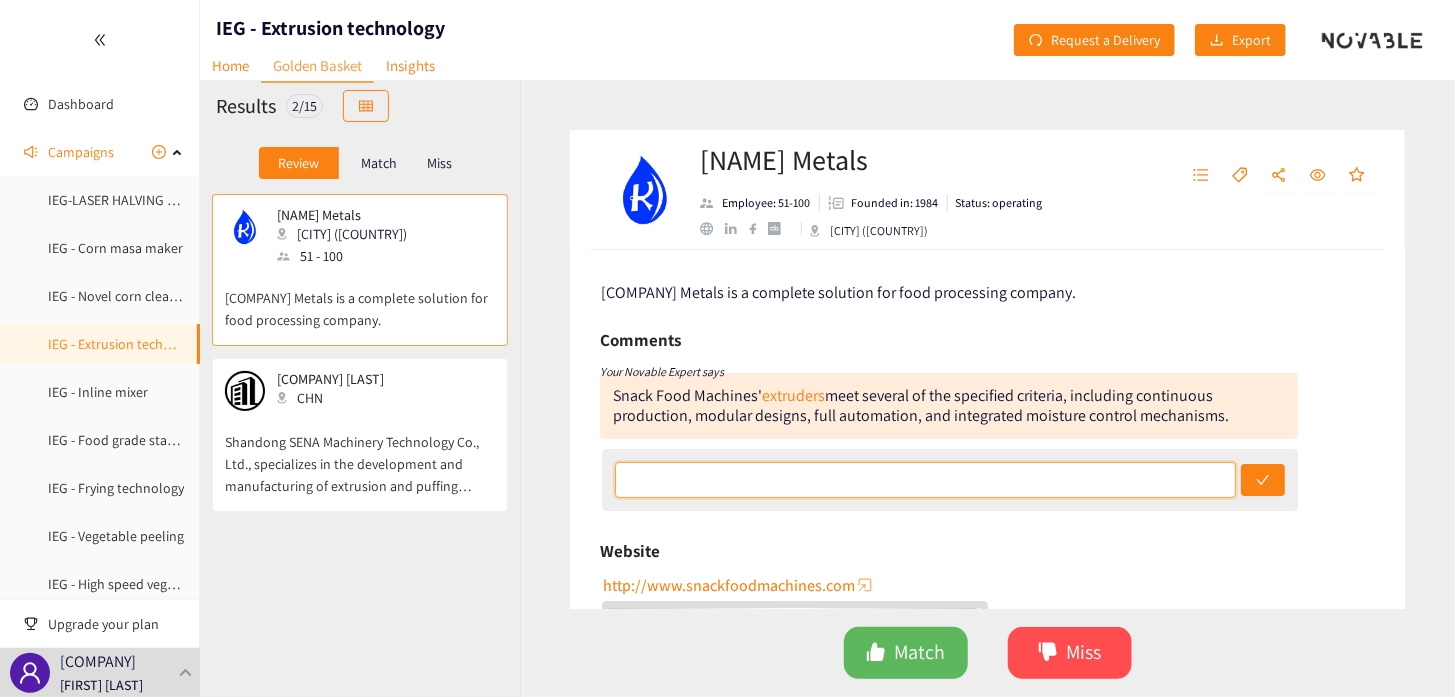click at bounding box center [925, 480] 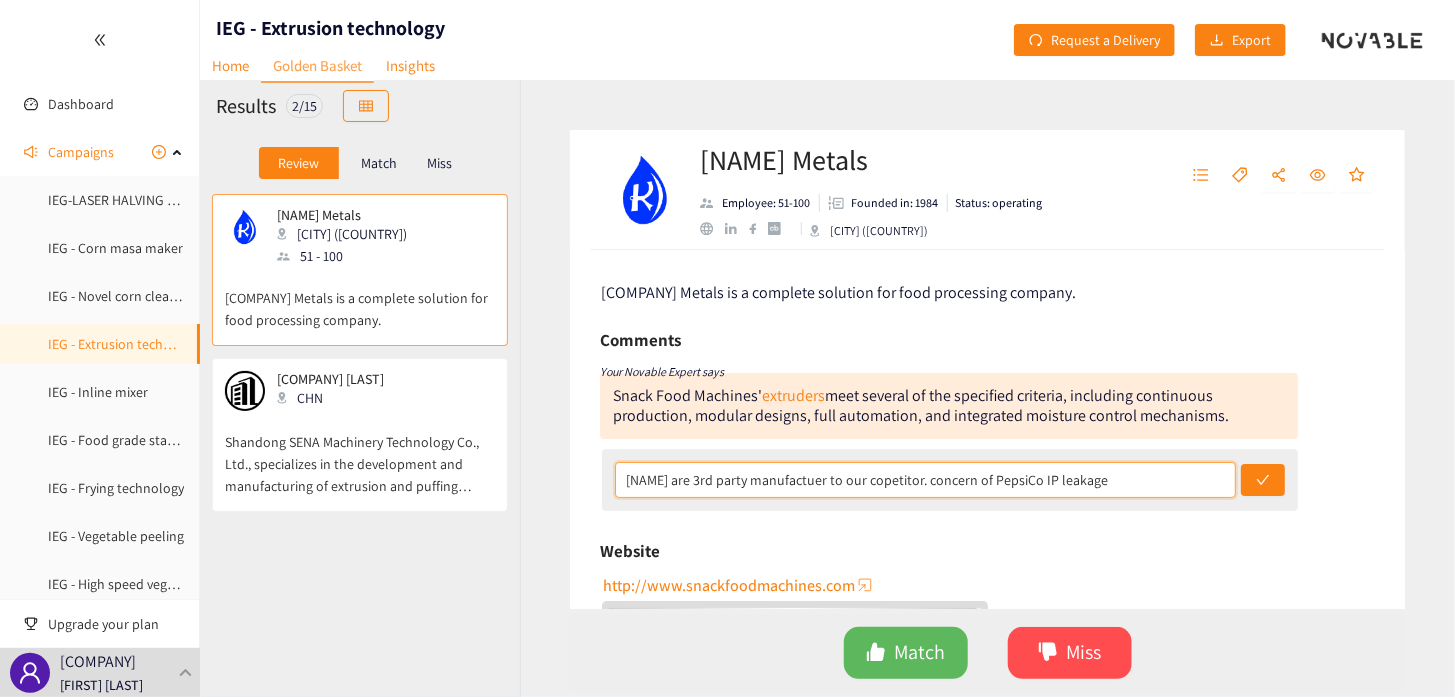 drag, startPoint x: 817, startPoint y: 482, endPoint x: 822, endPoint y: 494, distance: 13 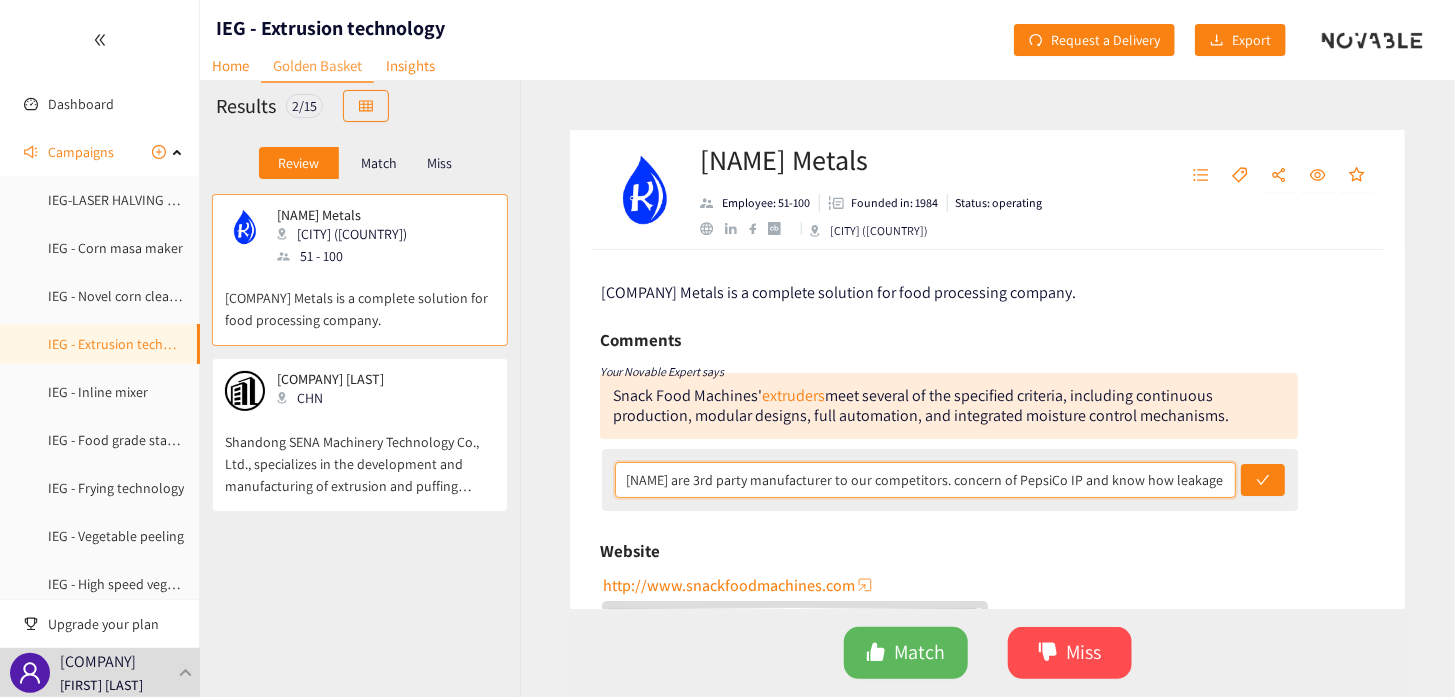 drag, startPoint x: 1214, startPoint y: 482, endPoint x: 566, endPoint y: 466, distance: 648.1975 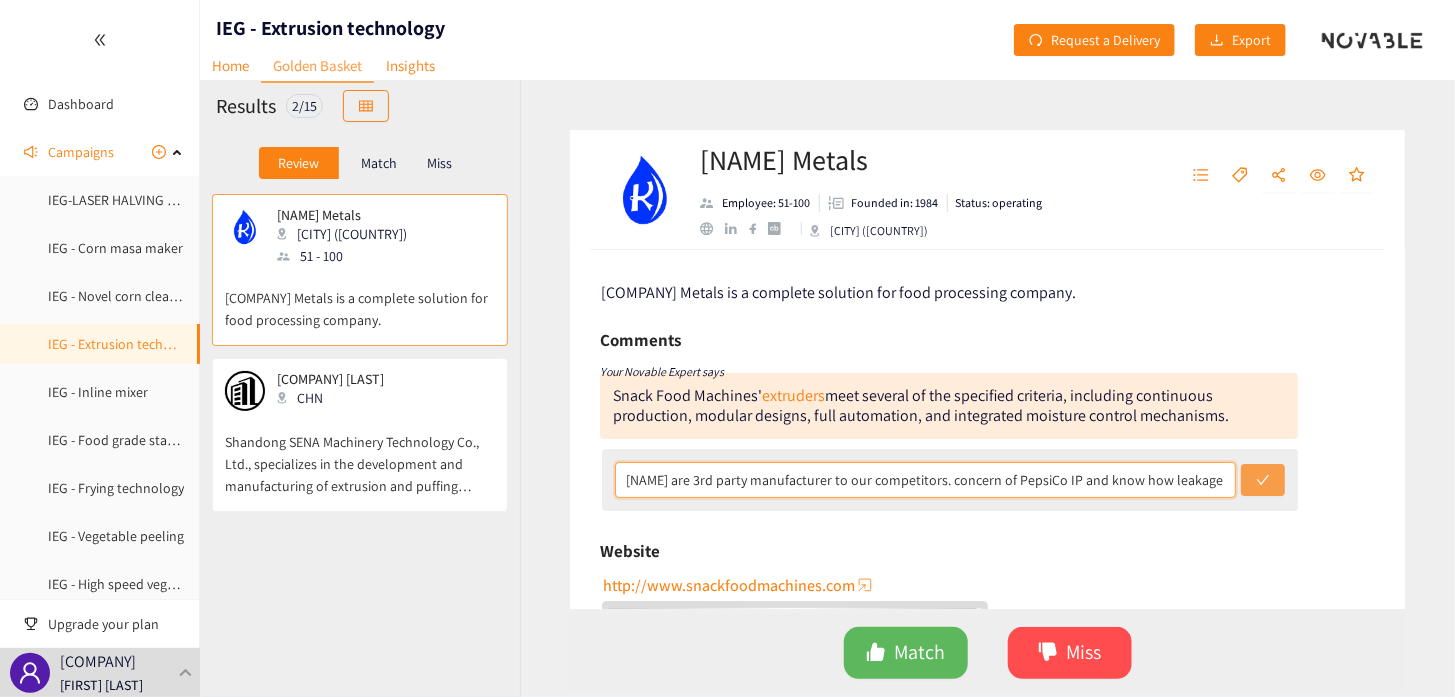 type on "[NAME] are 3rd party manufacturer to our competitors. concern of PepsiCo IP and know how leakage" 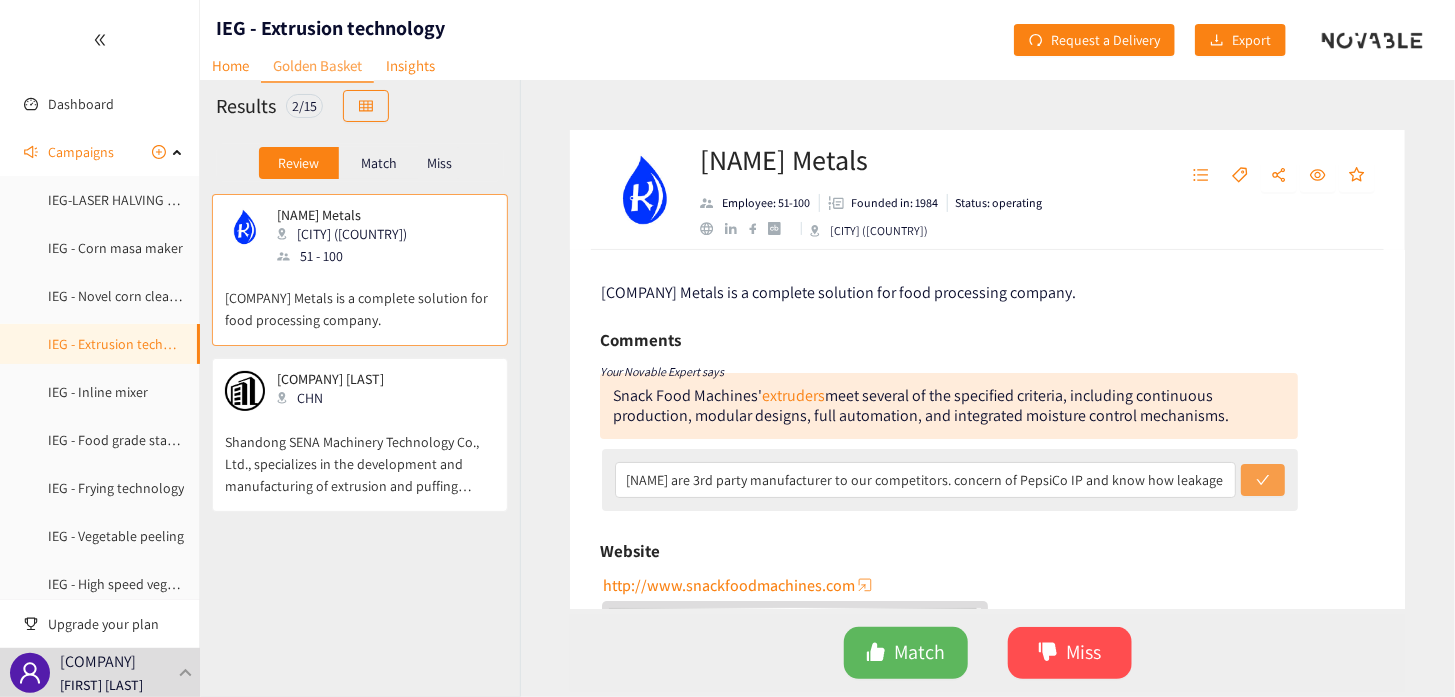 click at bounding box center [1263, 480] 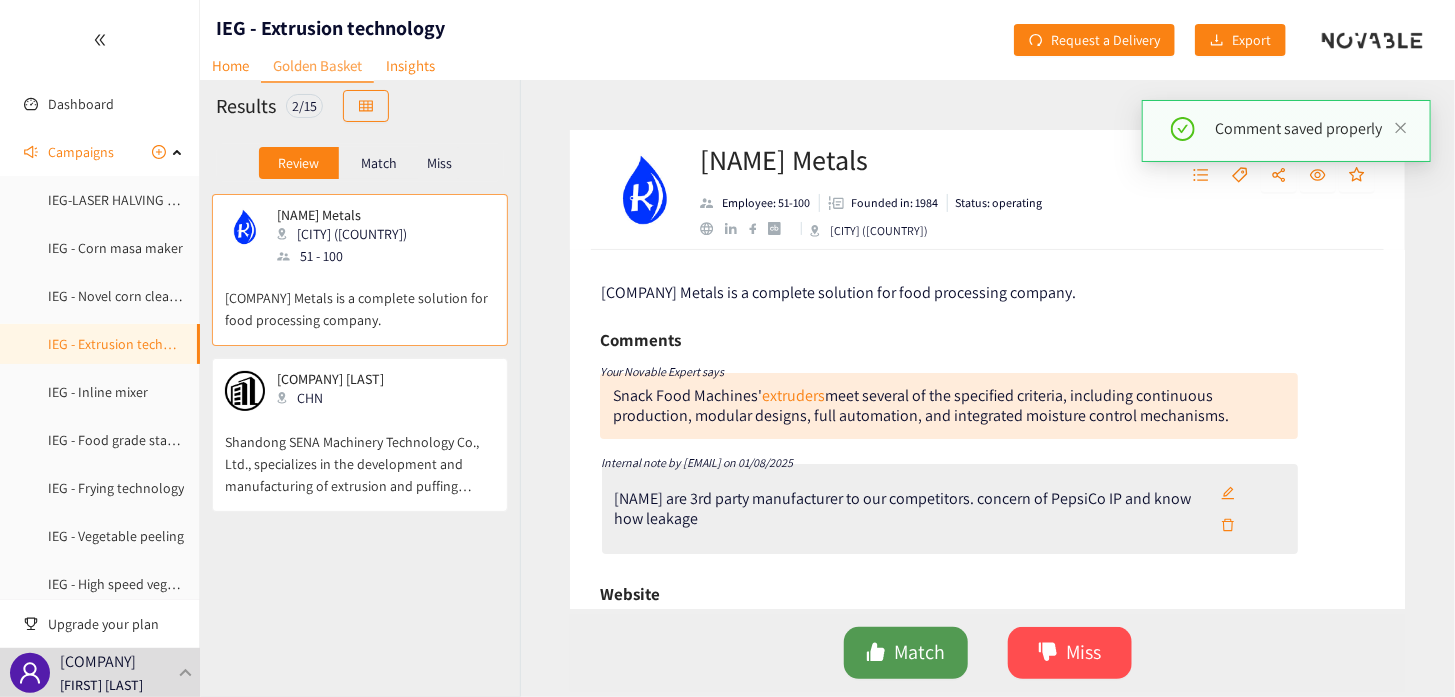 click on "Match" at bounding box center (919, 652) 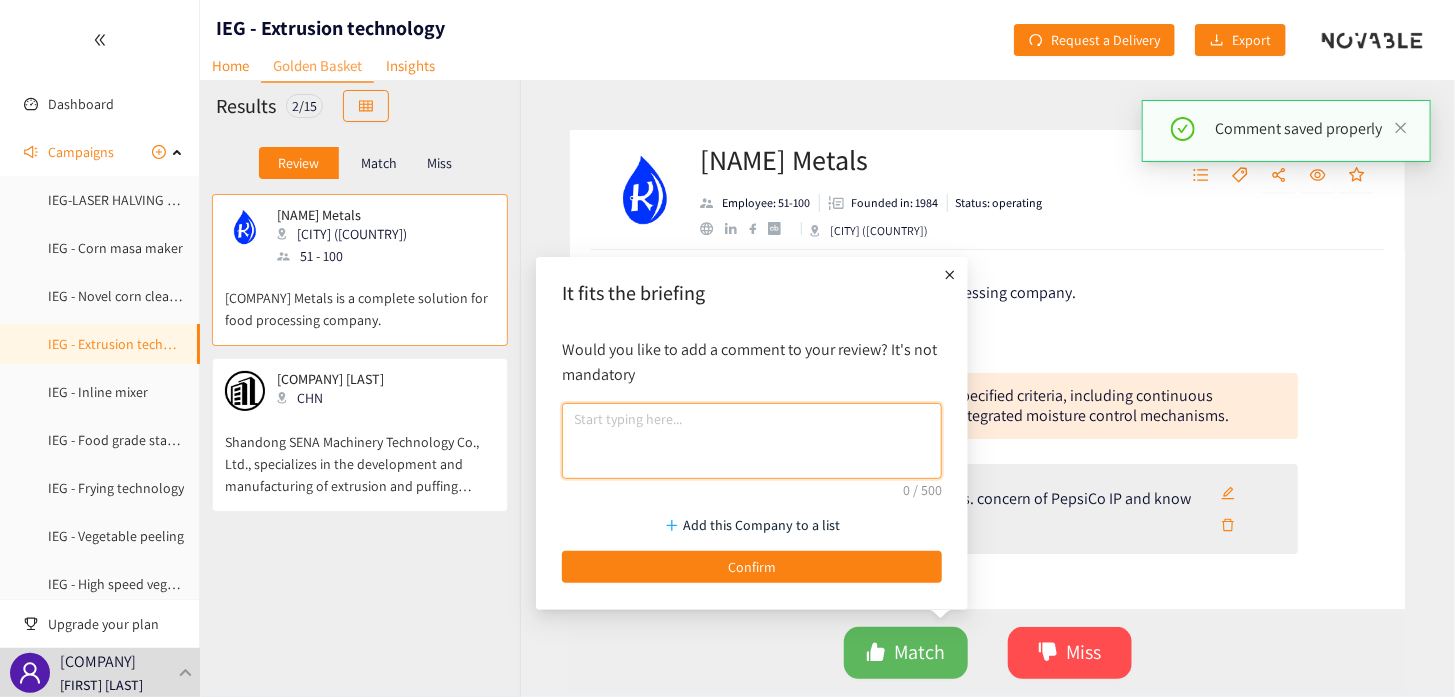 click at bounding box center [752, 441] 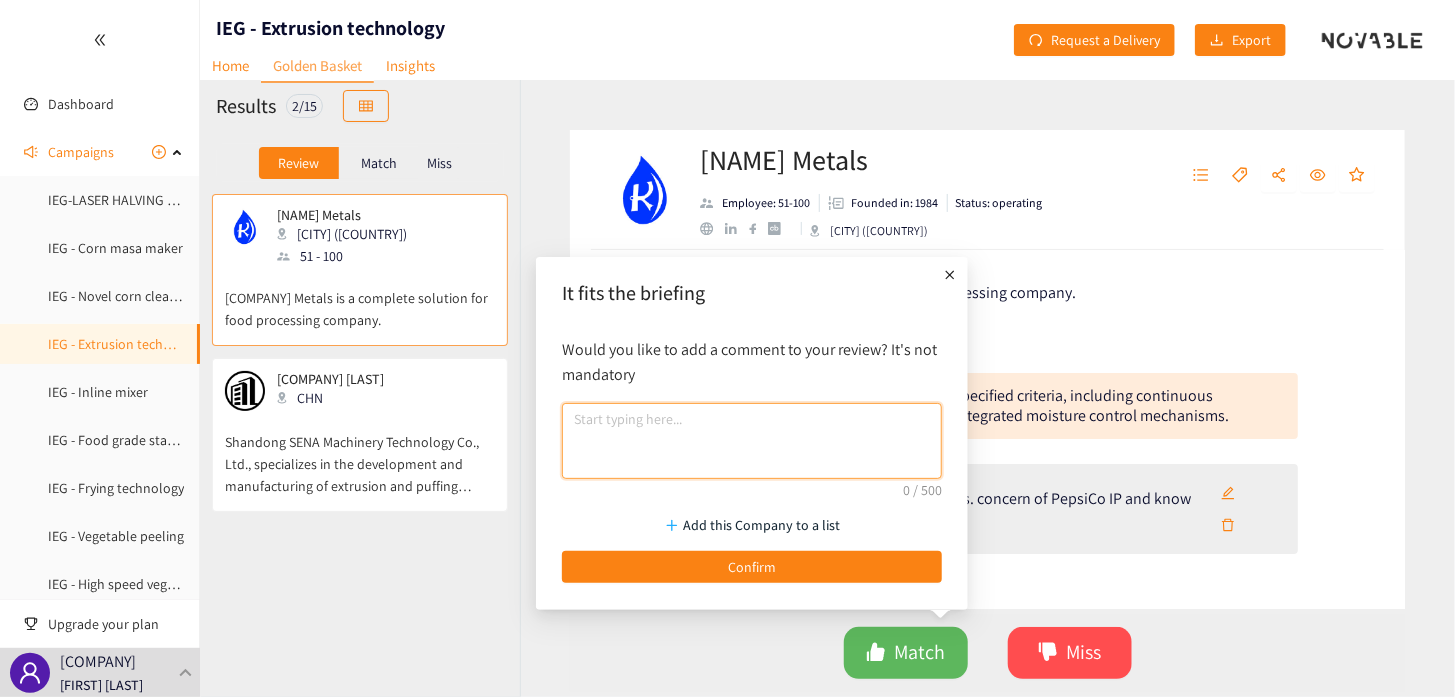 paste on "[NAME] are 3rd party manufacturer to our competitors. concern of PepsiCo IP and know how leakage" 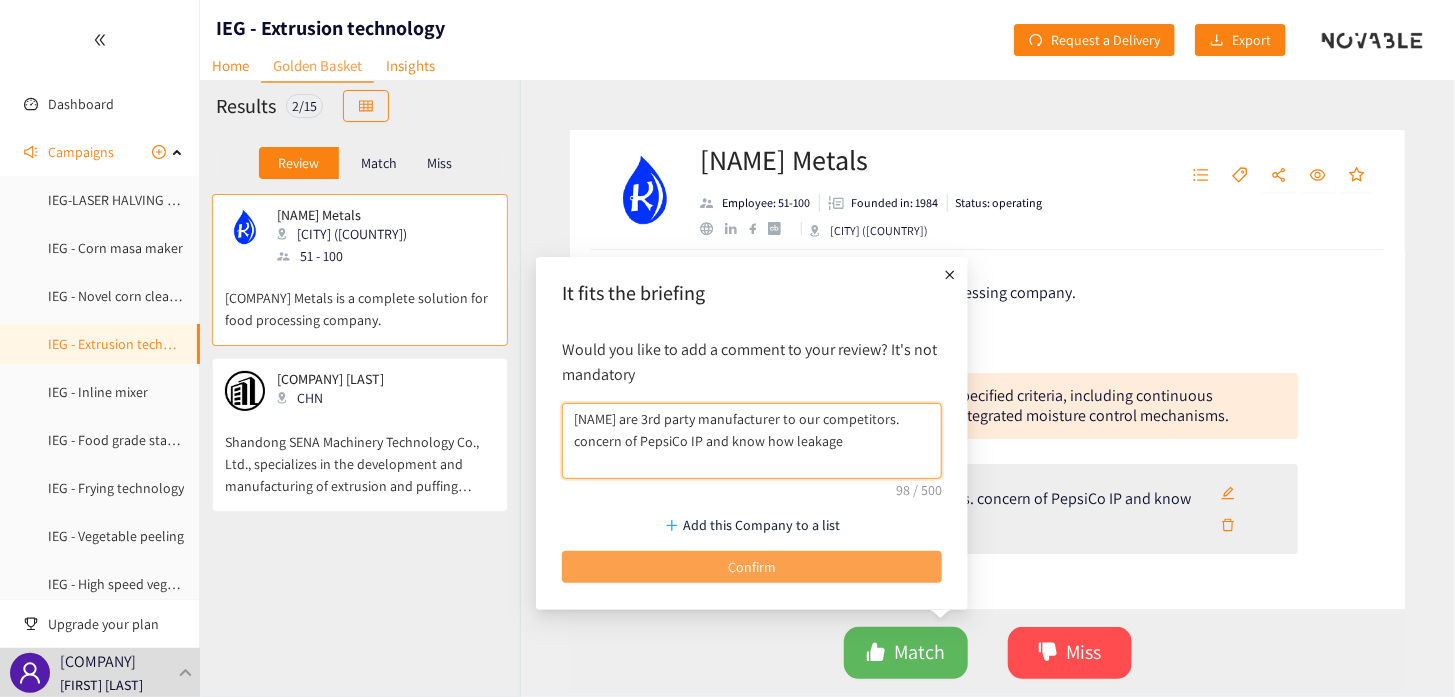 type on "[NAME] are 3rd party manufacturer to our competitors. concern of PepsiCo IP and know how leakage" 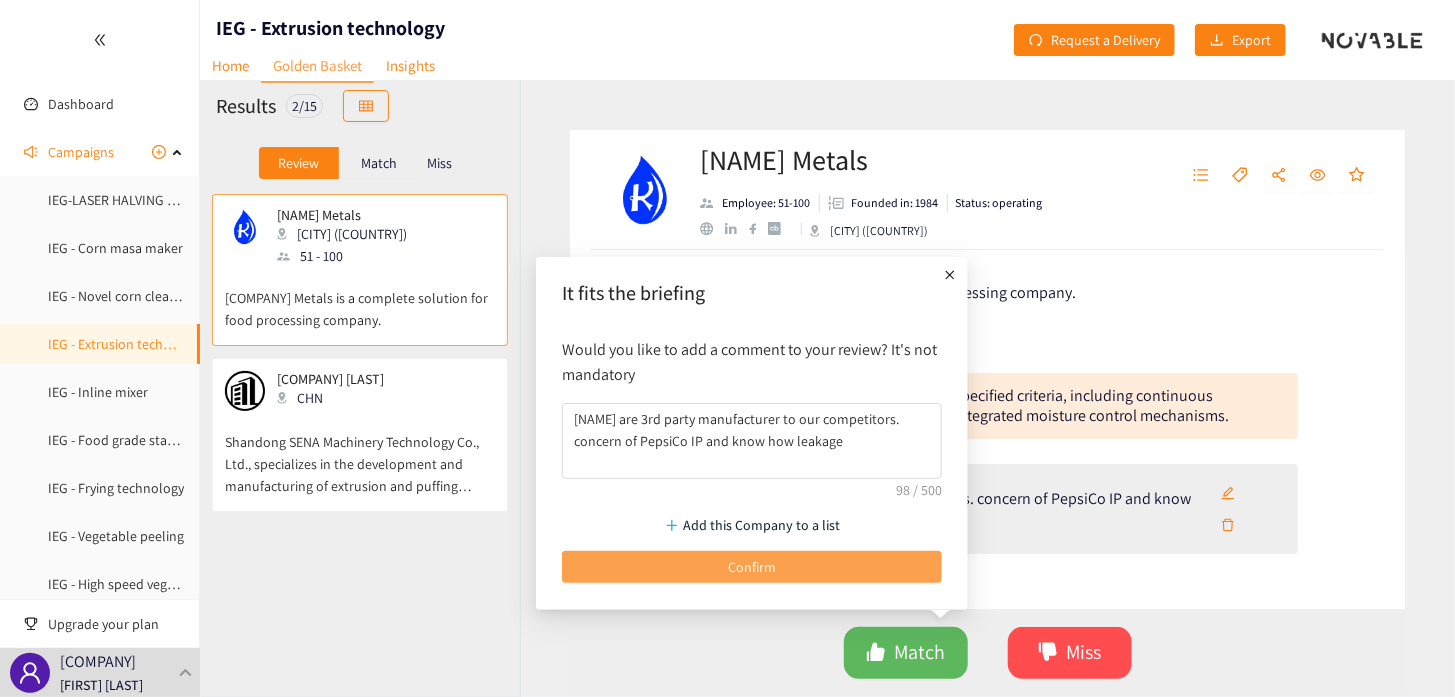 click on "Confirm" at bounding box center [752, 567] 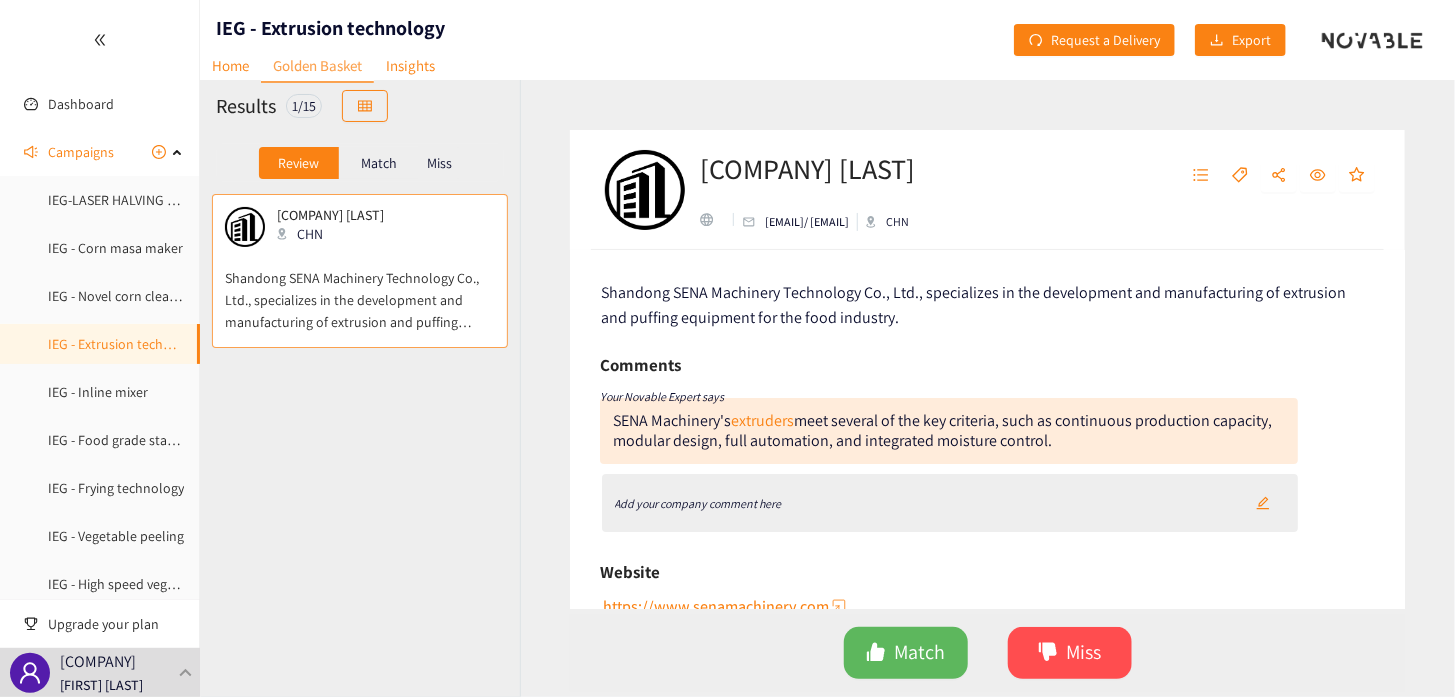 click on "Add your company comment here" at bounding box center [698, 503] 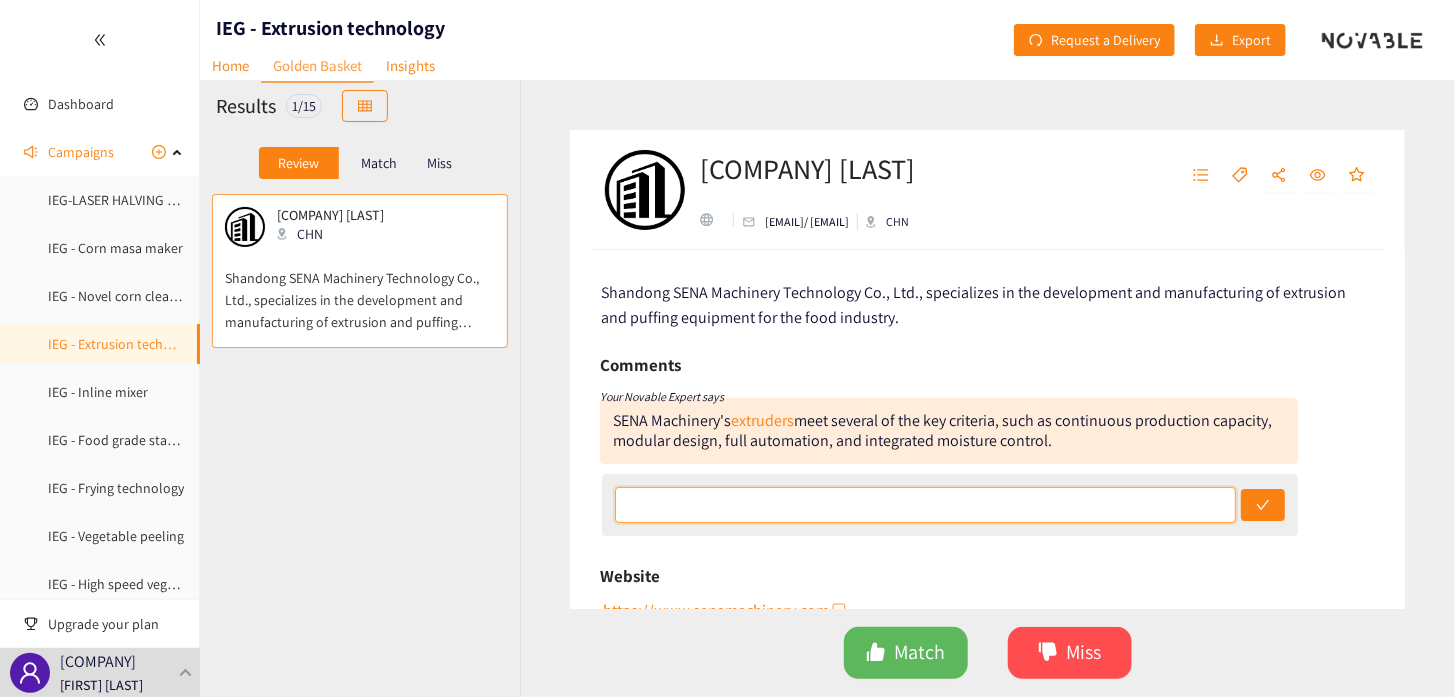 click at bounding box center (925, 505) 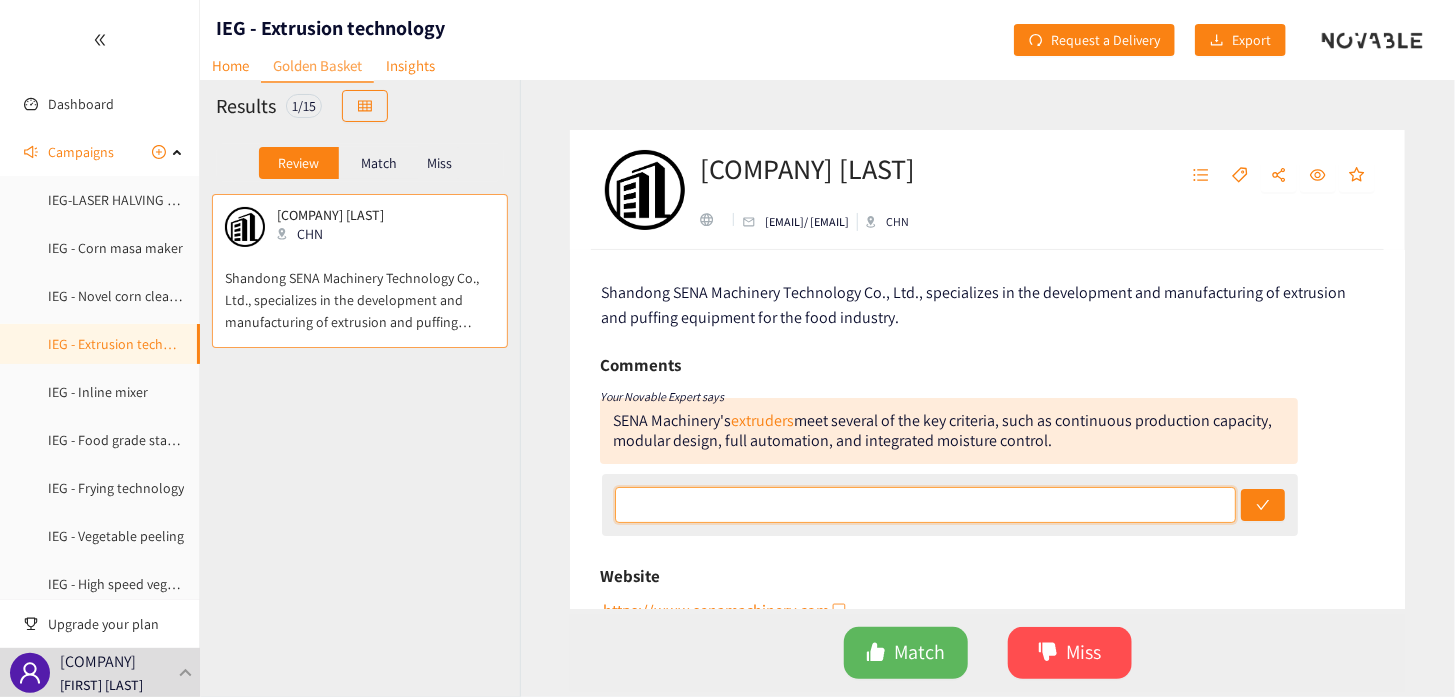 type on "Well known to PepsiCo.  no follow up required" 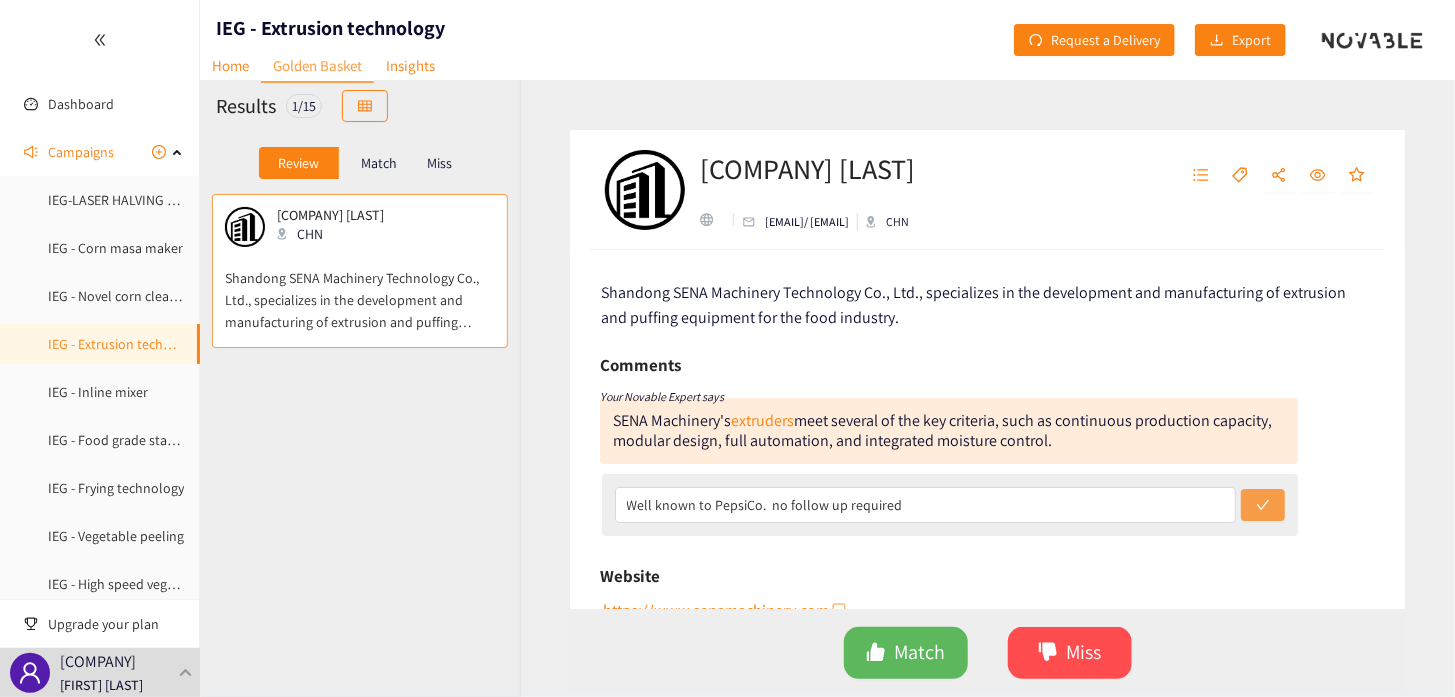 click 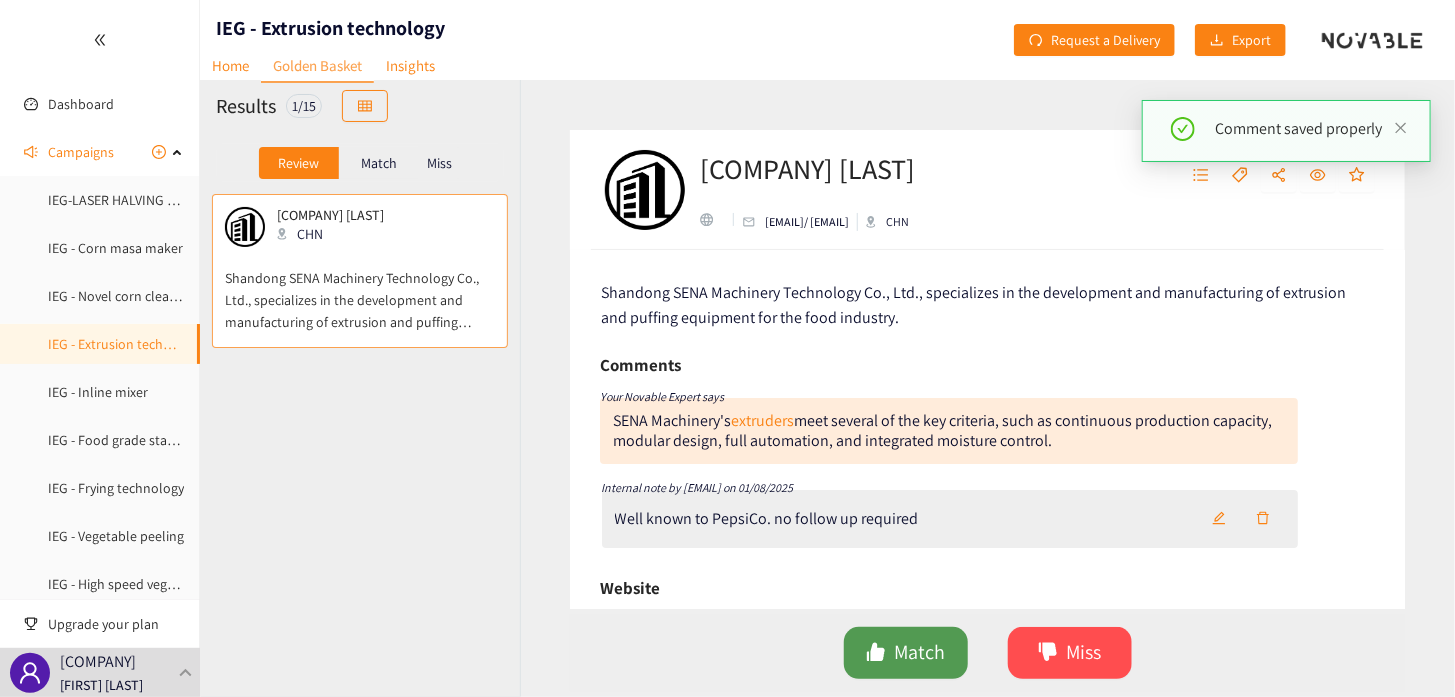 click on "Match" at bounding box center (919, 652) 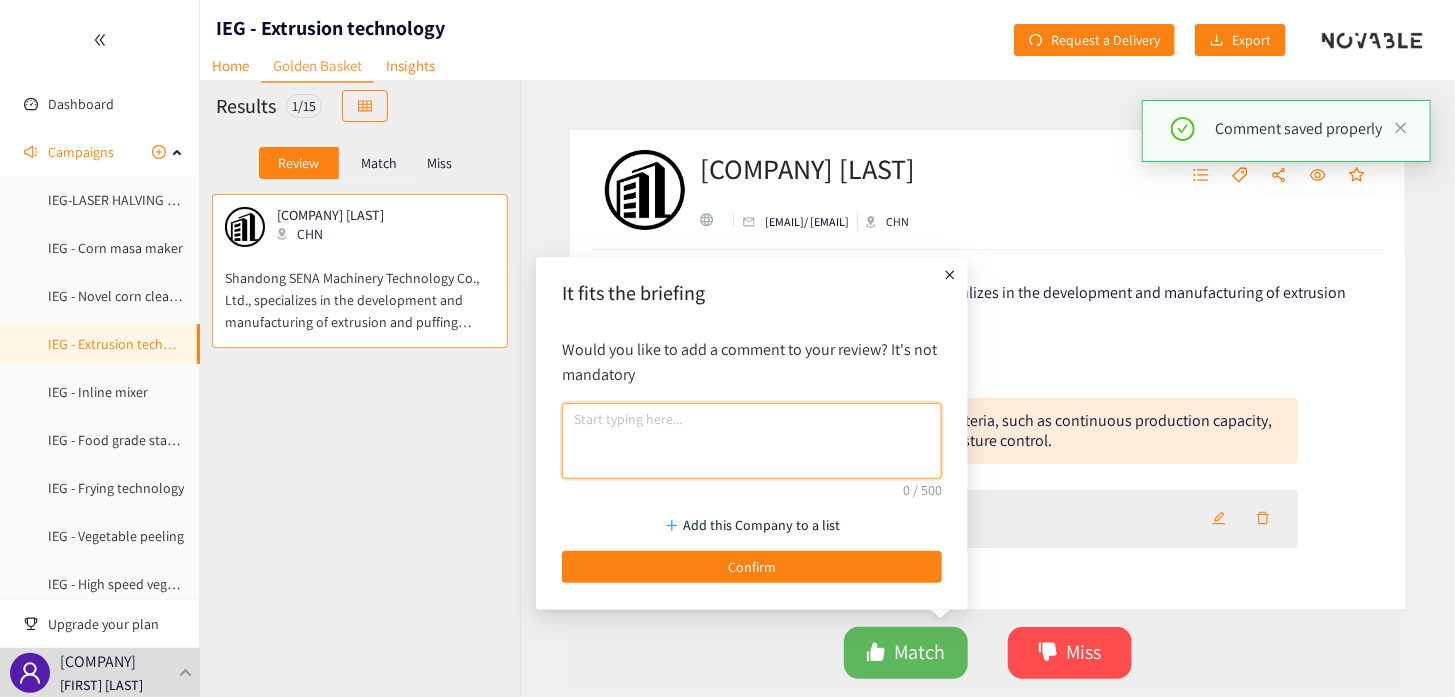 click at bounding box center [752, 441] 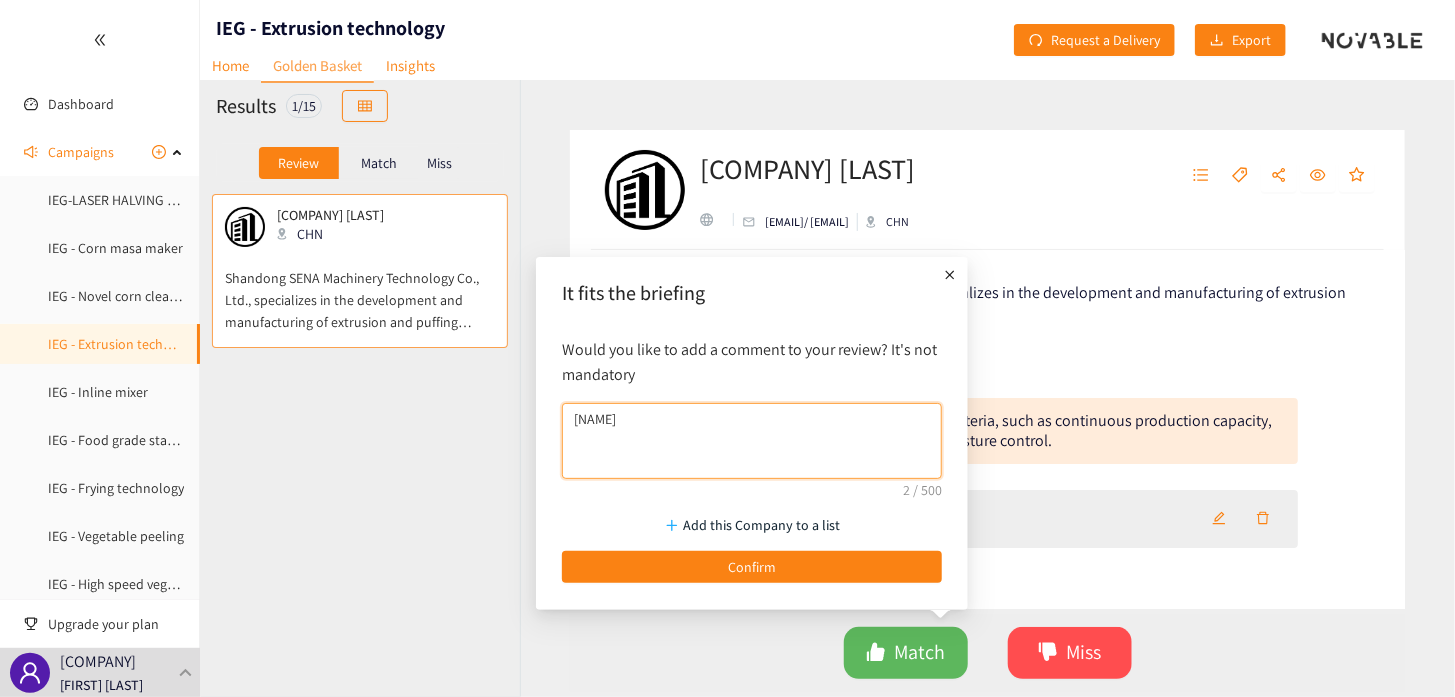 type on "K" 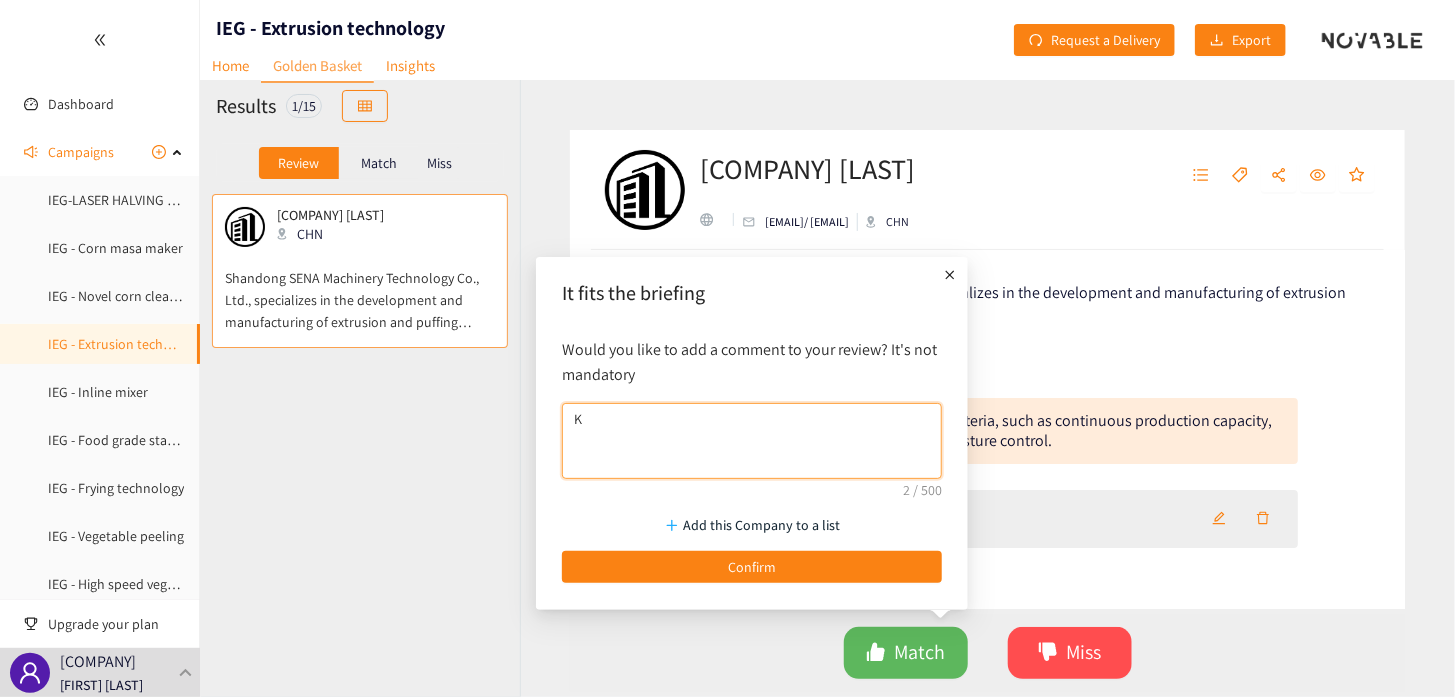 type 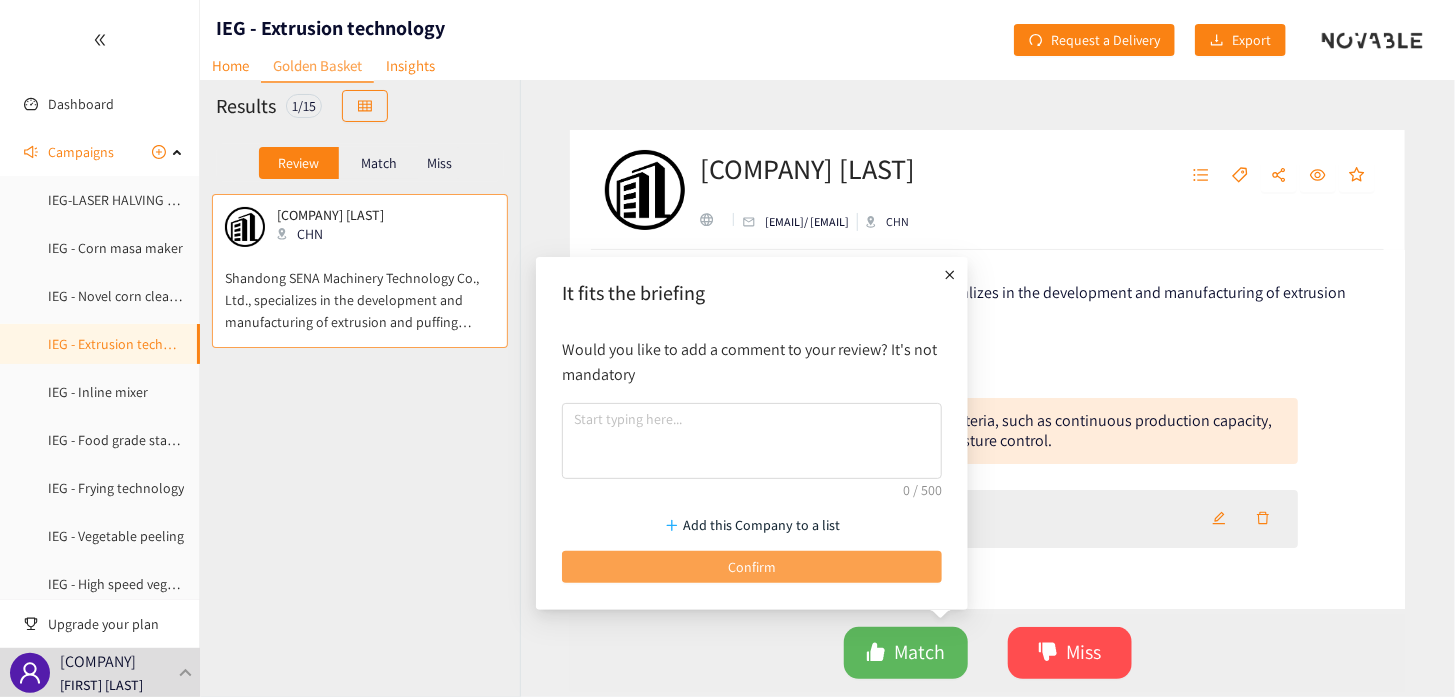 click on "Confirm" at bounding box center (752, 567) 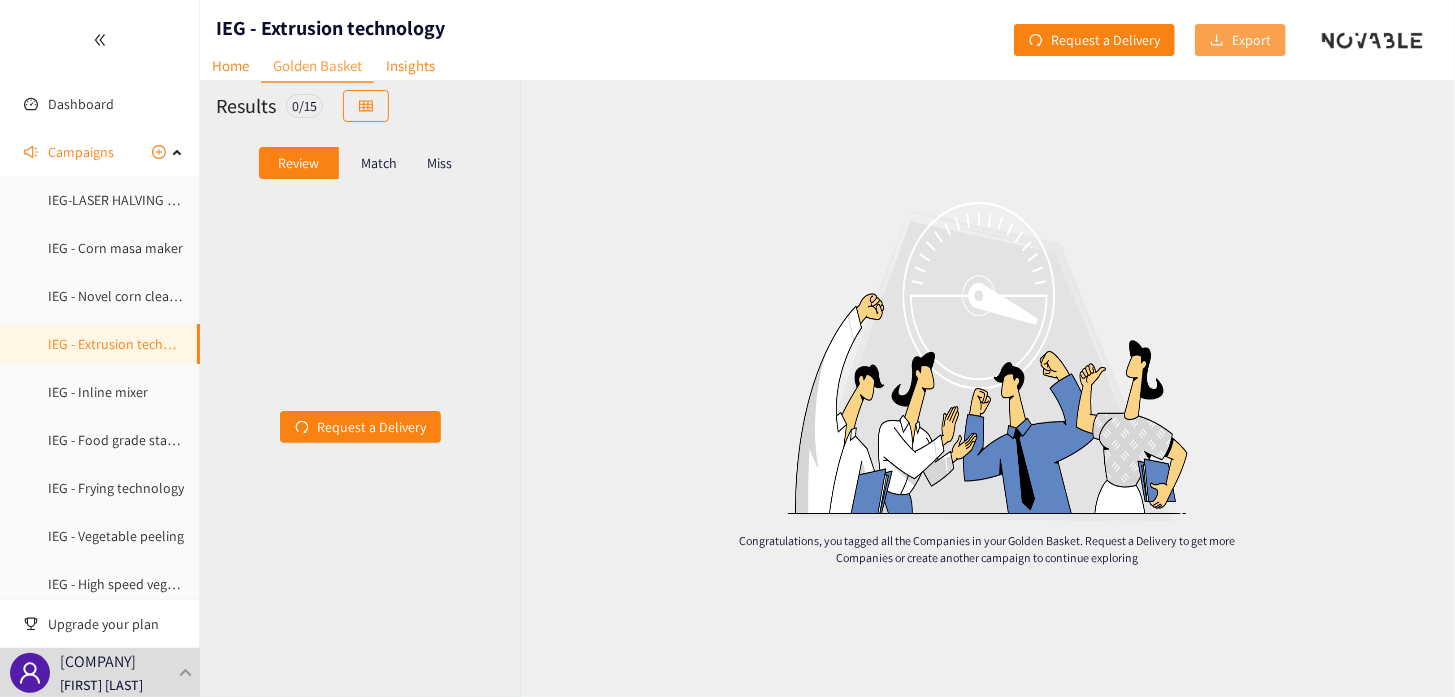 click on "Export" at bounding box center [1240, 40] 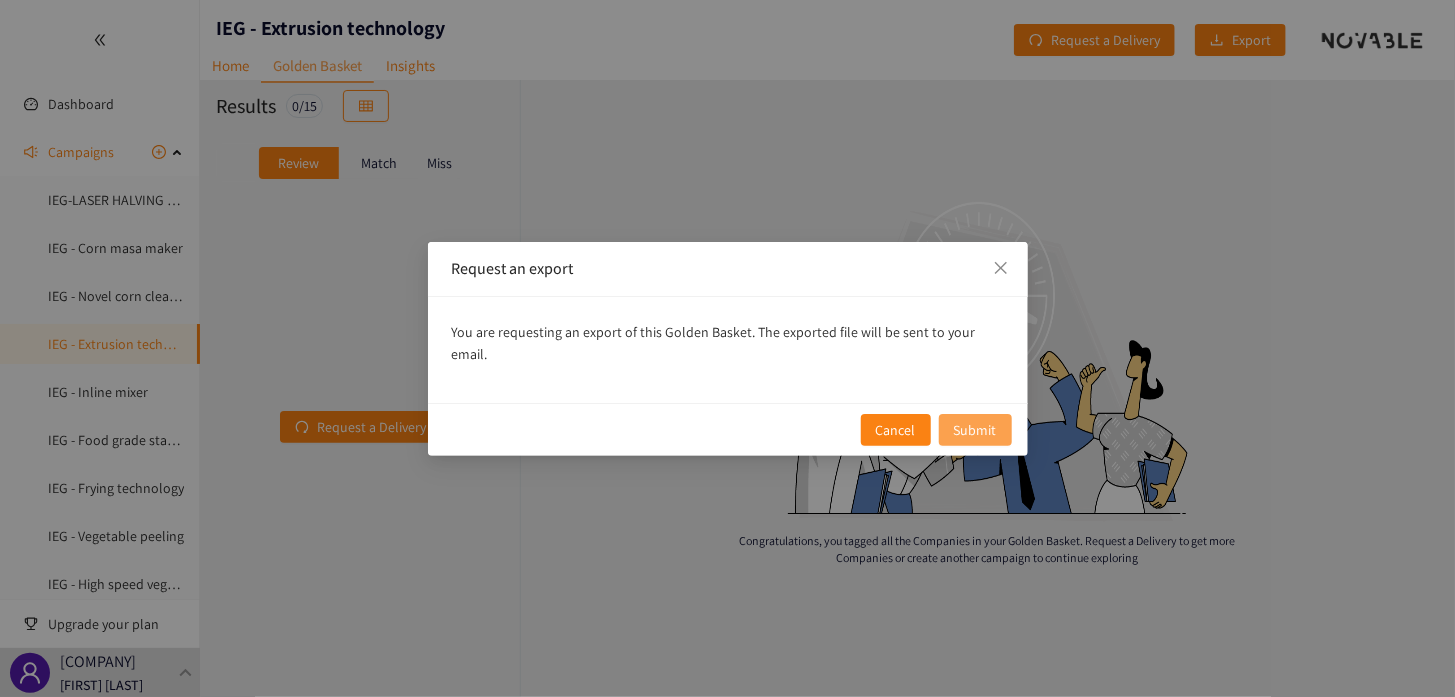 click on "Submit" at bounding box center [975, 430] 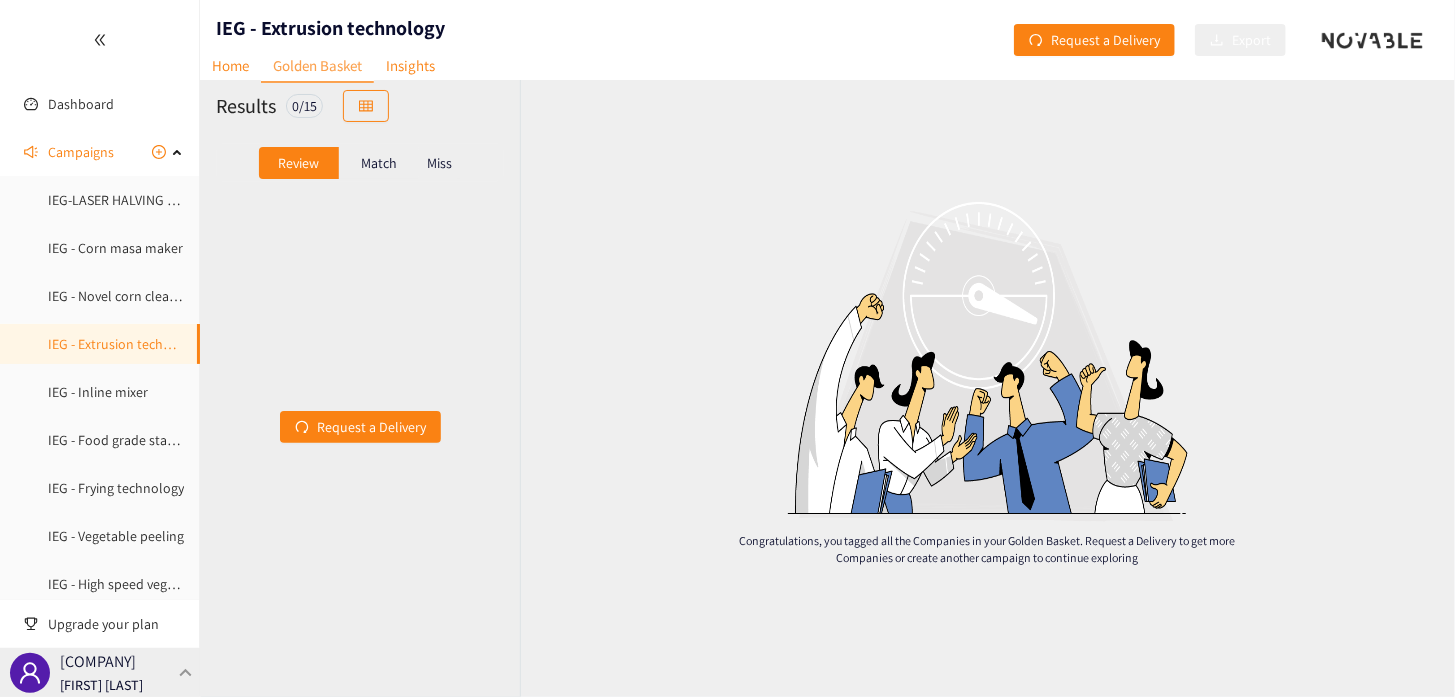 click on "[FIRST] [LAST]" at bounding box center (101, 685) 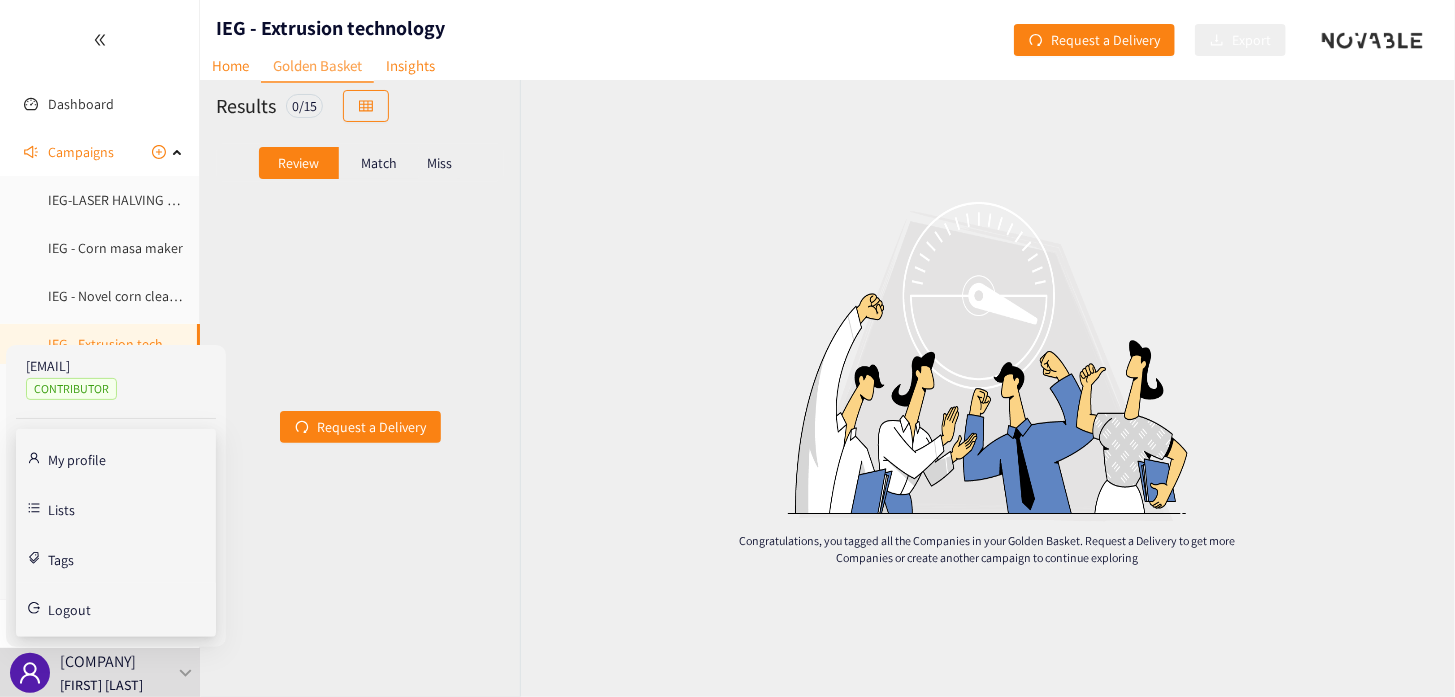 click on "Logout" at bounding box center (69, 610) 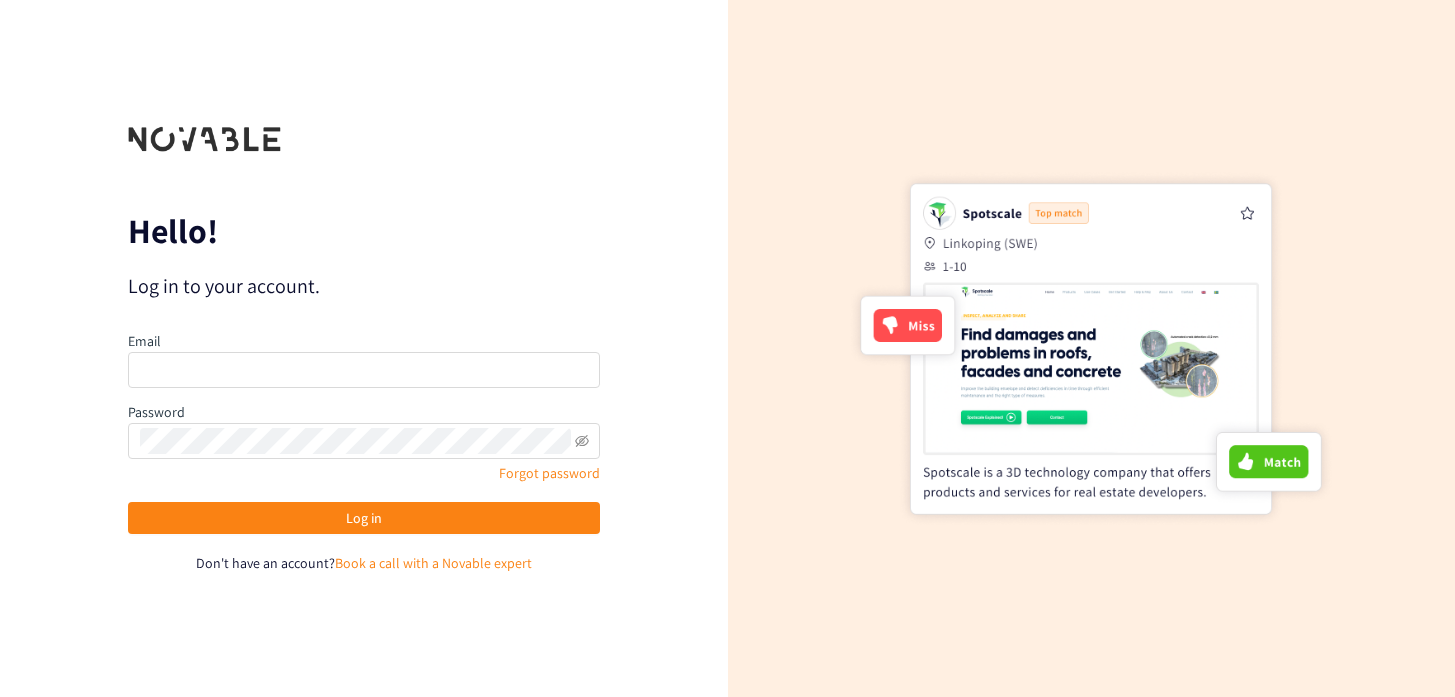 scroll, scrollTop: 0, scrollLeft: 0, axis: both 